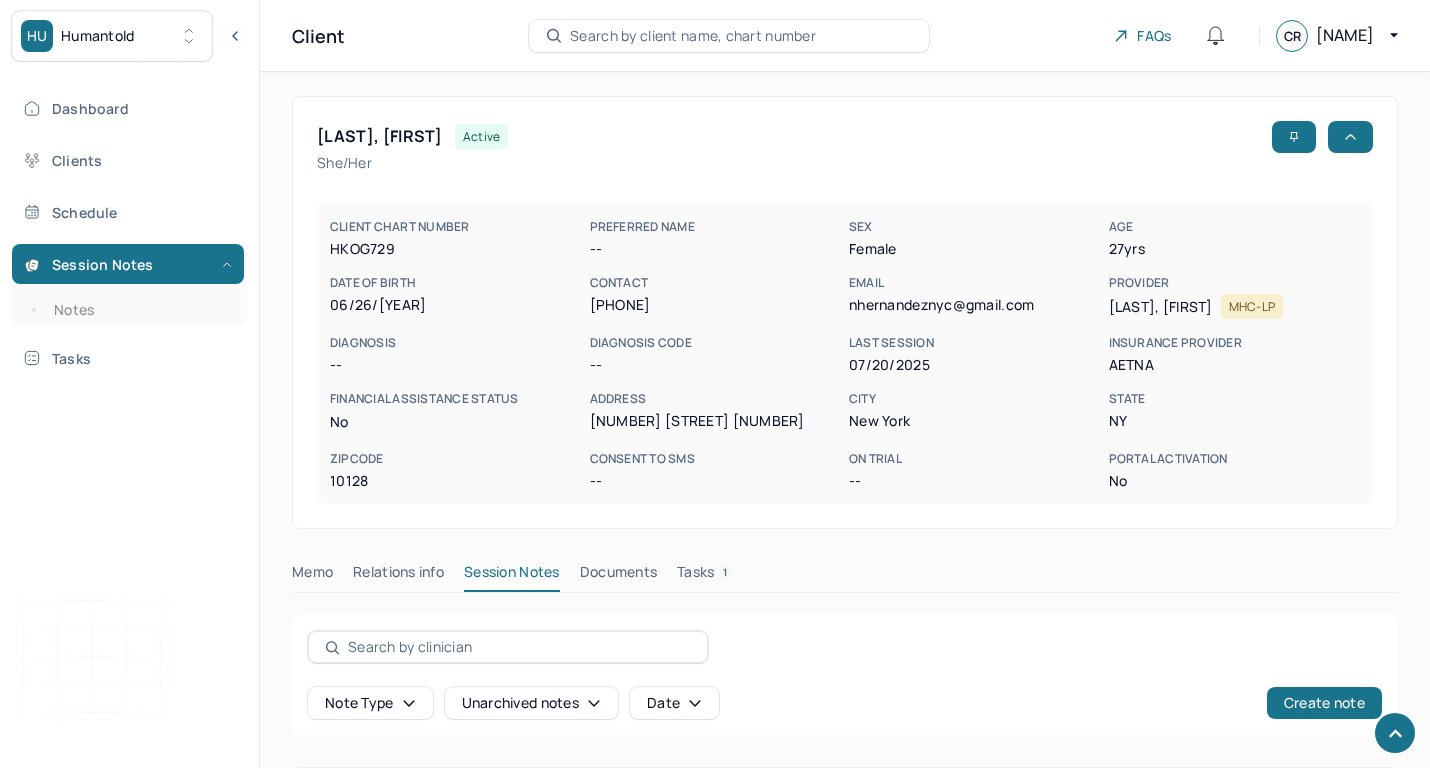 scroll, scrollTop: 273, scrollLeft: 0, axis: vertical 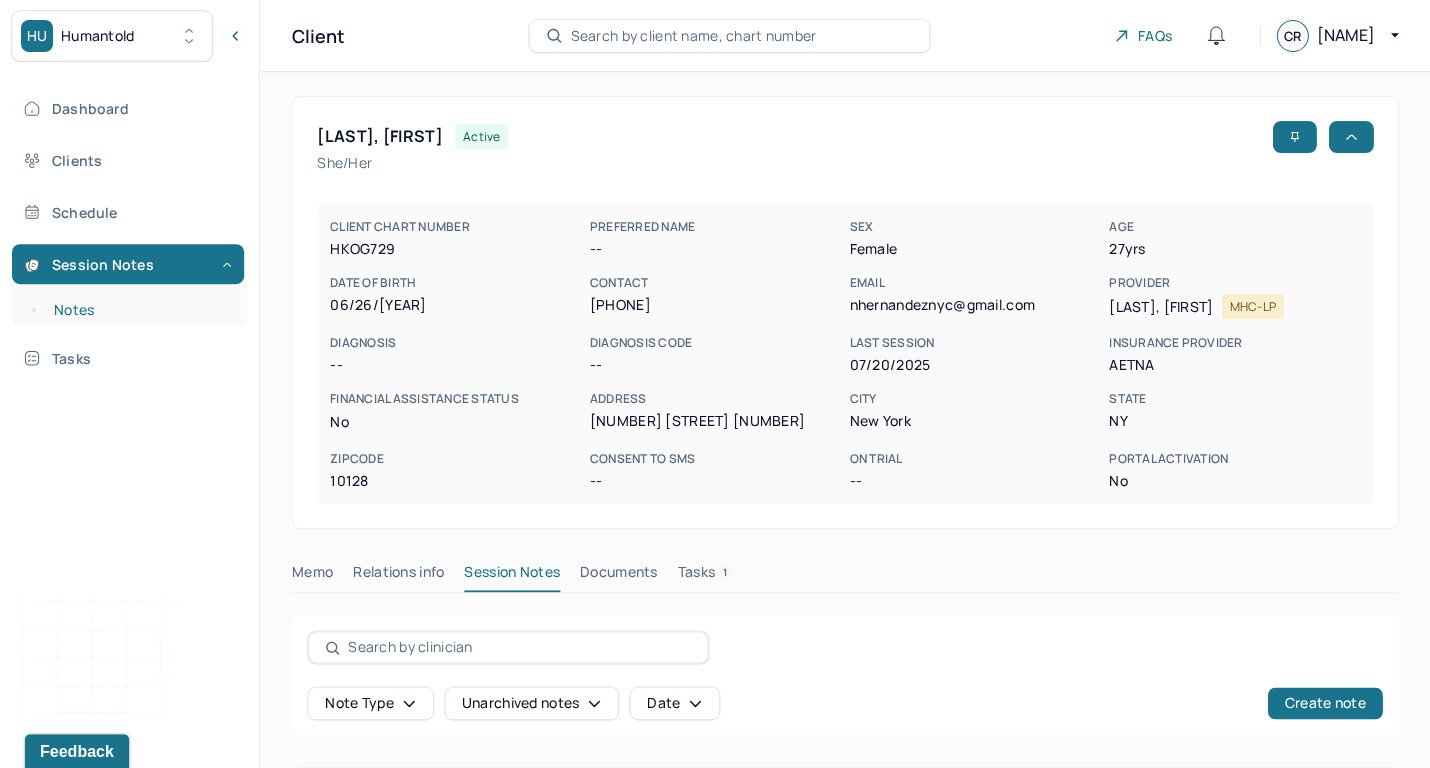click on "Notes" at bounding box center [139, 310] 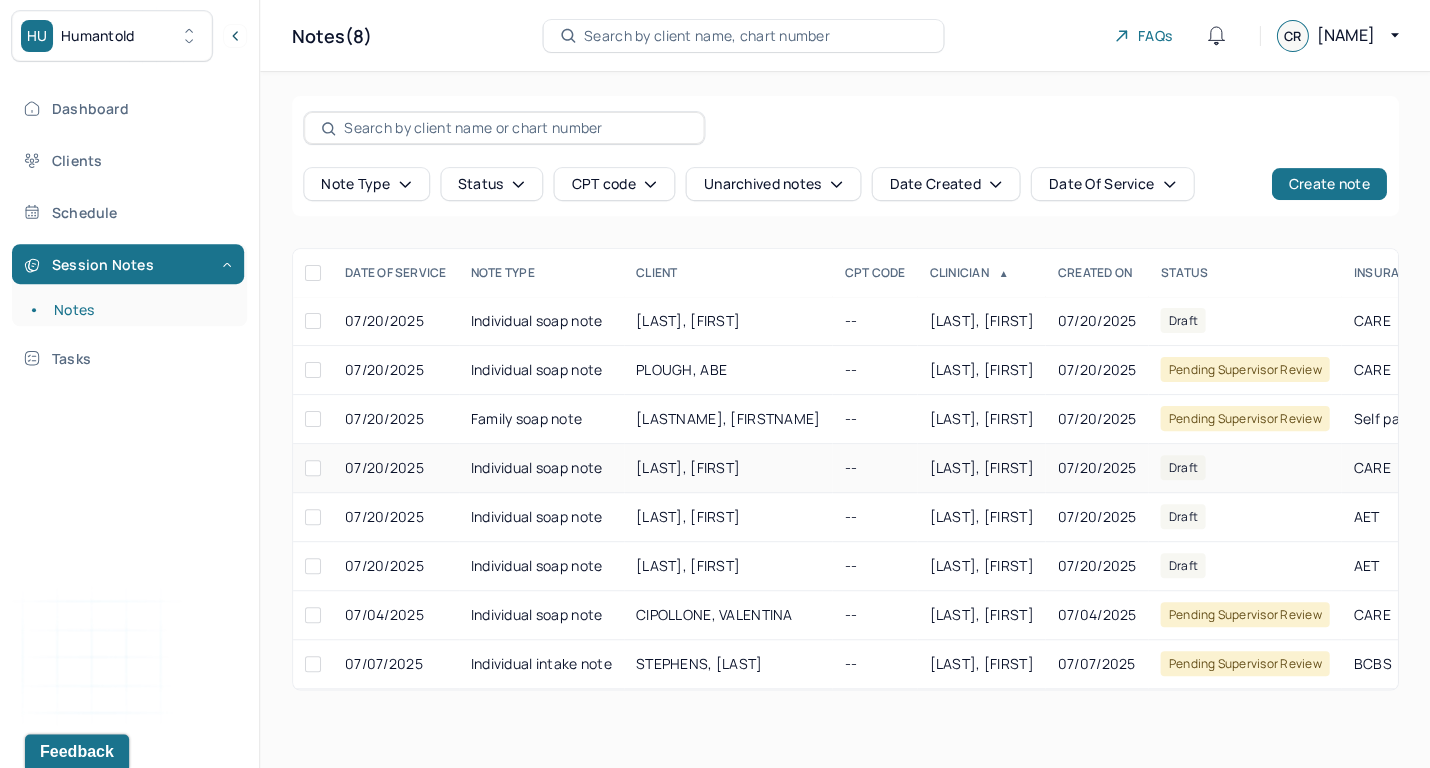 click on "--" at bounding box center [874, 468] 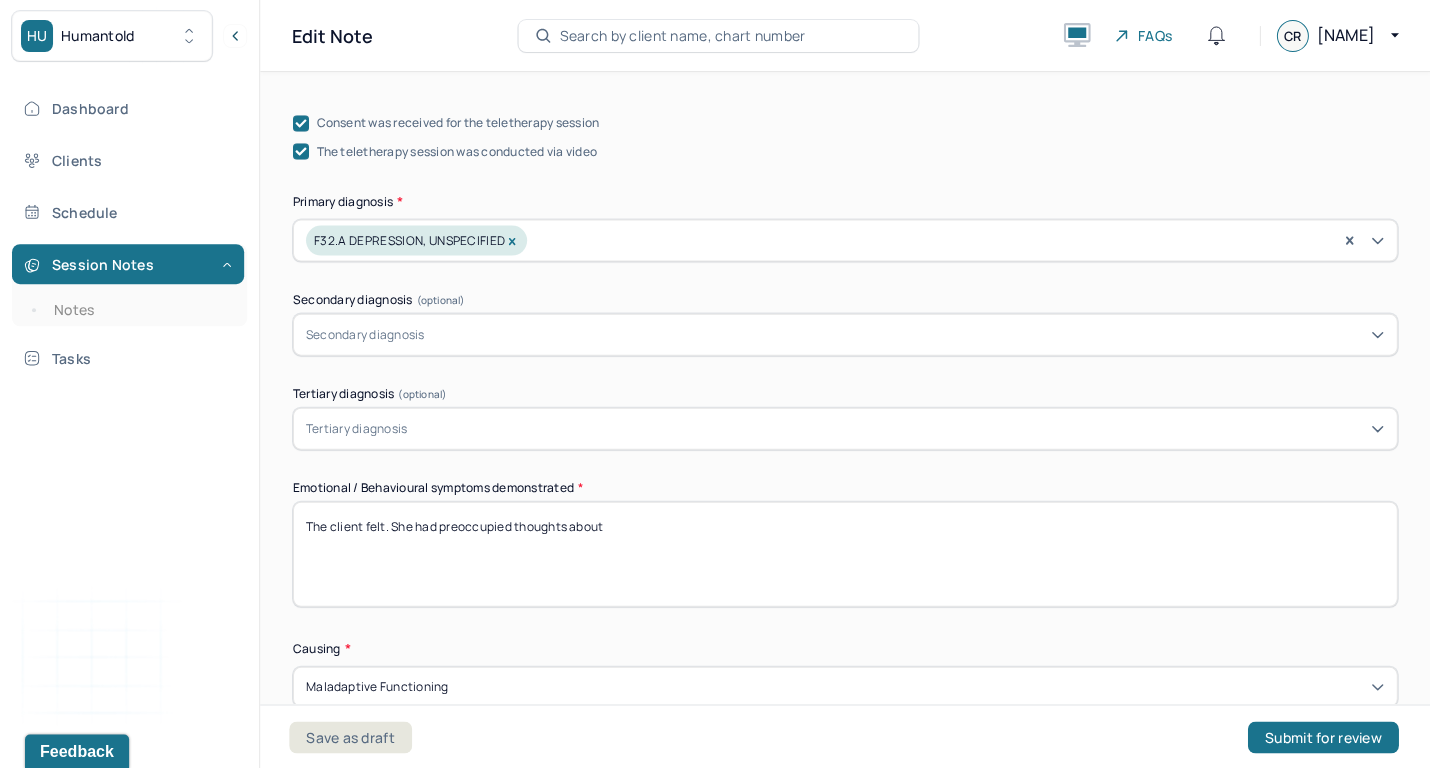 scroll, scrollTop: 717, scrollLeft: 0, axis: vertical 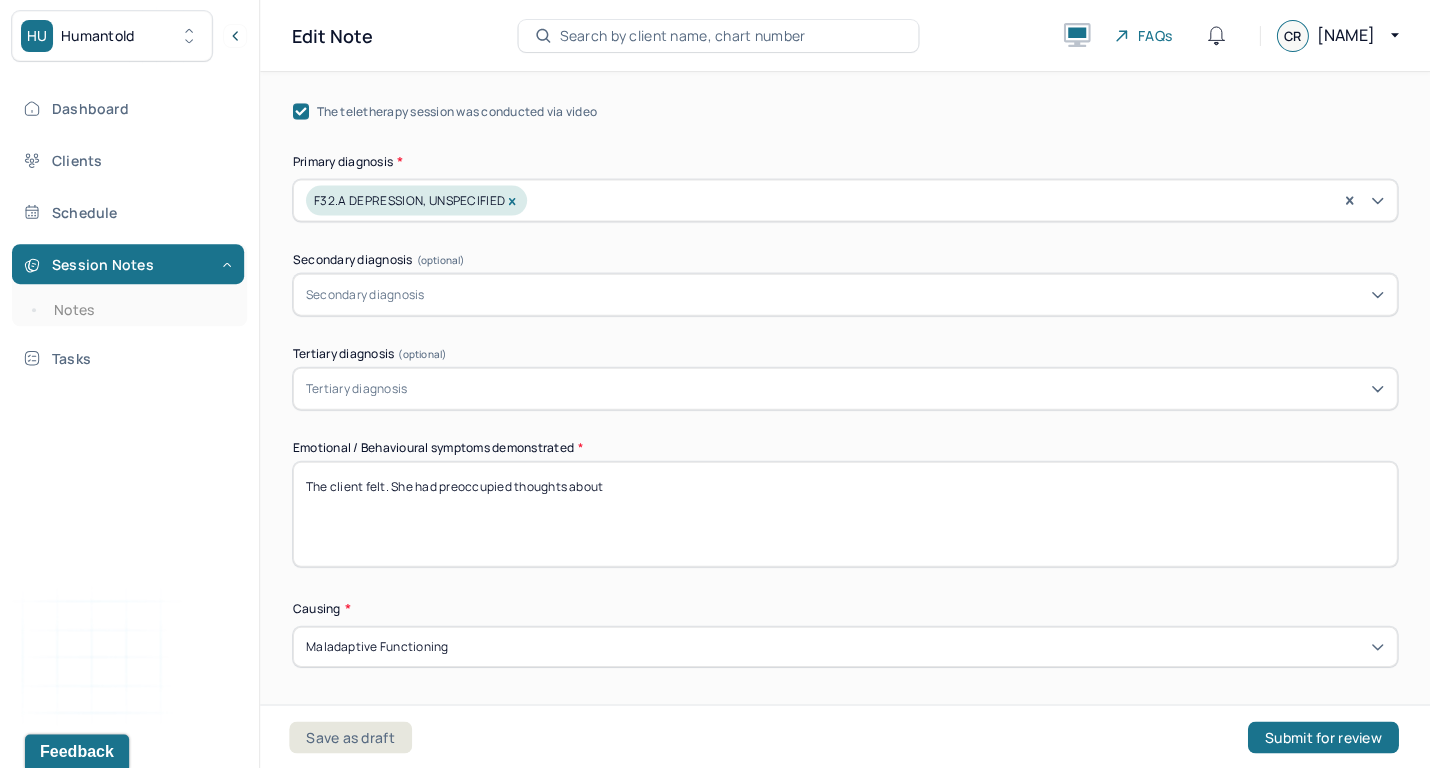 click on "The client felt. She had preoccupied thoughts about" at bounding box center (845, 513) 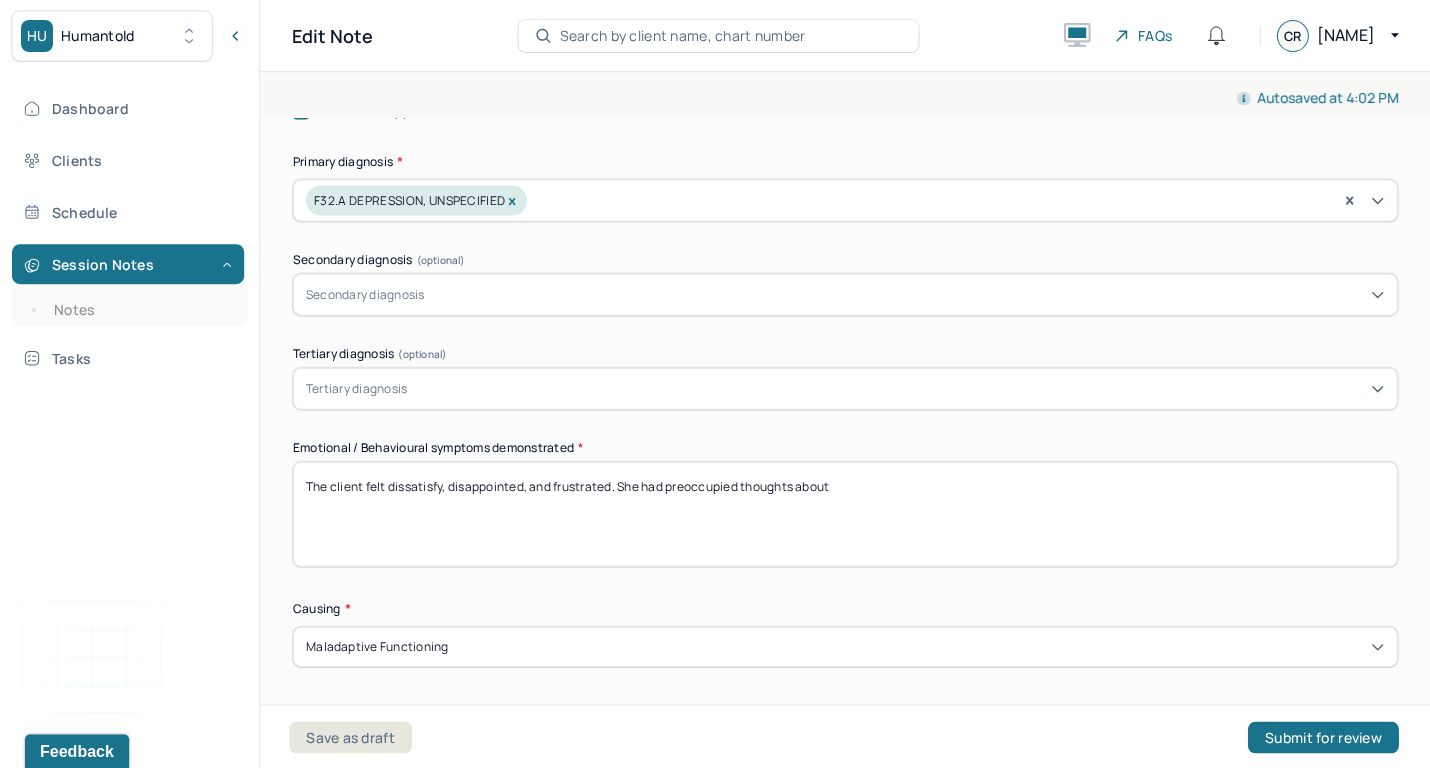 drag, startPoint x: 581, startPoint y: 561, endPoint x: 518, endPoint y: 511, distance: 80.43009 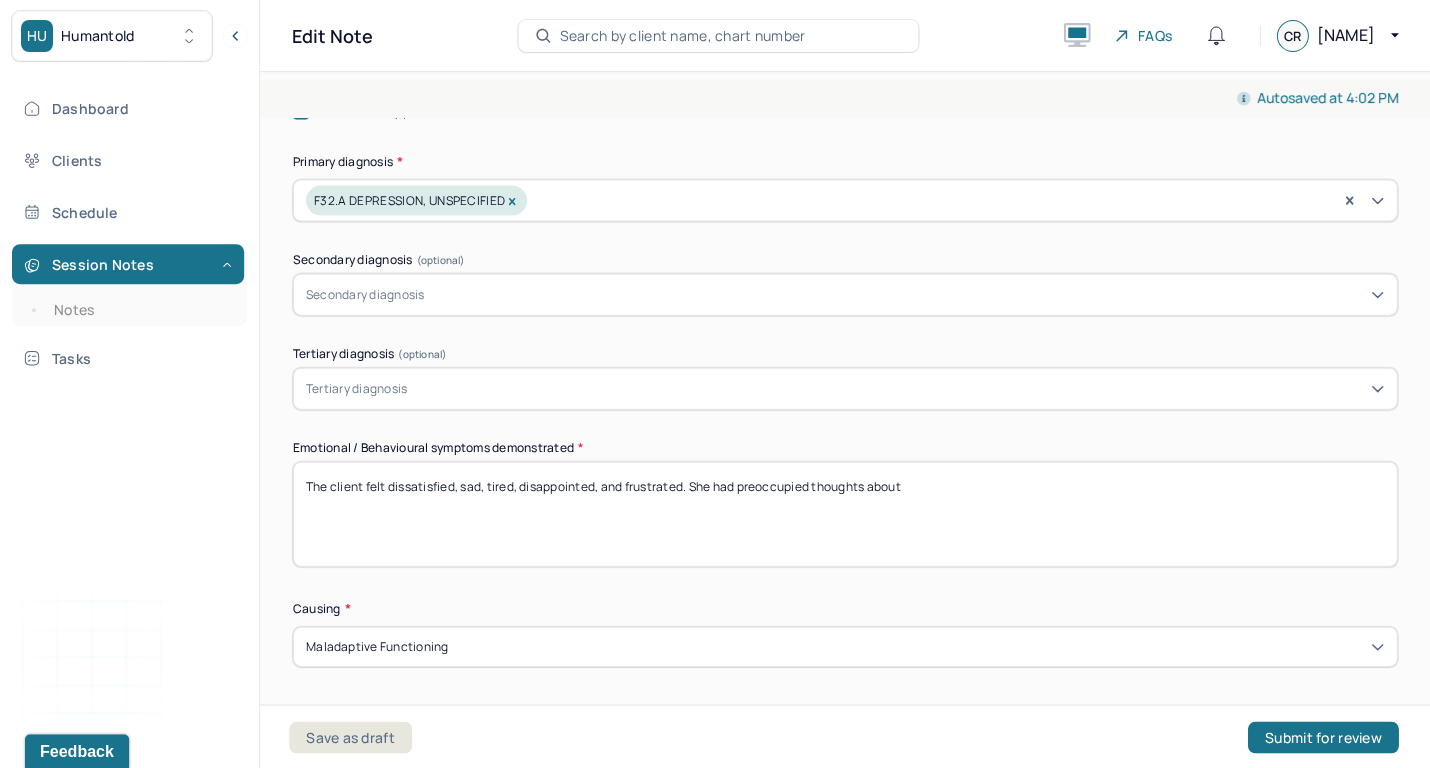 click on "The client felt dissatisfied, sad, disappointed, and frustrated. She had preoccupied thoughts about" at bounding box center (845, 513) 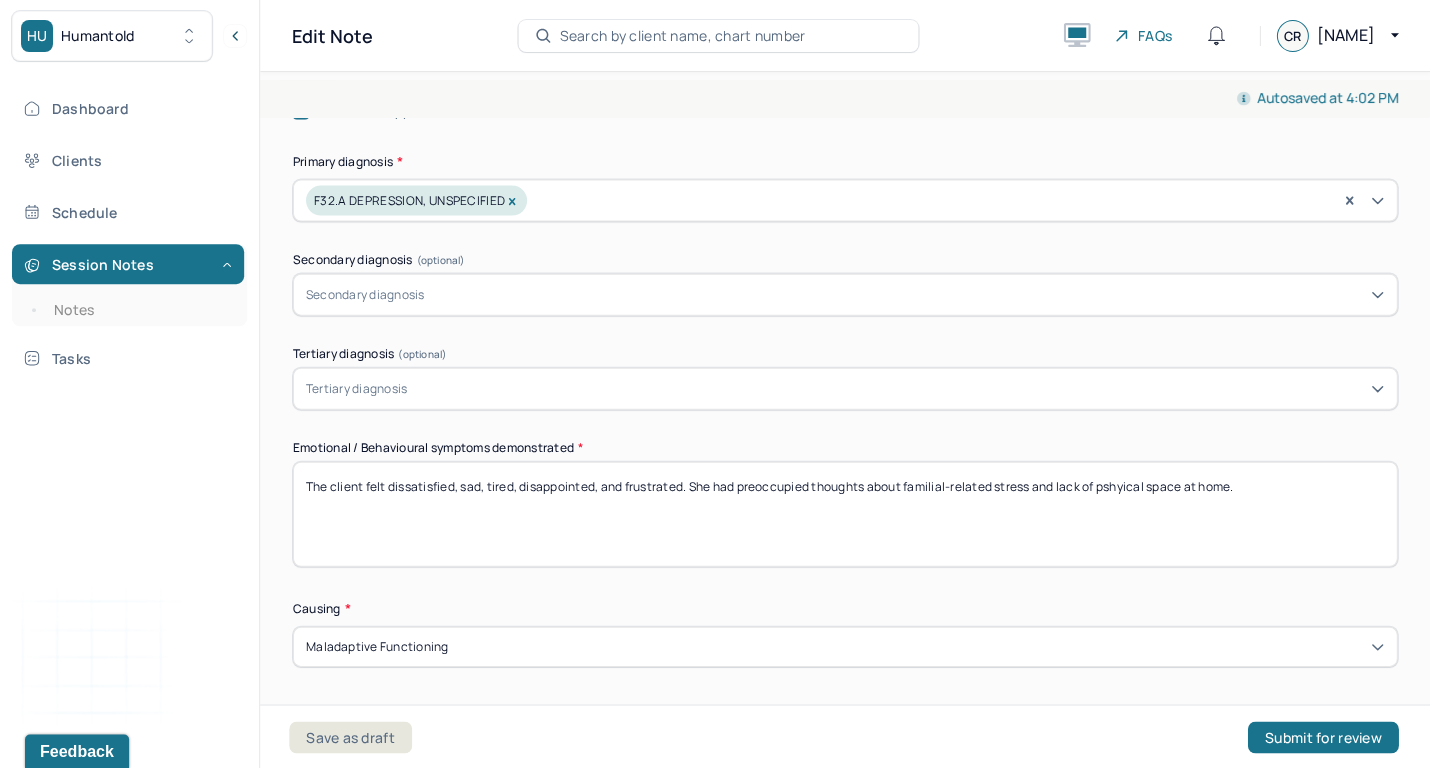 click on "The client felt dissatisfied, sad, tired, disappointed, and frustrated. She had preoccupied thoughts about her" at bounding box center (845, 513) 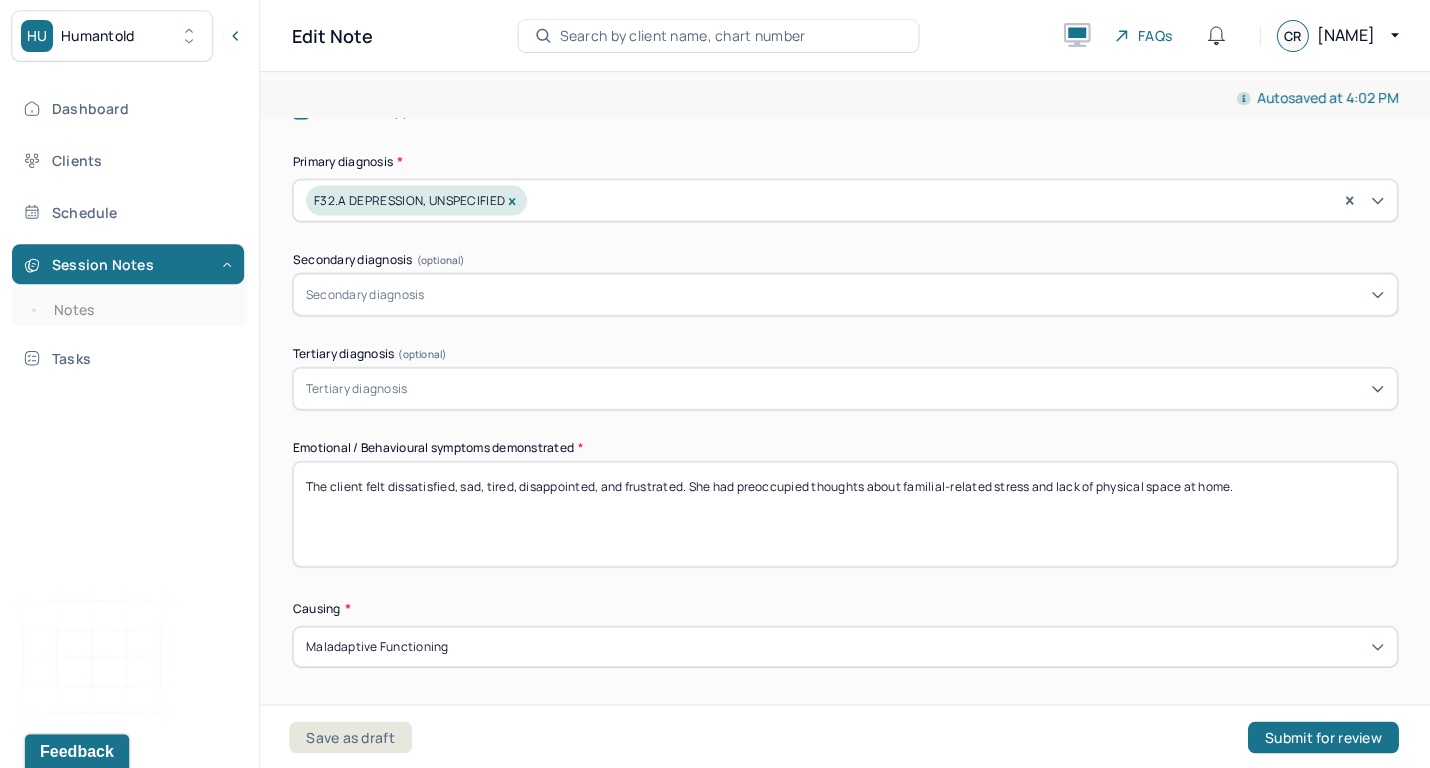 click on "The client felt dissatisfied, sad, tired, disappointed, and frustrated. She had preoccupied thoughts about familial-related stress and lack of pshyical space at home." at bounding box center (845, 513) 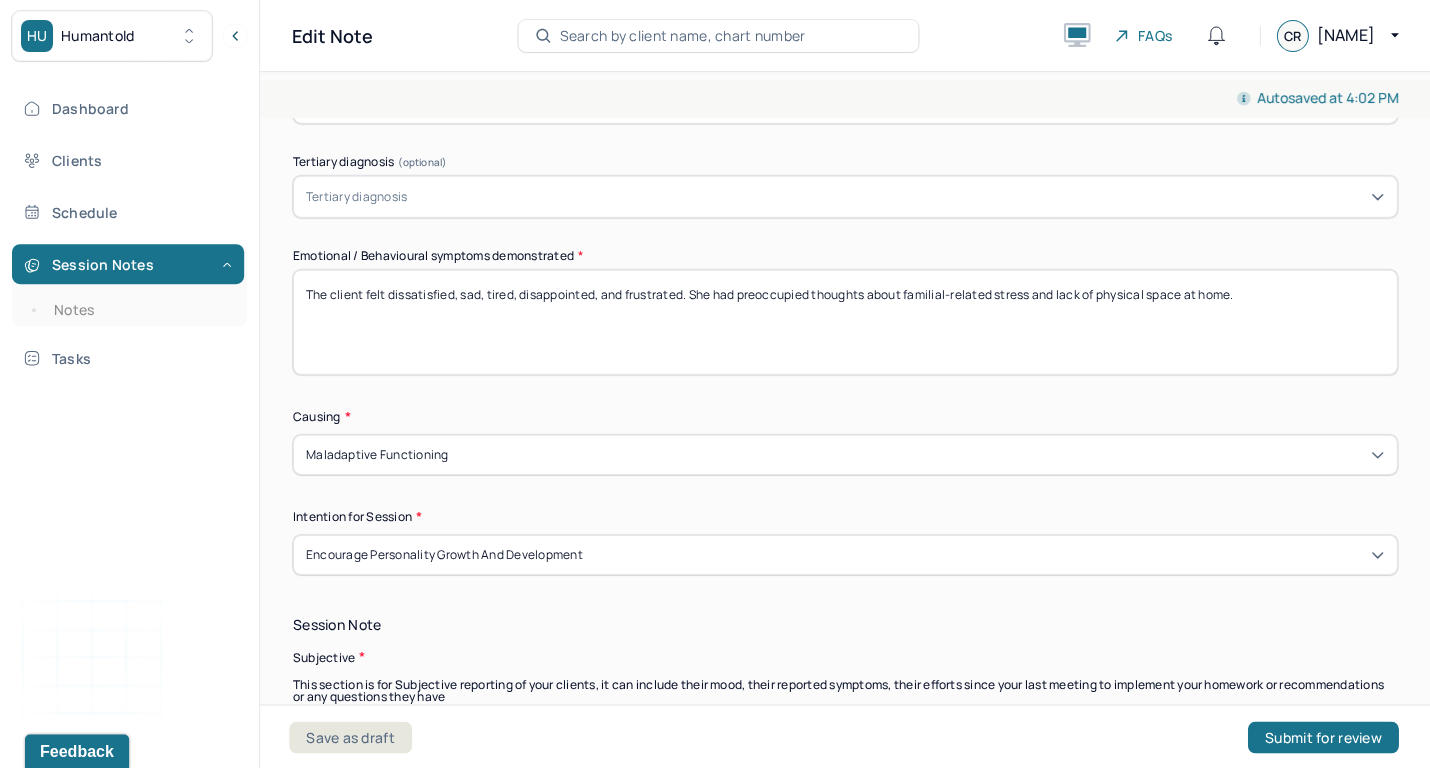 scroll, scrollTop: 981, scrollLeft: 0, axis: vertical 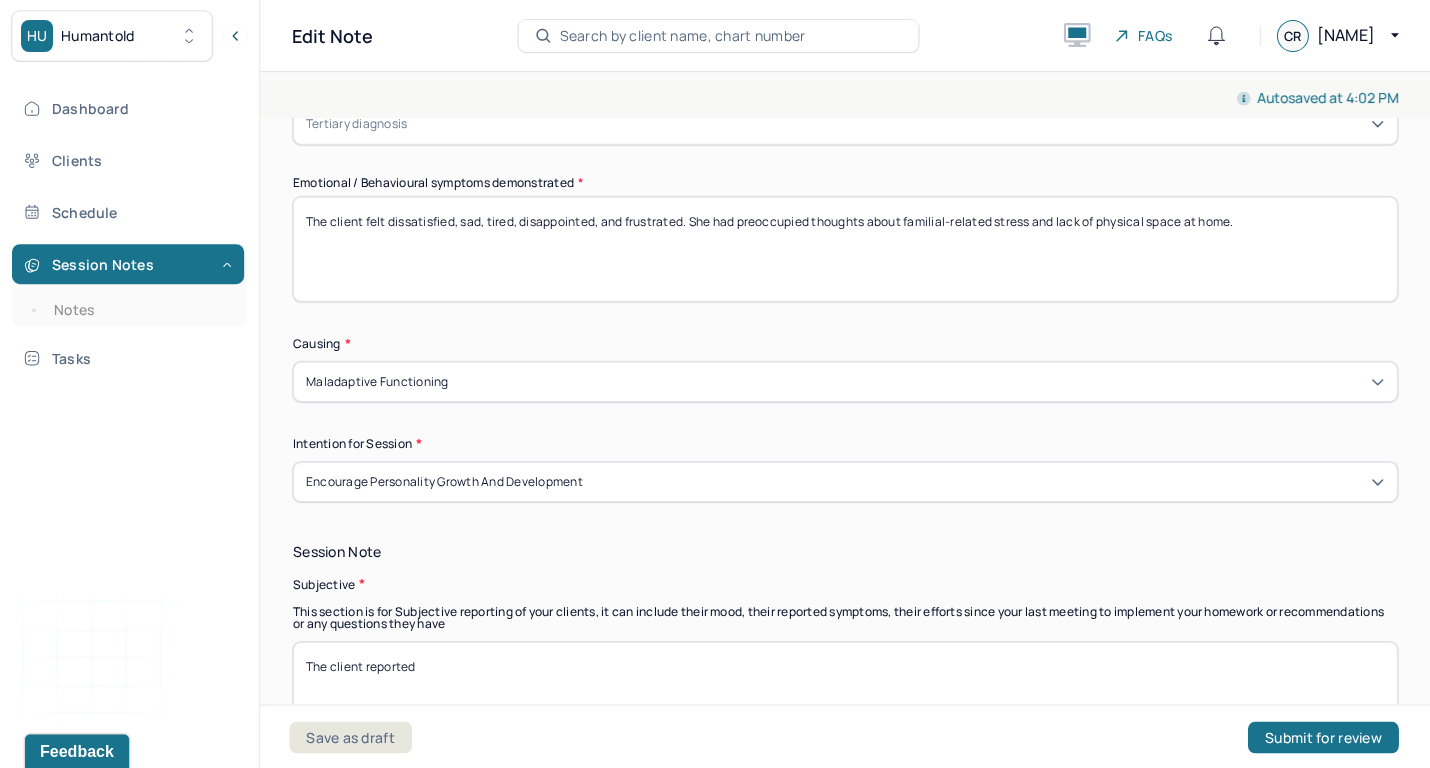 type on "The client felt dissatisfied, sad, tired, disappointed, and frustrated. She had preoccupied thoughts about familial-related stress and lack of physical space at home." 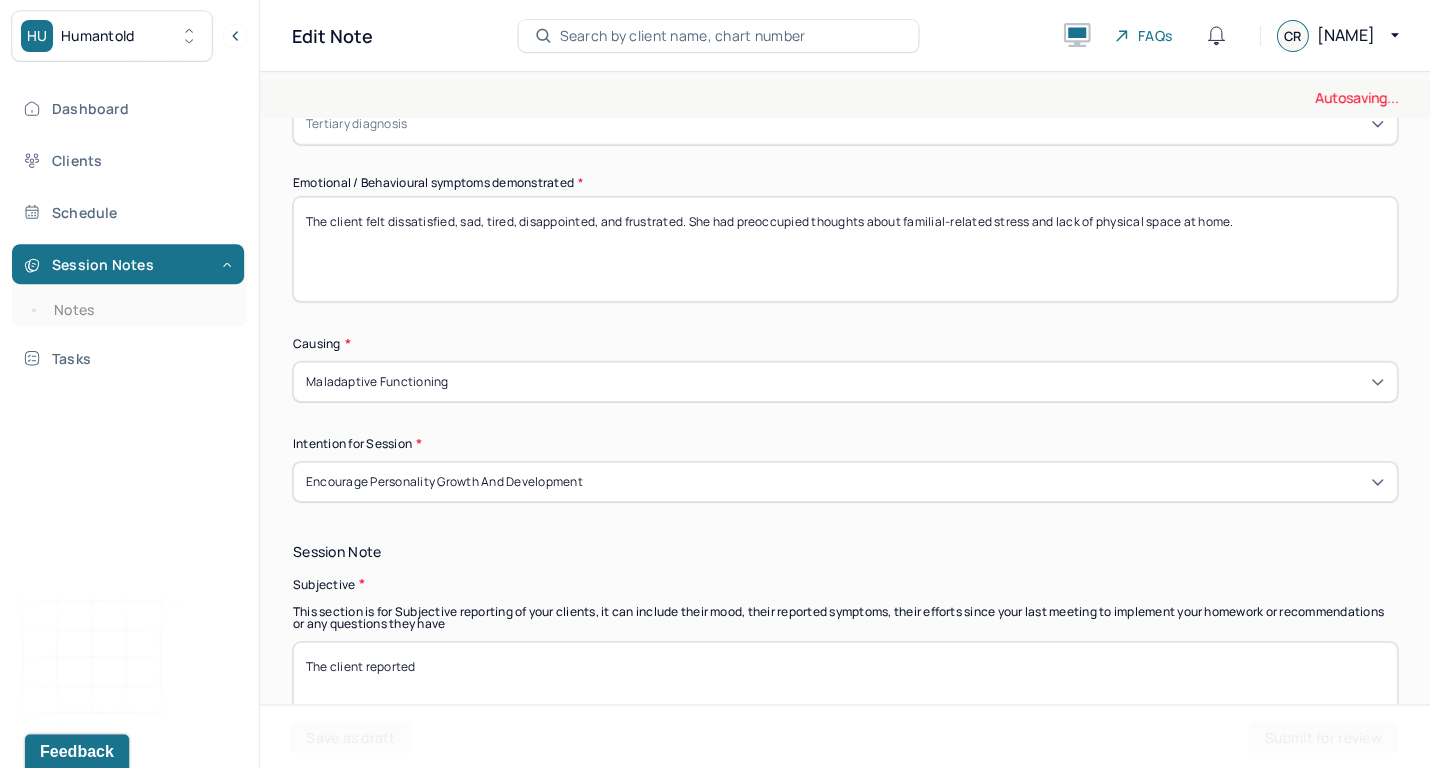 click on "The client reported" at bounding box center [845, 694] 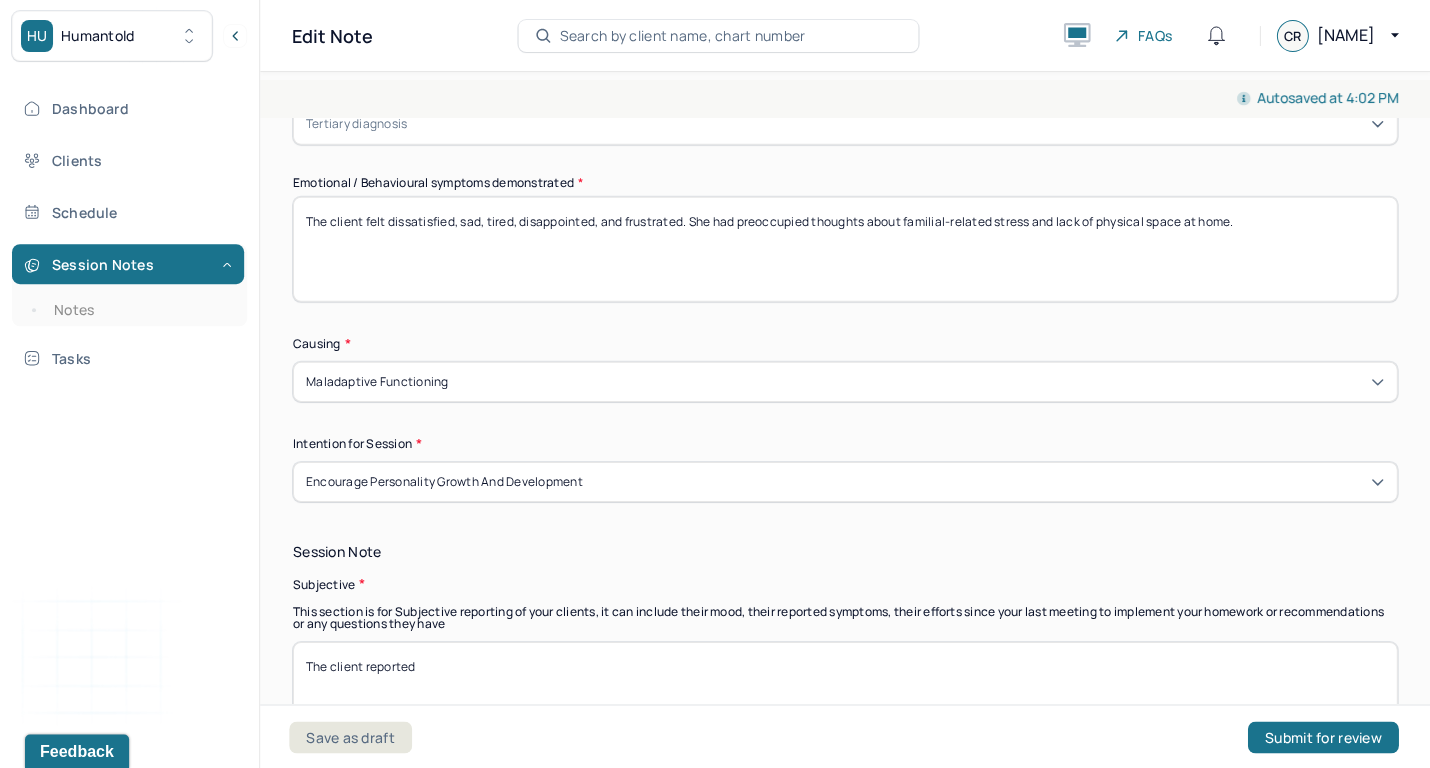click on "The client reported" at bounding box center [845, 694] 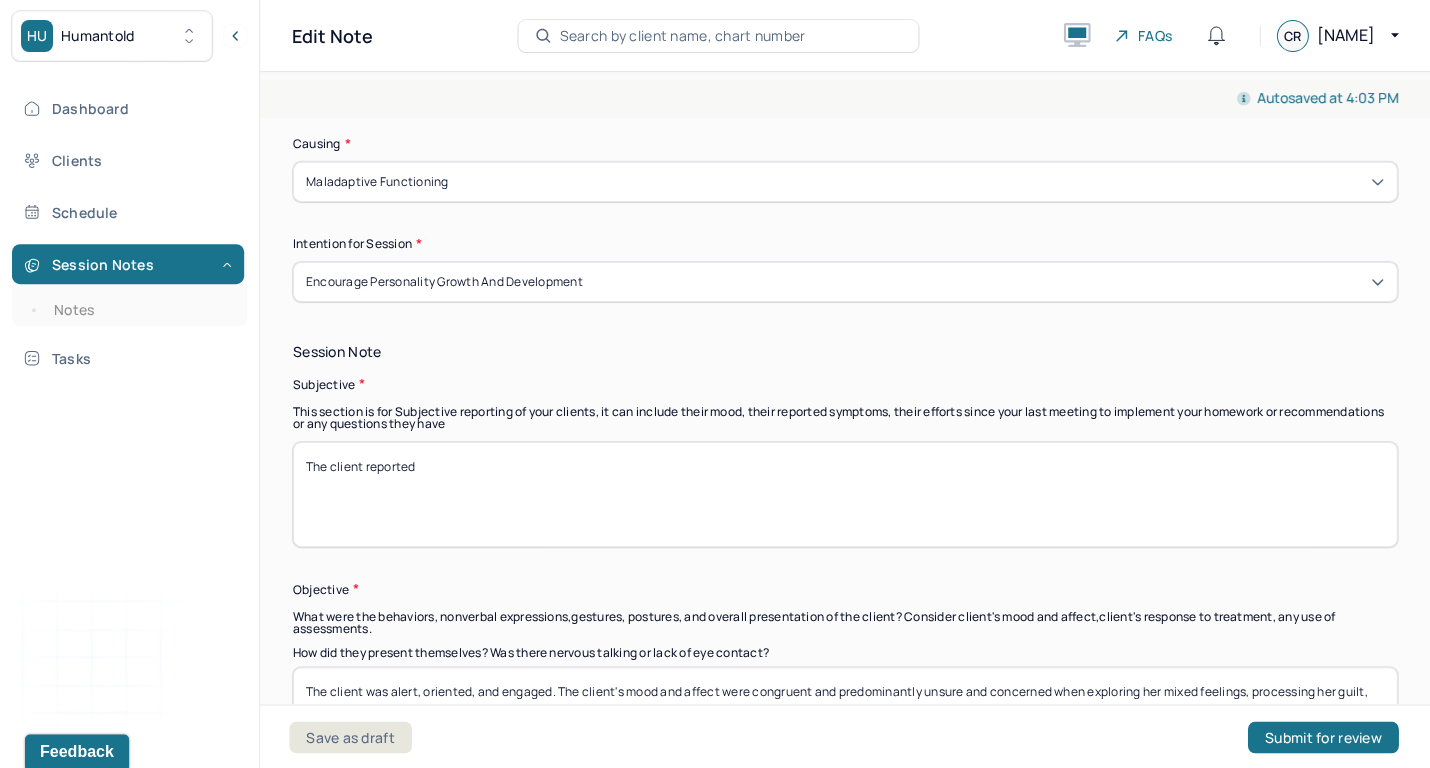 paste on "that due to recent events involving her youngest child's father, she has been feeling disappointed, sad, and tired. She expressed wanting to put her child into therapy but was unsure of how to go about it. The client also reported feeling frustrated by the lack of physical space she has at home due to clutter and her living arrangement. She expressed that the living situation has been making her feel overlooked or uncared for." 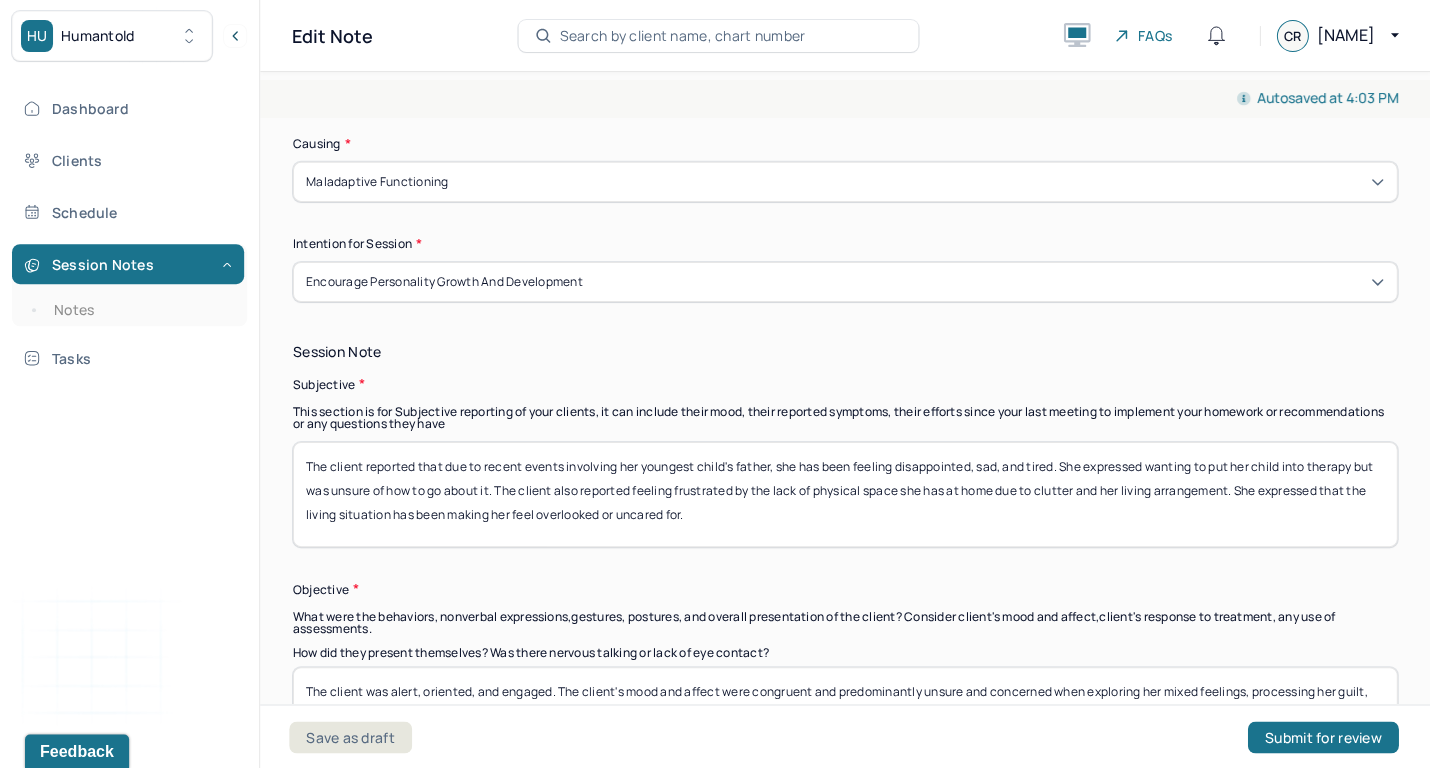 scroll, scrollTop: 1182, scrollLeft: 0, axis: vertical 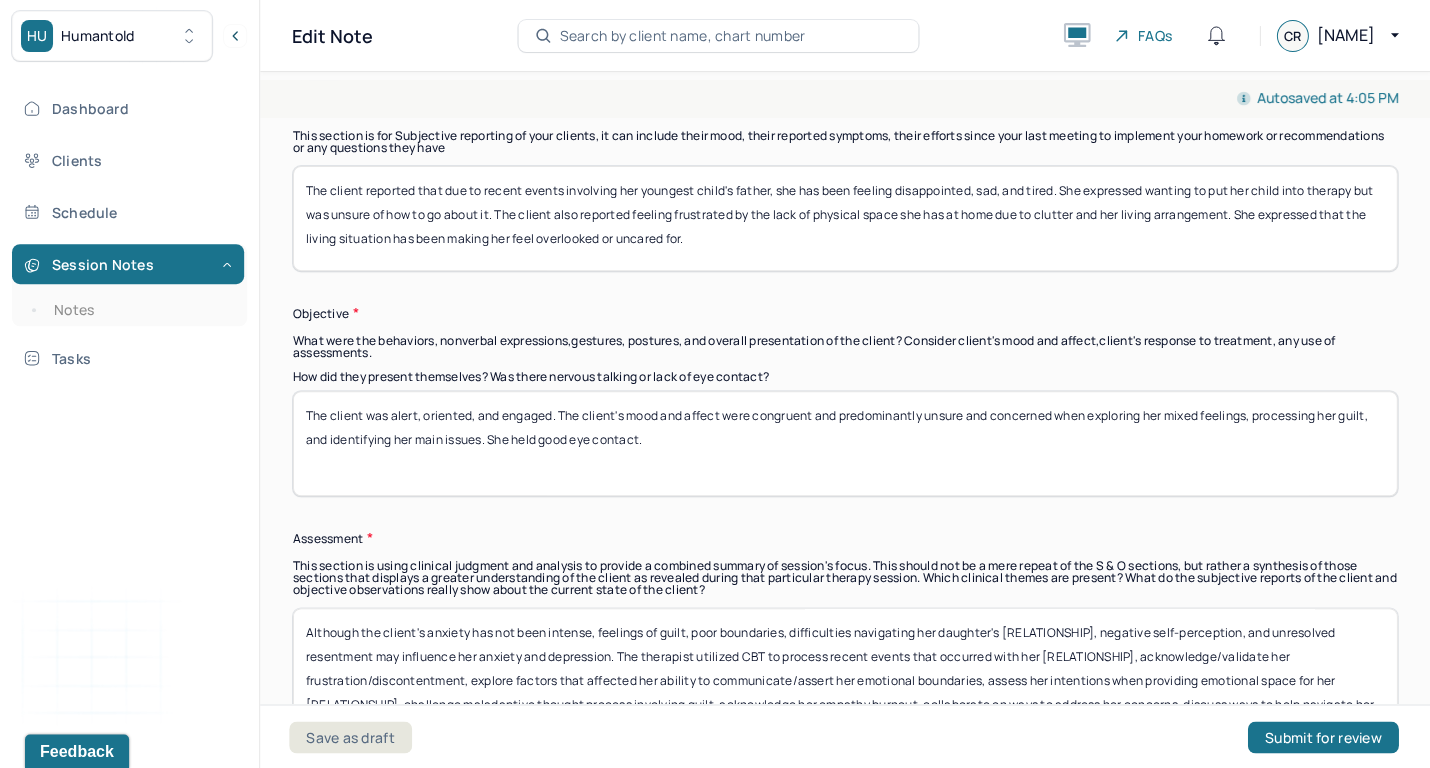 type on "The client reported that due to recent events involving her youngest child's father, she has been feeling disappointed, sad, and tired. She expressed wanting to put her child into therapy but was unsure of how to go about it. The client also reported feeling frustrated by the lack of physical space she has at home due to clutter and her living arrangement. She expressed that the living situation has been making her feel overlooked or uncared for." 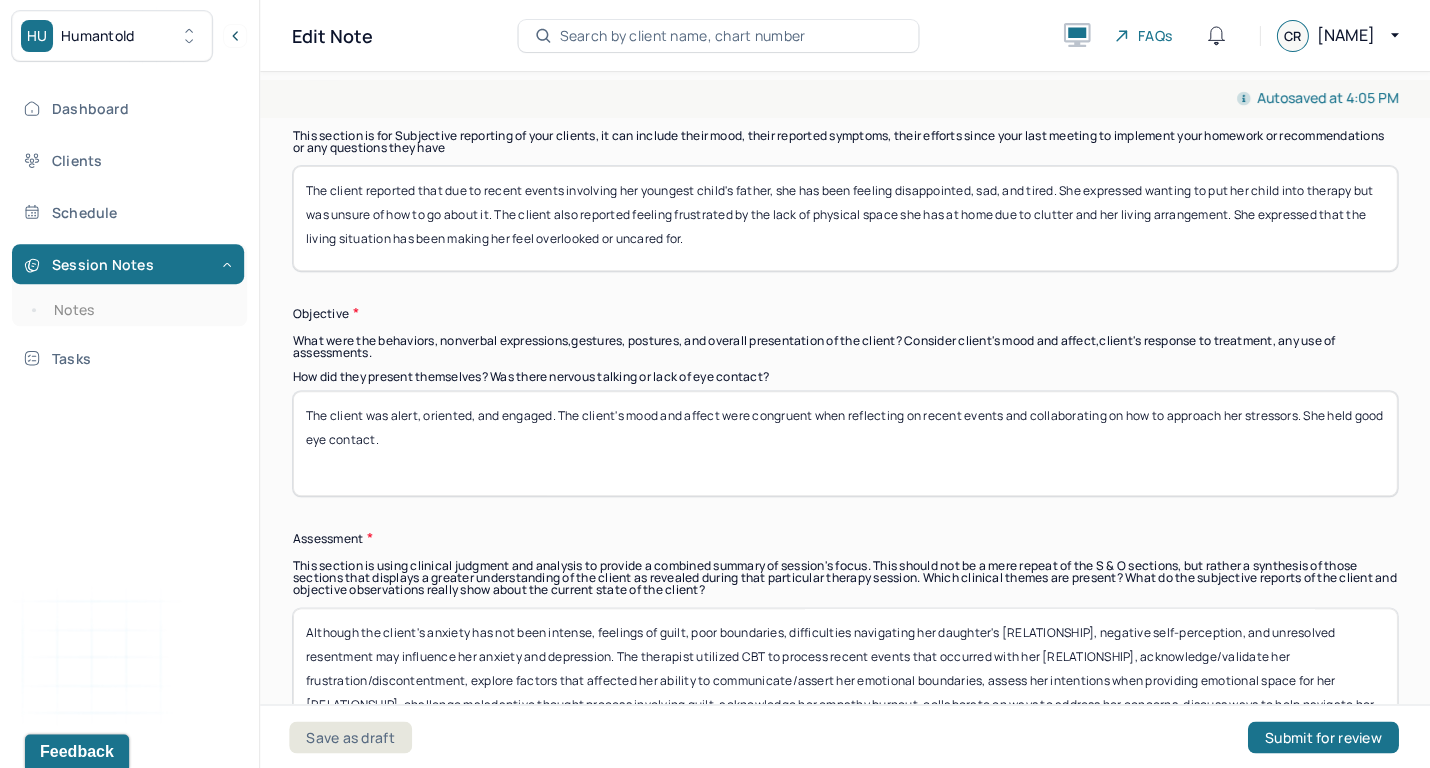 type on "The client was alert, oriented, and engaged. The client's mood and affect were congruent when reflecting on recent events and collaborating on how to approach her stressors. She held good eye contact." 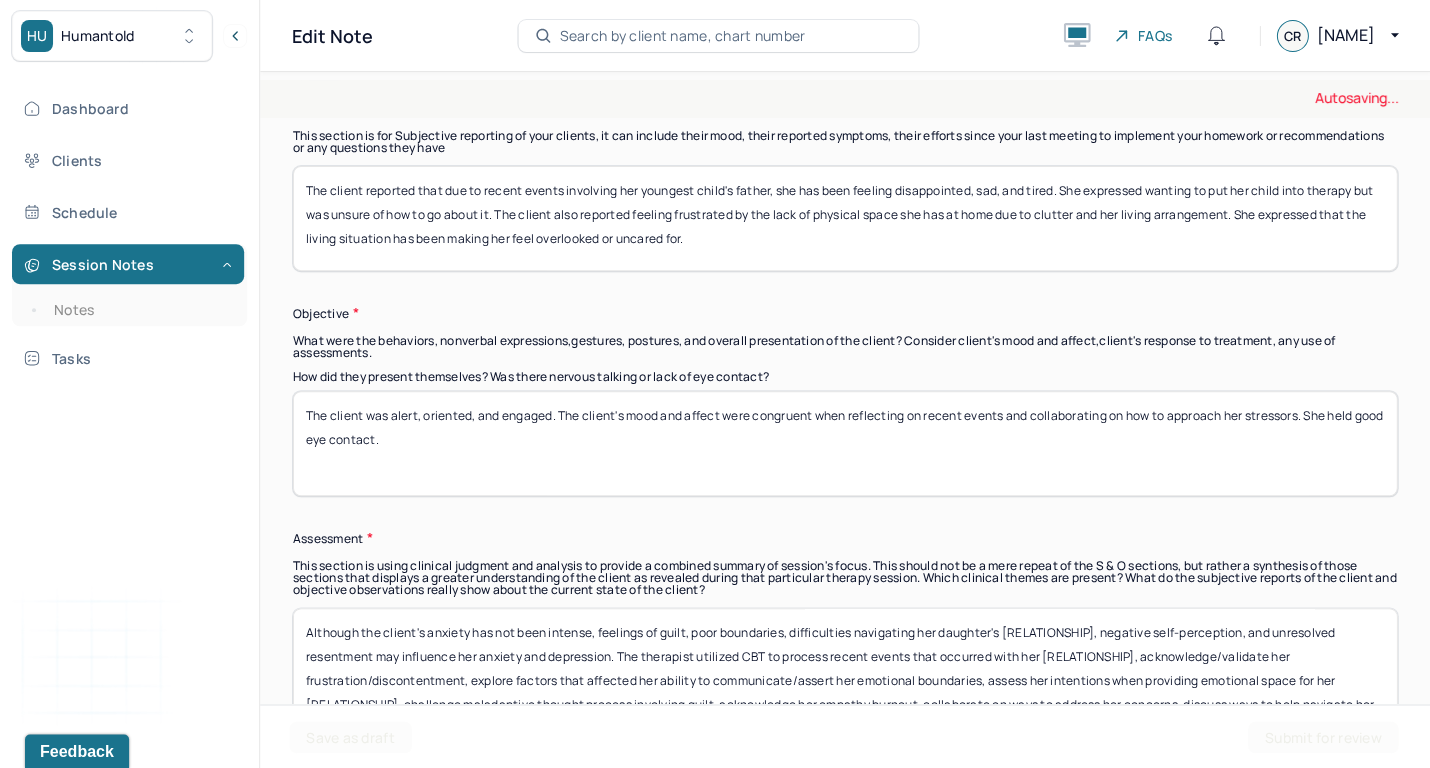 click on "Although the client's anxiety has not been intense, feelings of guilt, poor boundaries, difficulties navigating her daughter's [RELATIONSHIP], negative self-perception, and unresolved resentment may influence her anxiety and depression. The therapist utilized CBT to process recent events that occurred with her [RELATIONSHIP], acknowledge/validate her frustration/discontentment, explore factors that affected her ability to communicate/assert her emotional boundaries, assess her intentions when providing emotional space for her [RELATIONSHIP], challenge maladaptive thought process involving guilt, acknowledge her empathy burnout, collaborate on ways to address her concerns, discuss ways to help navigate her daughter and encourage self-advocacy, and acknowledge the unhealthy dynamic." at bounding box center [845, 660] 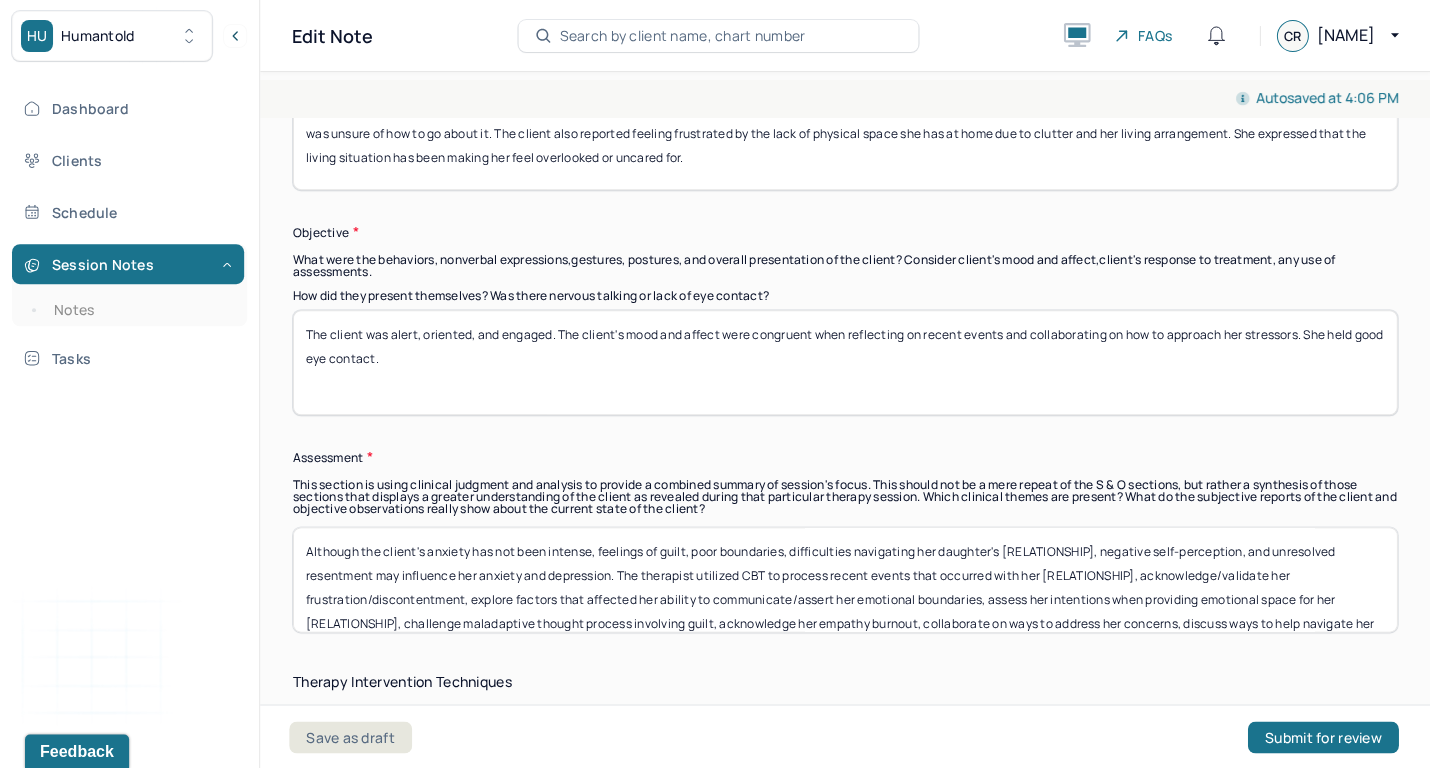 scroll, scrollTop: 1643, scrollLeft: 0, axis: vertical 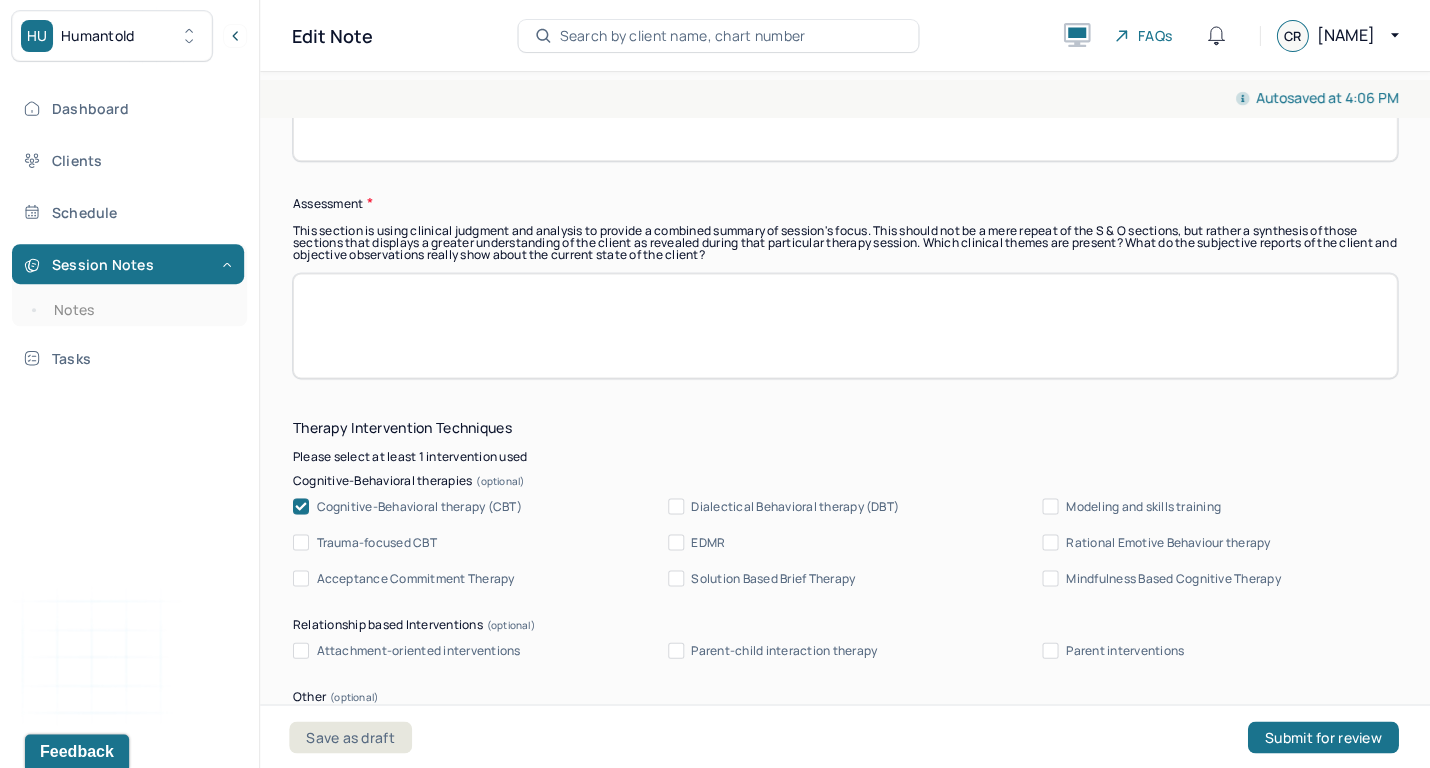paste on "Although the client's anxiety has not elevated, familial-related stressors, challenging living arrangements, poor sense of self, high expectations, and poor communication may influence her anxiety and depression. The therapist utilized CBT to process recent stressful family-related events, validate her emotions, address maladaptive thought processes, collaborate on ways to navigate her youngest child's apprehension about therapy, identify recent triggers, discuss communicating her expectations, and discuss creating intentional quality alone time." 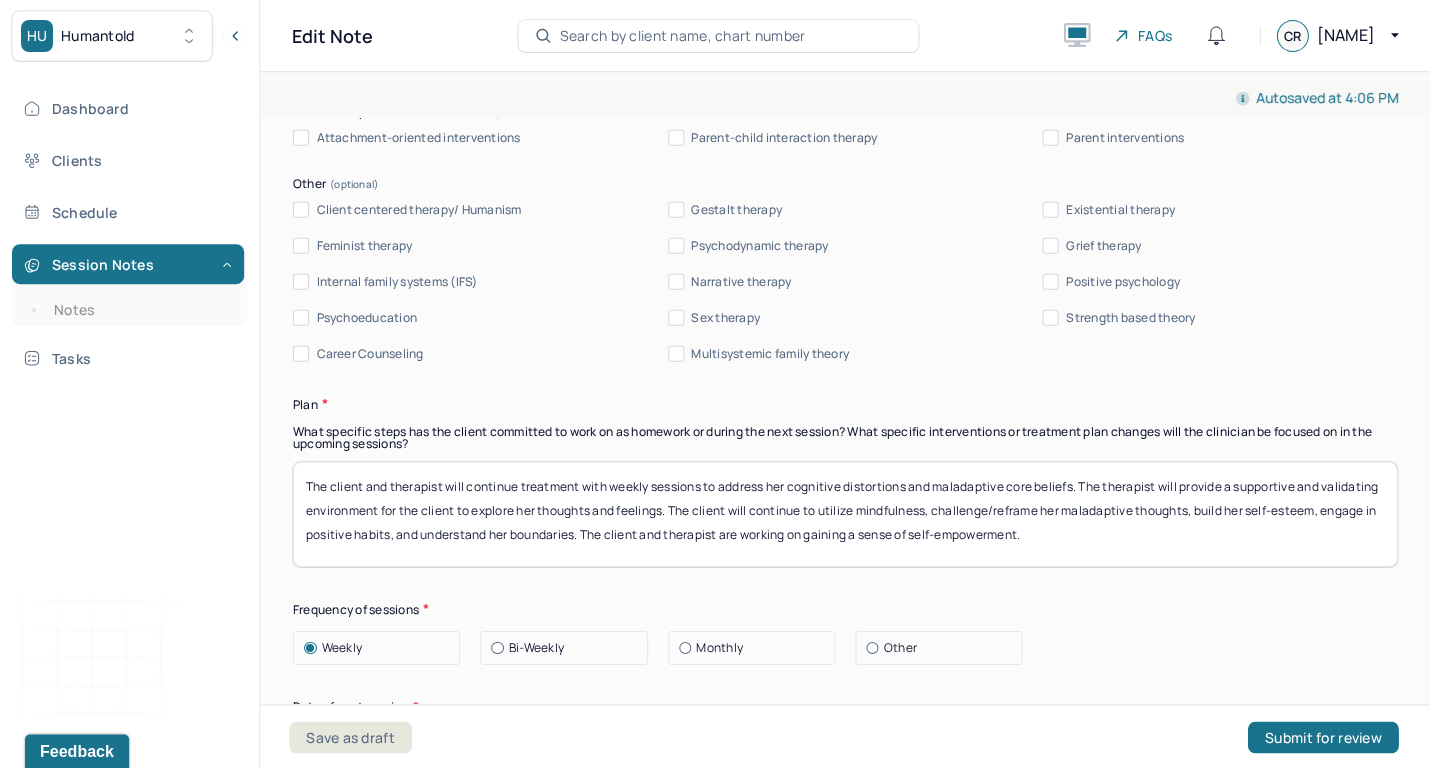 scroll, scrollTop: 2515, scrollLeft: 0, axis: vertical 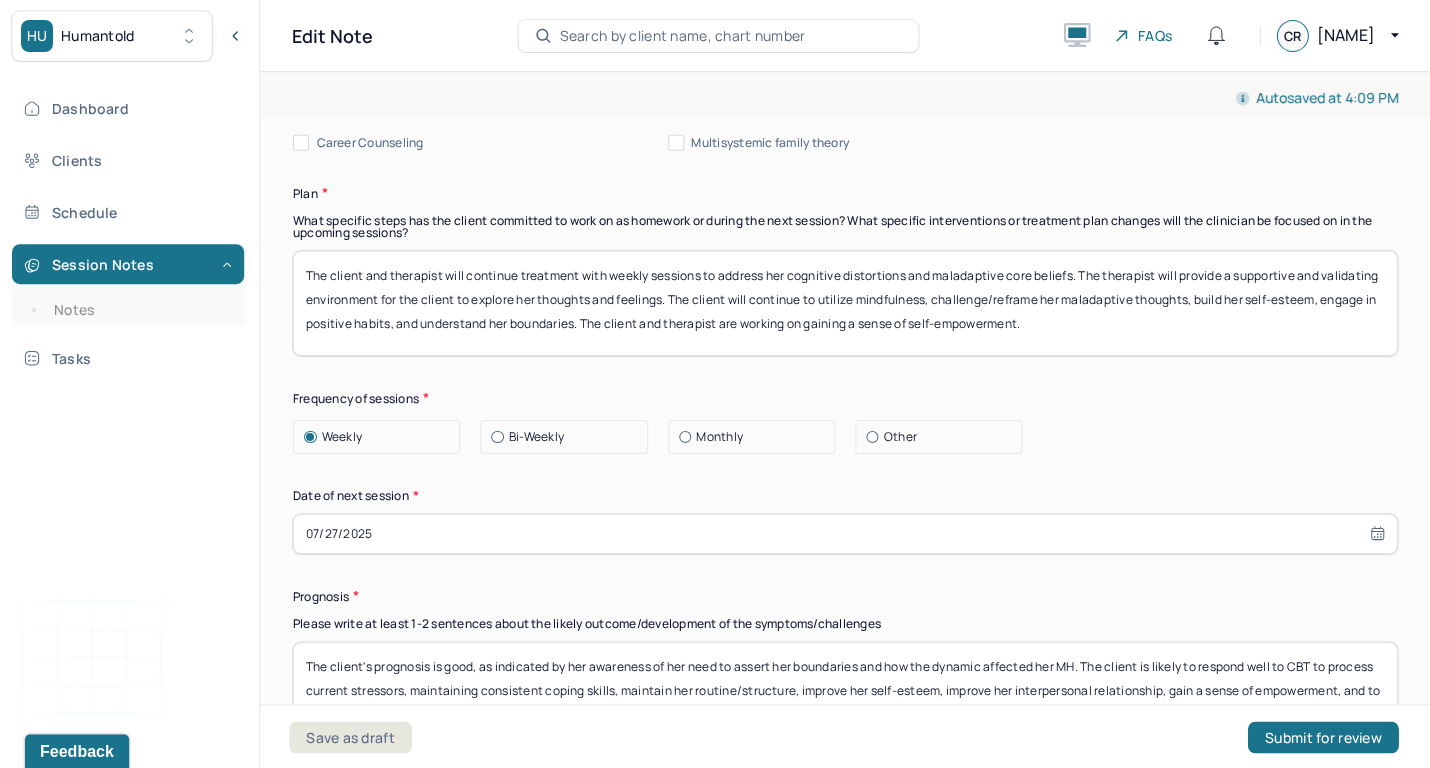 type on "Although the client's anxiety has not elevated, familial-related stressors, challenging living arrangements, poor sense of self, high expectations, and poor communication may influence her anxiety and depression. The therapist utilized CBT to process recent stressful family-related events, validate her emotions, address maladaptive thought processes, collaborate on ways to navigate her youngest child's apprehension about therapy, identify recent triggers, discuss communicating her expectations, and discuss creating intentional quality alone time." 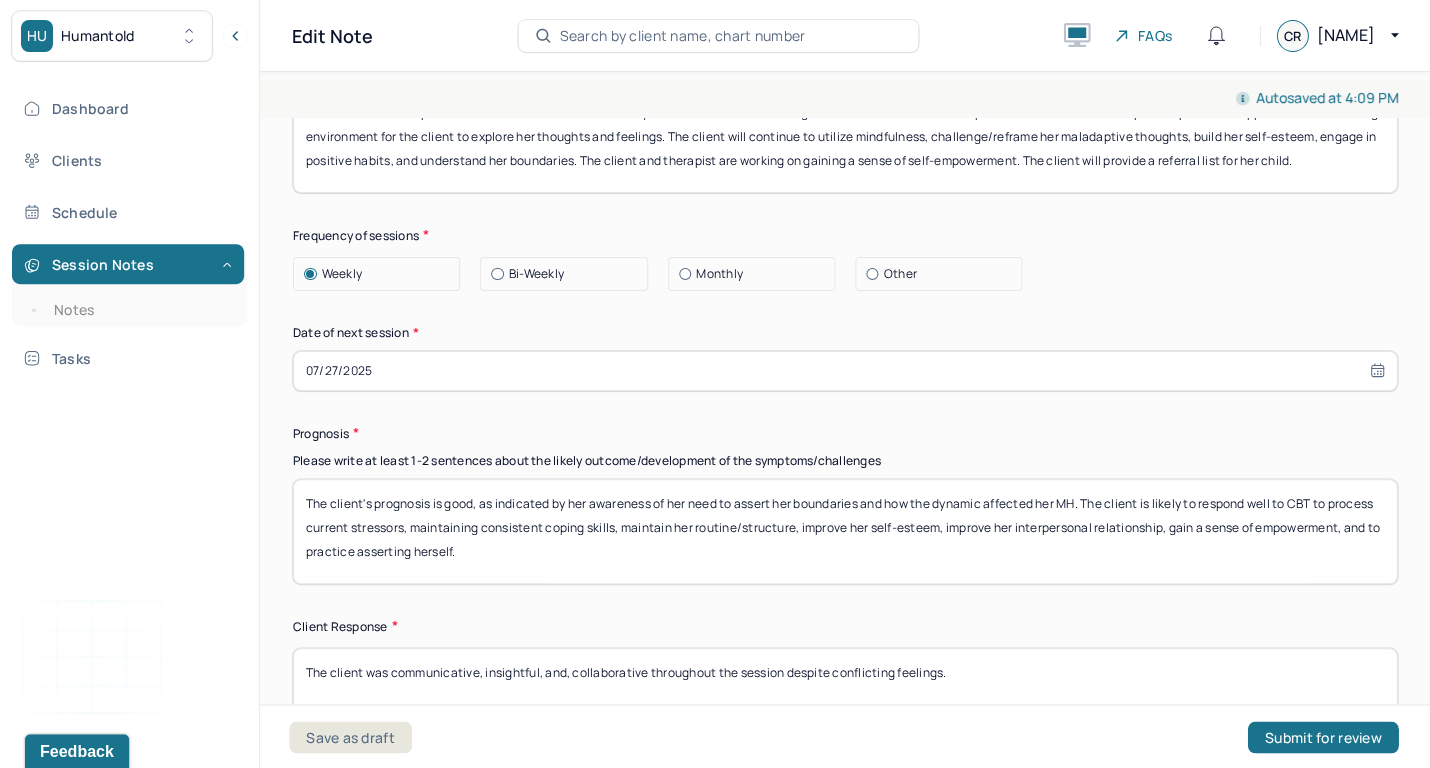 scroll, scrollTop: 2680, scrollLeft: 0, axis: vertical 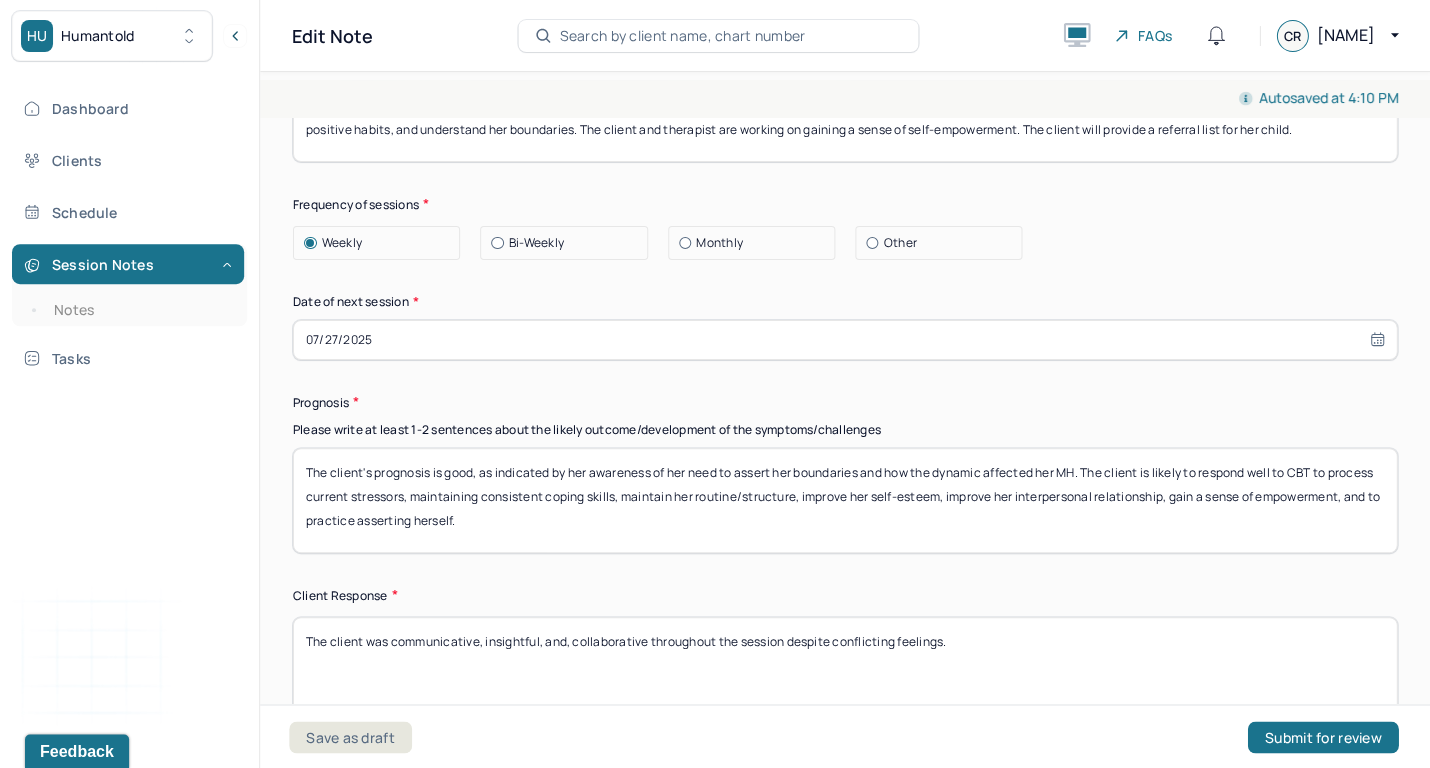 type on "The client and therapist will continue treatment with weekly sessions to address her cognitive distortions and maladaptive core beliefs. The therapist will provide a supportive and validating environment for the client to explore her thoughts and feelings. The client will continue to utilize mindfulness, challenge/reframe her maladaptive thoughts, build her self-esteem, engage in positive habits, and understand her boundaries. The client and therapist are working on gaining a sense of self-empowerment. The client will provide a referral list for her child." 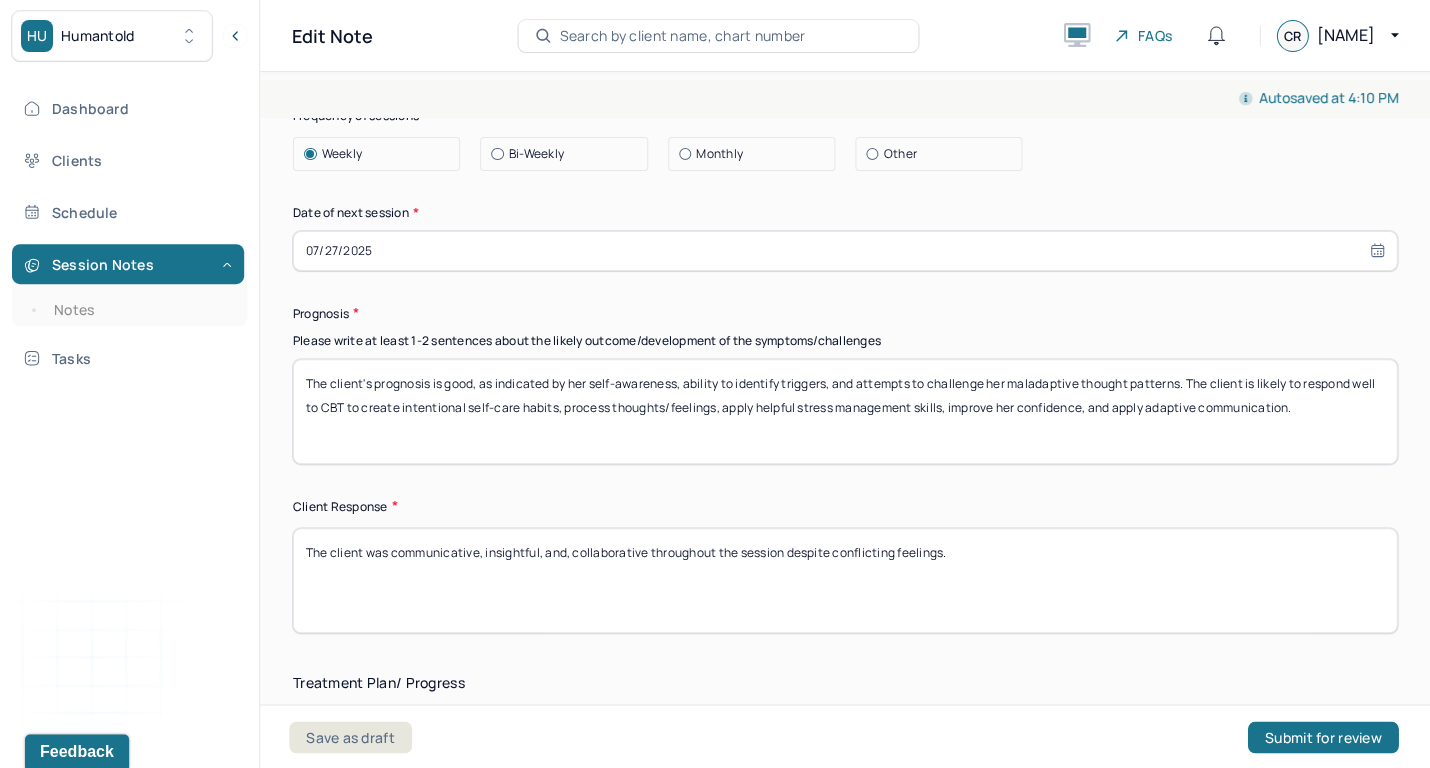 scroll, scrollTop: 2831, scrollLeft: 0, axis: vertical 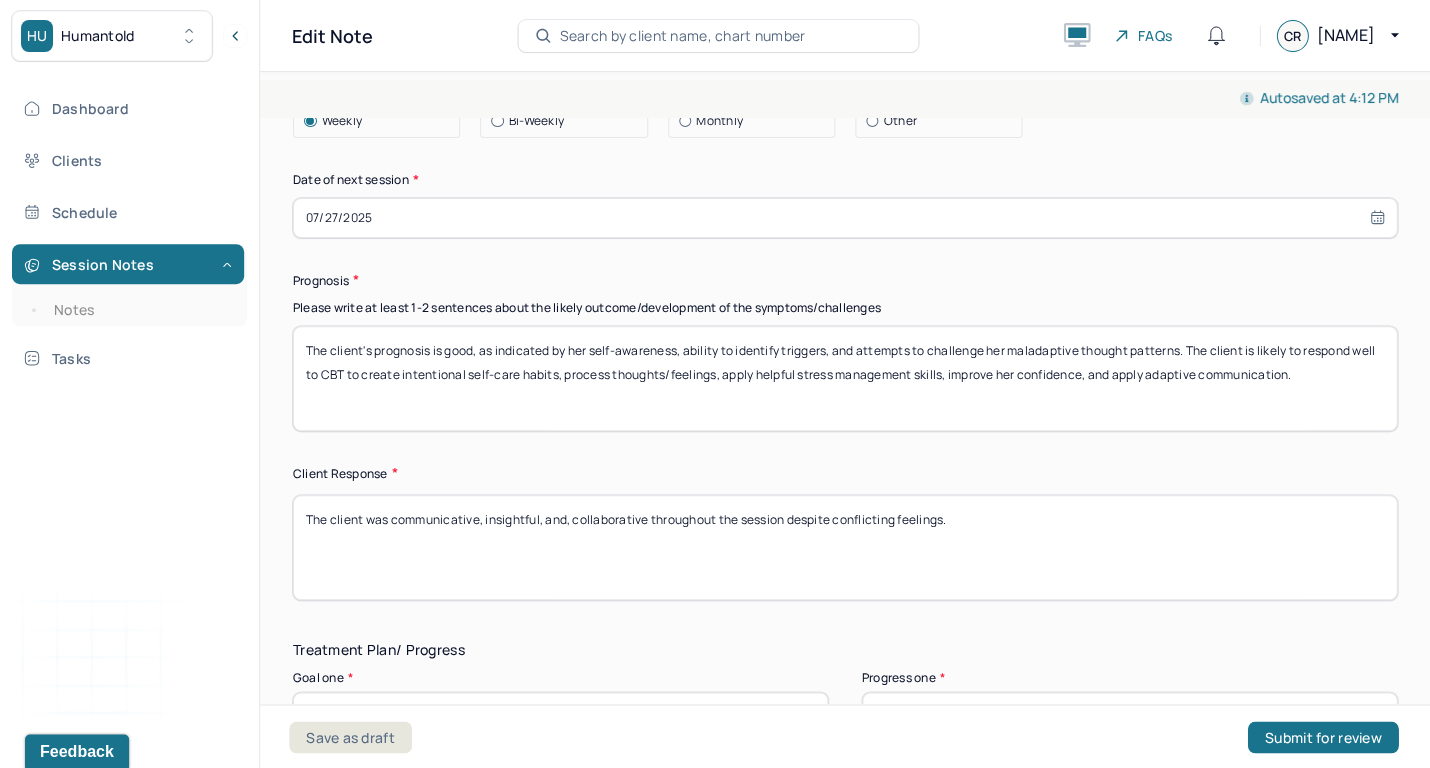 click on "The client's prognosis is good, as indicated by her self-awareness, ability to identify triggers, and attempts to challenge her maladaptive thought patterns. The client is likely to respond well to CBT to create intentional self-care habits, process thoughts/feelings, apply helpful stress management skills, improve her confidence, and apply adaptive communication." at bounding box center (845, 378) 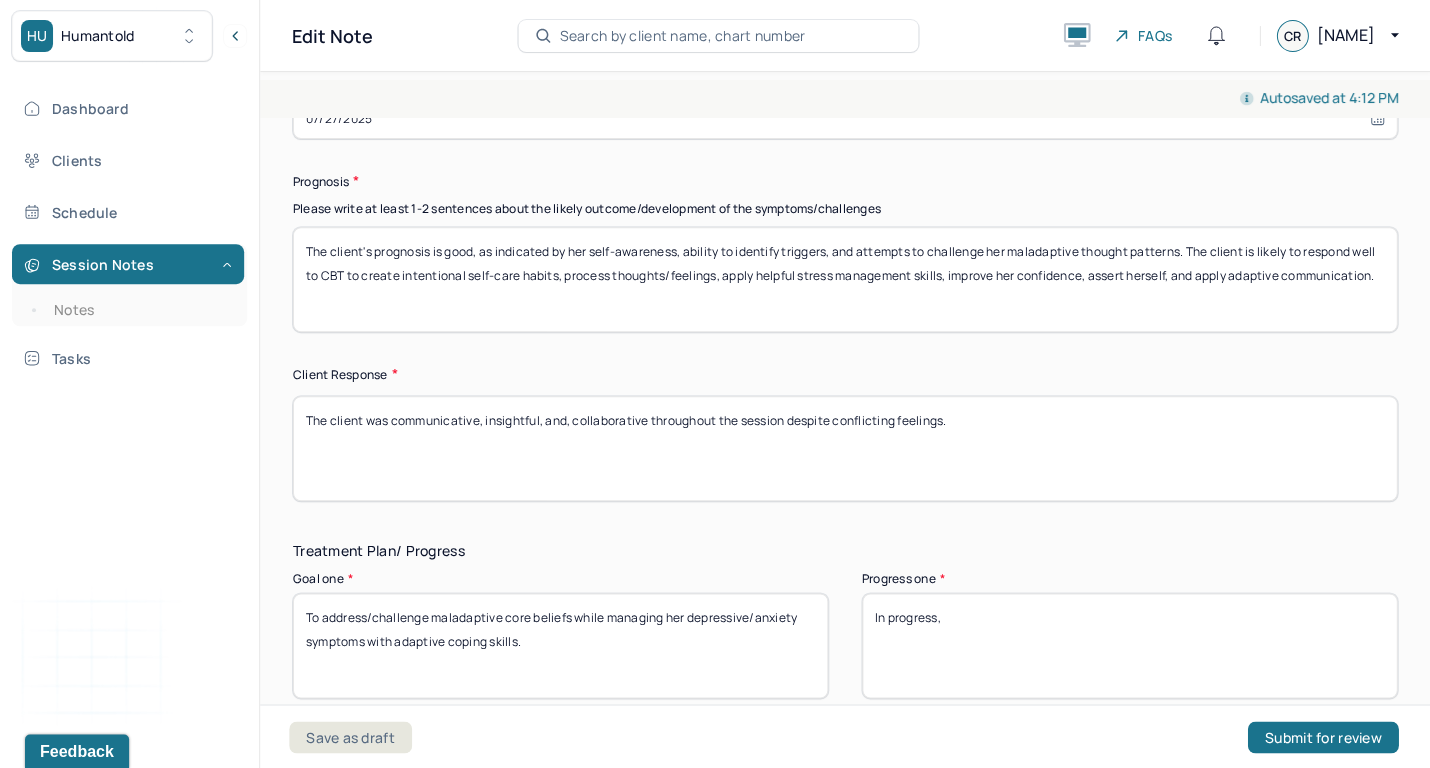 scroll, scrollTop: 2970, scrollLeft: 0, axis: vertical 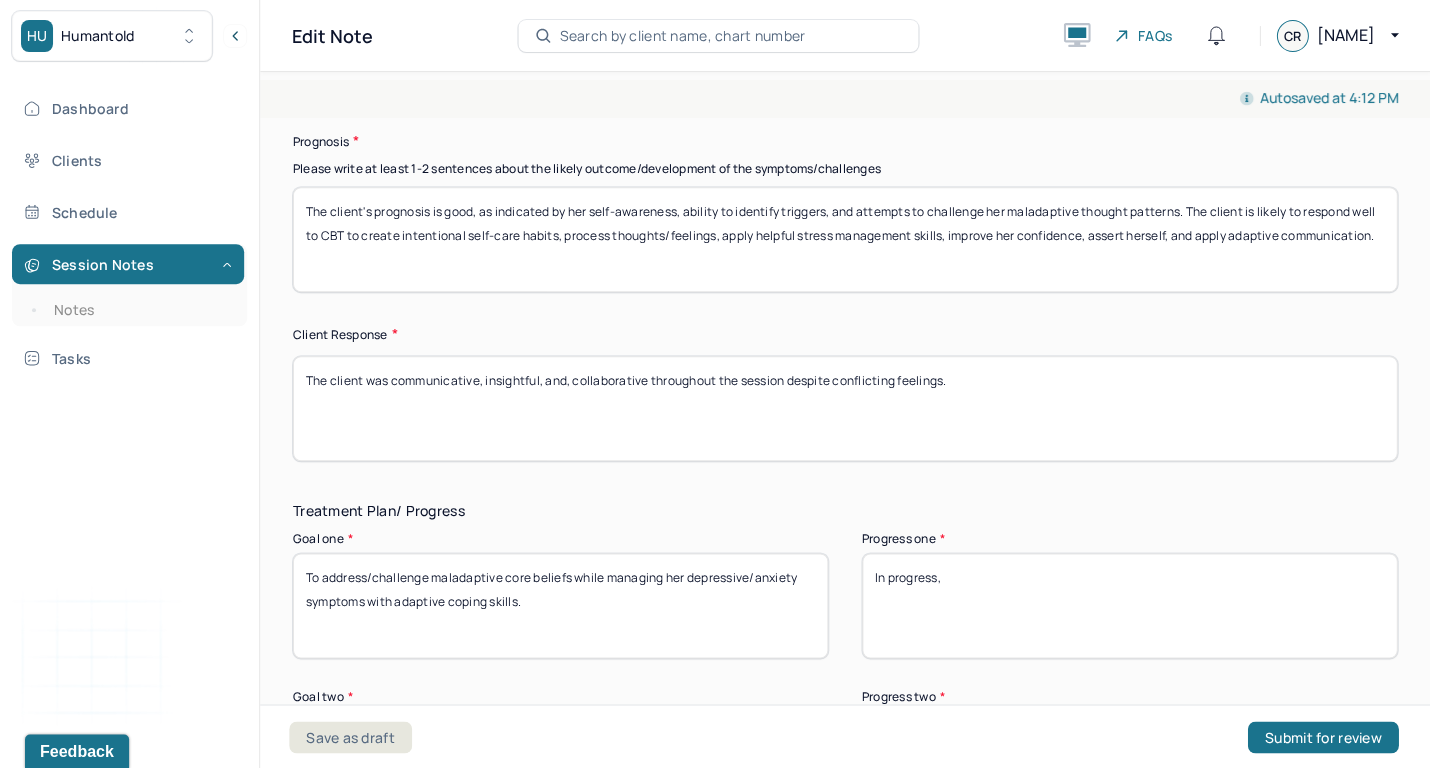 type on "The client's prognosis is good, as indicated by her self-awareness, ability to identify triggers, and attempts to challenge her maladaptive thought patterns. The client is likely to respond well to CBT to create intentional self-care habits, process thoughts/feelings, apply helpful stress management skills, improve her confidence, assert herself, and apply adaptive communication." 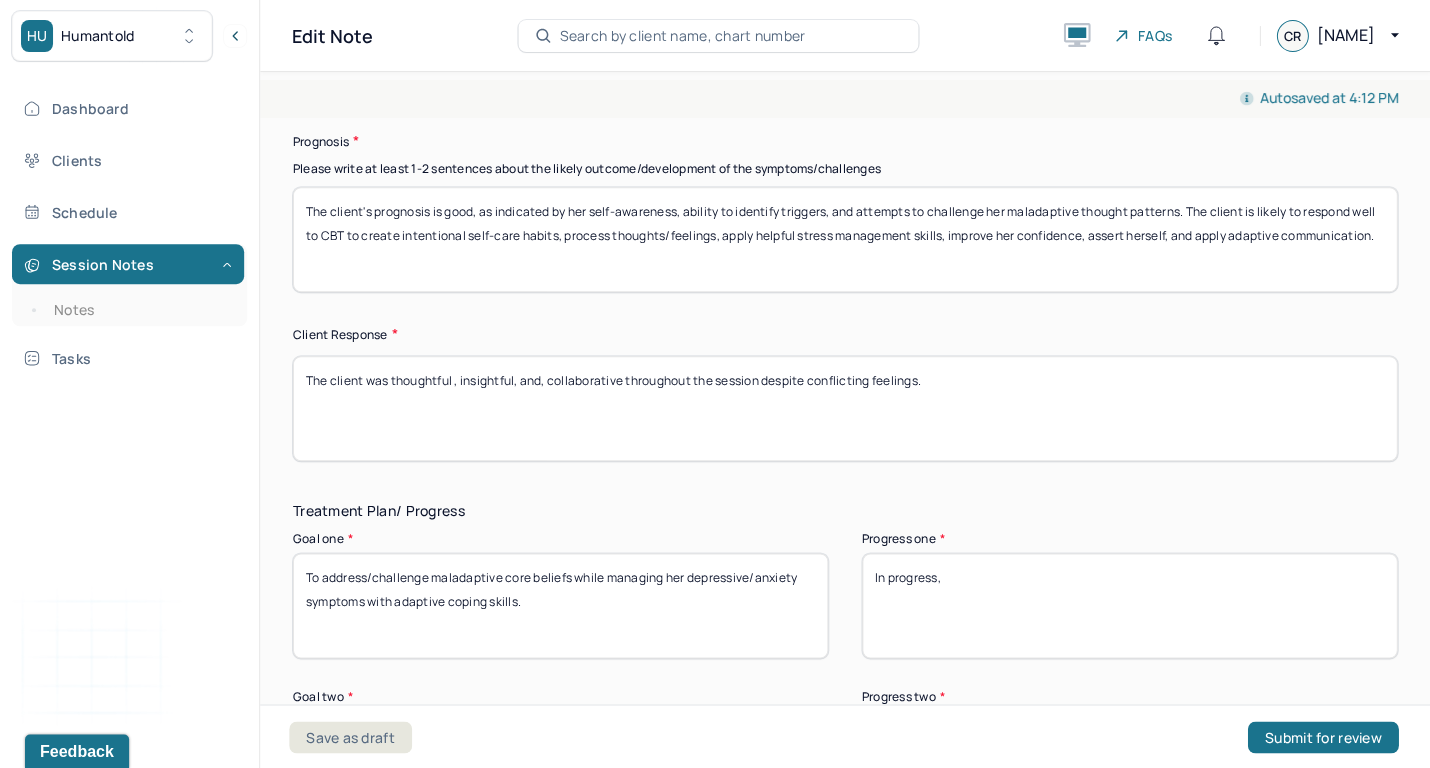 drag, startPoint x: 454, startPoint y: 374, endPoint x: 547, endPoint y: 374, distance: 93 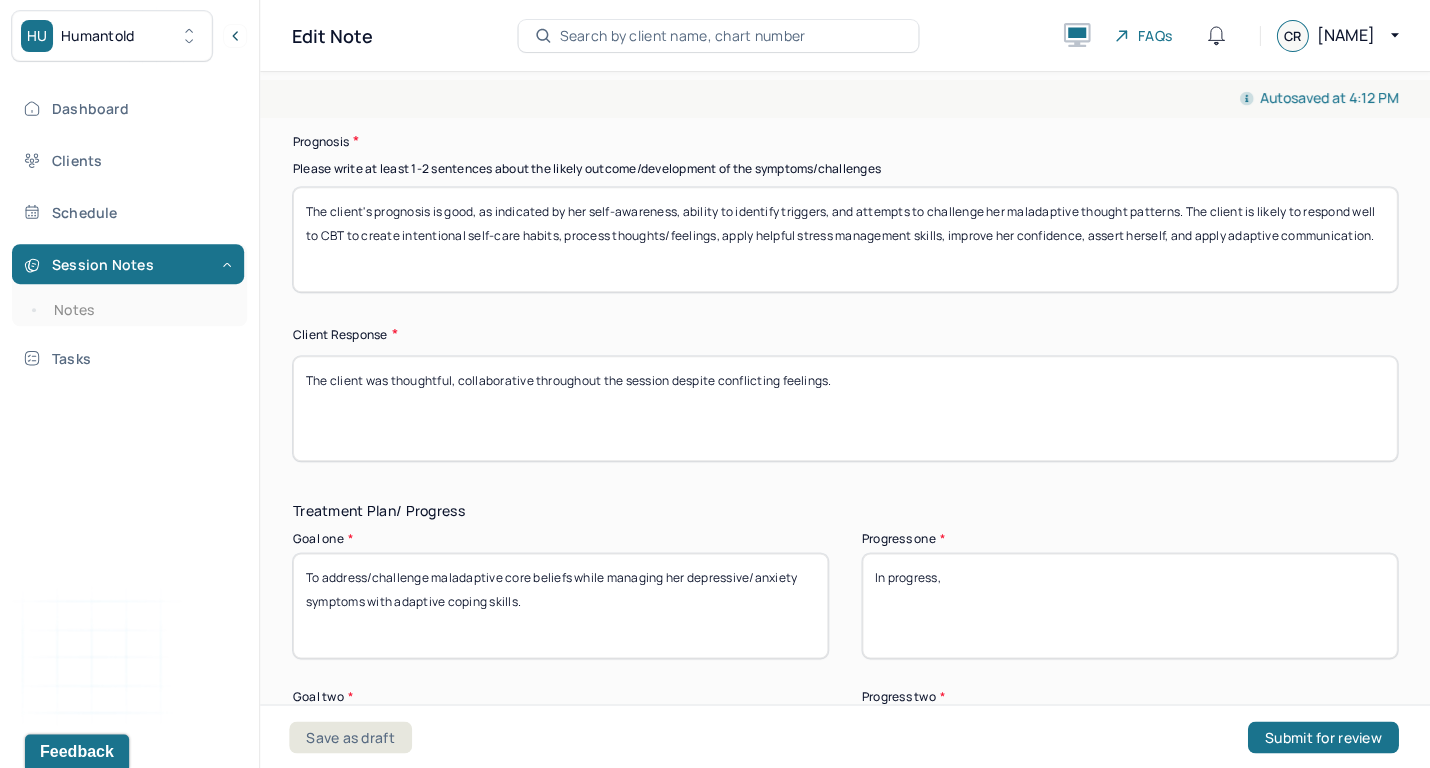 click on "The client was thoughtful , insightful, and, collaborative throughout the session despite conflicting feelings." at bounding box center (845, 408) 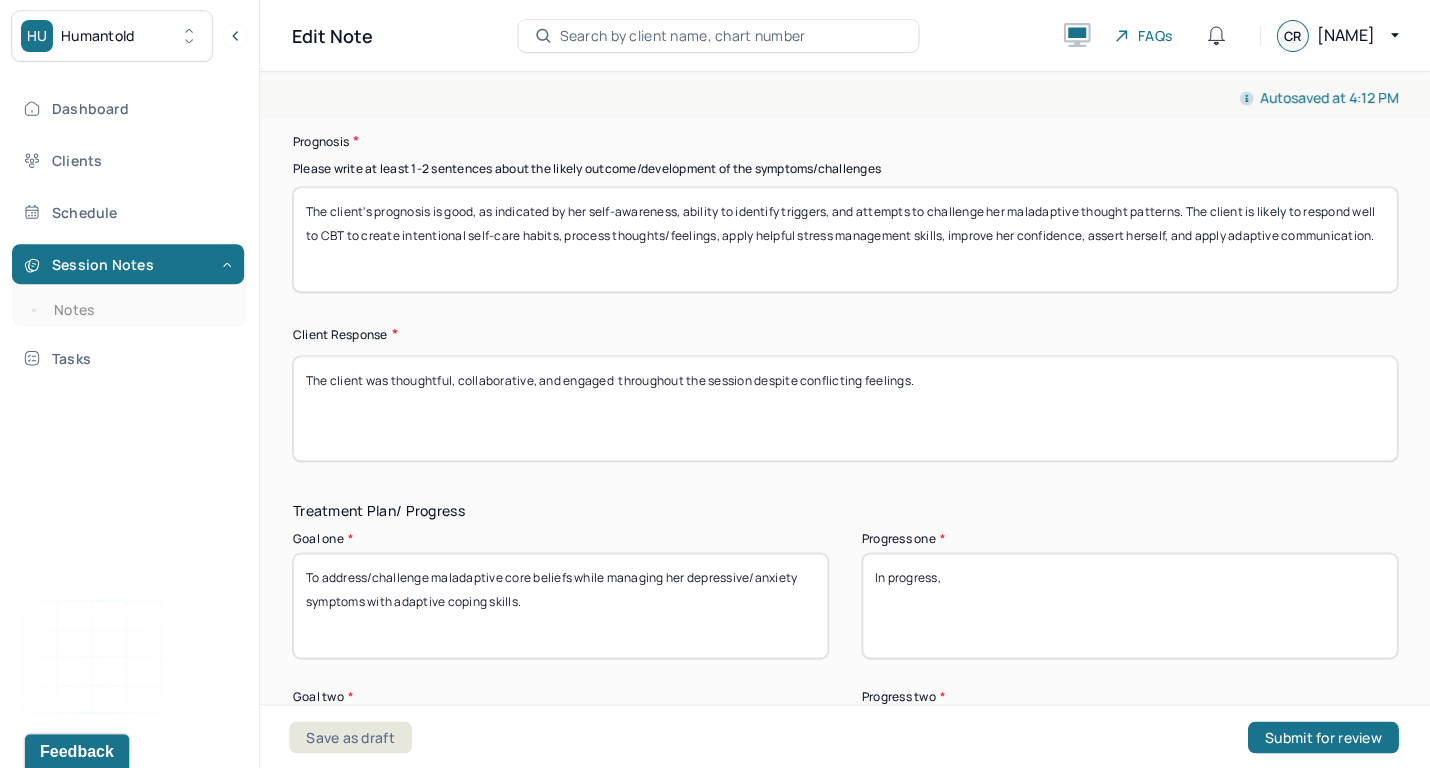 drag, startPoint x: 754, startPoint y: 370, endPoint x: 1142, endPoint y: 366, distance: 388.02063 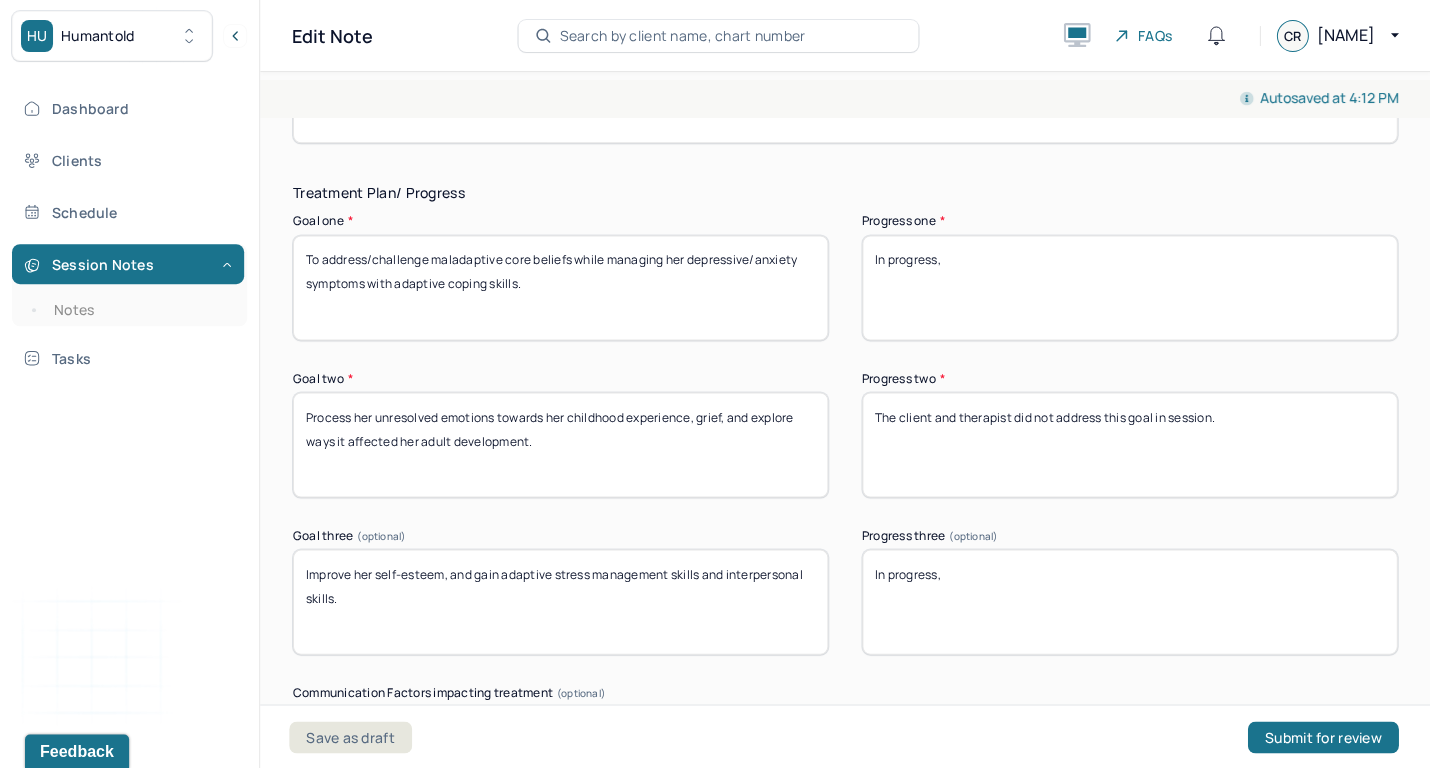 scroll, scrollTop: 3289, scrollLeft: 0, axis: vertical 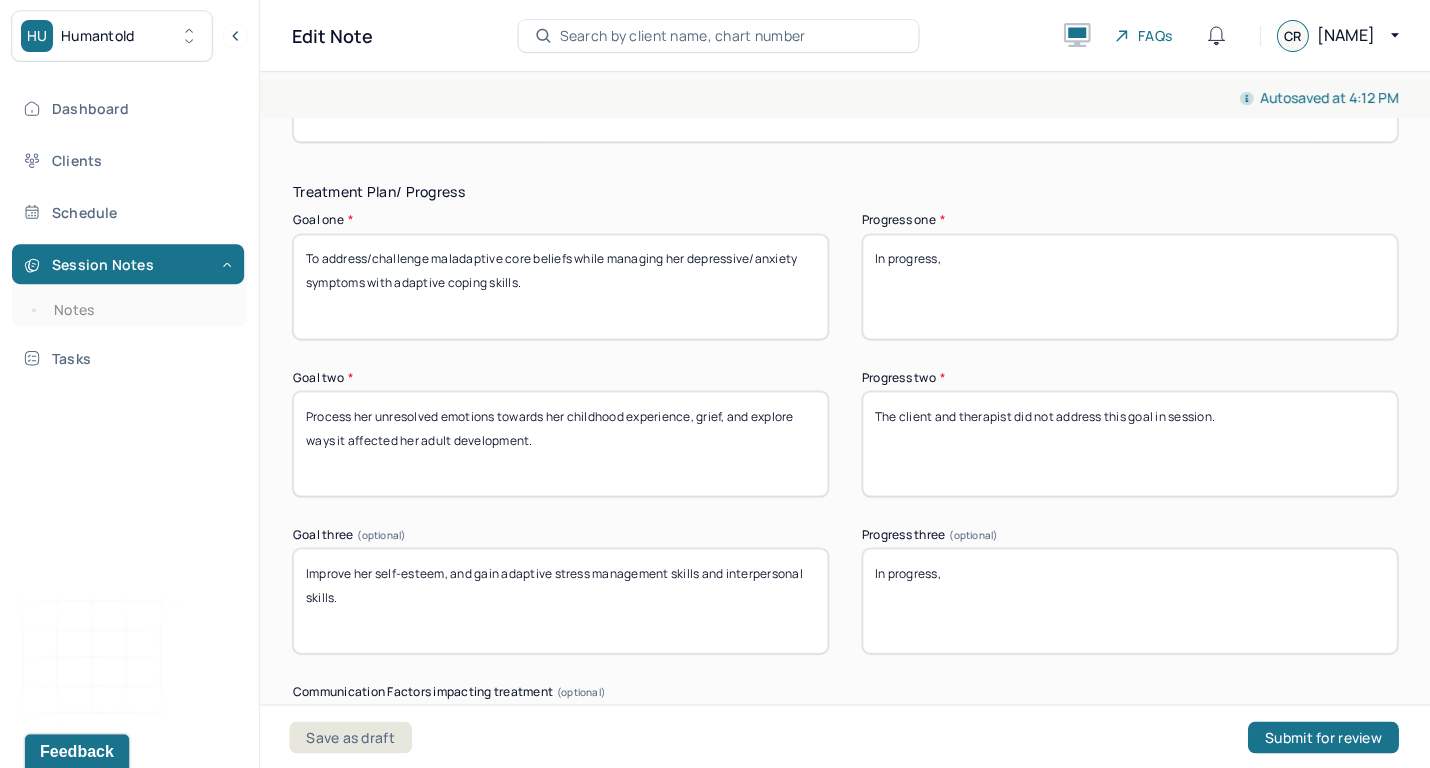 type on "The client was thoughtful, collaborative, and engaged  throughout the session." 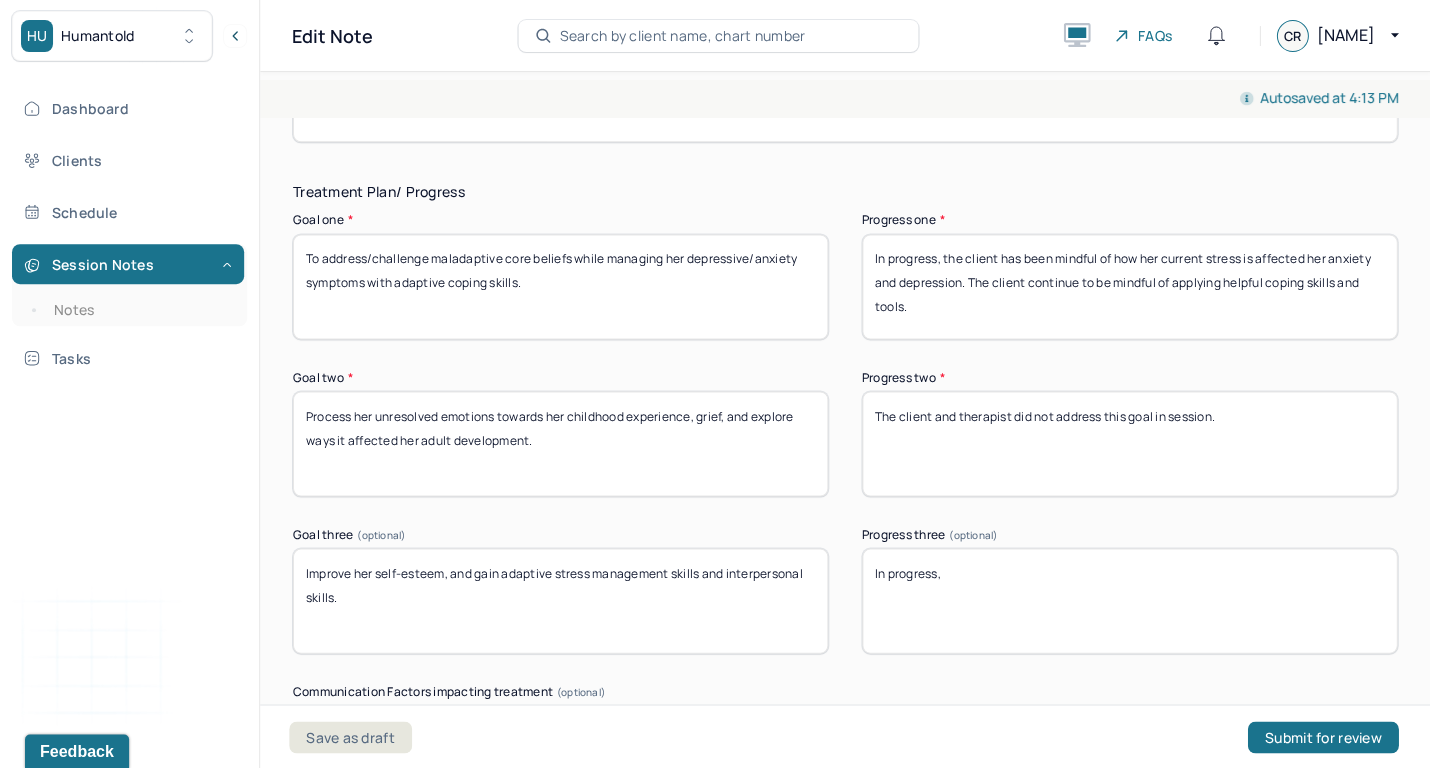 click on "In progress, the client has been mindful of how her current stress is affected her anxiety and depression. The client continue to be mindful of applying helpful coping skills and tools." at bounding box center [1129, 286] 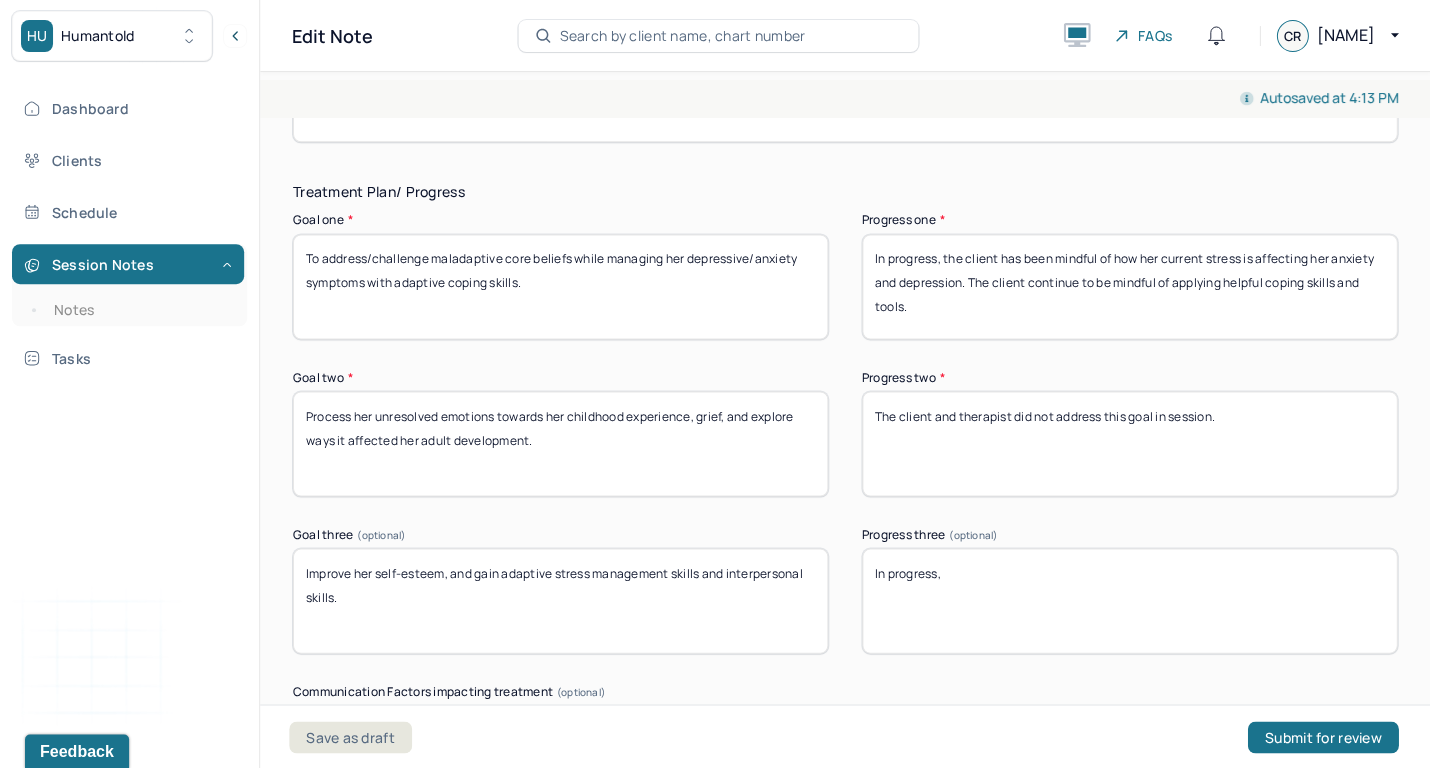 click on "In progress, the client has been mindful of how her current stress is affected her anxiety and depression. The client continue to be mindful of applying helpful coping skills and tools." at bounding box center [1129, 286] 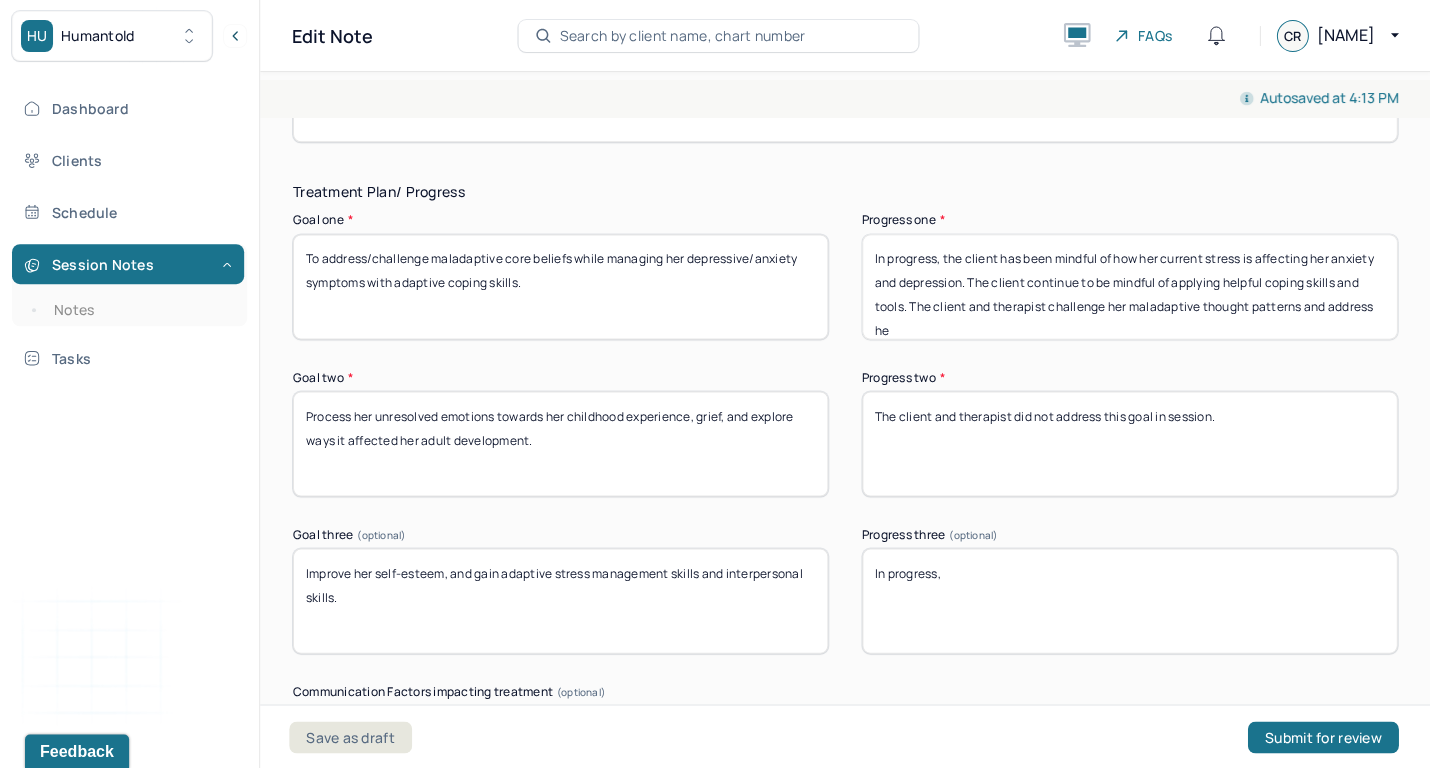scroll, scrollTop: 1, scrollLeft: 0, axis: vertical 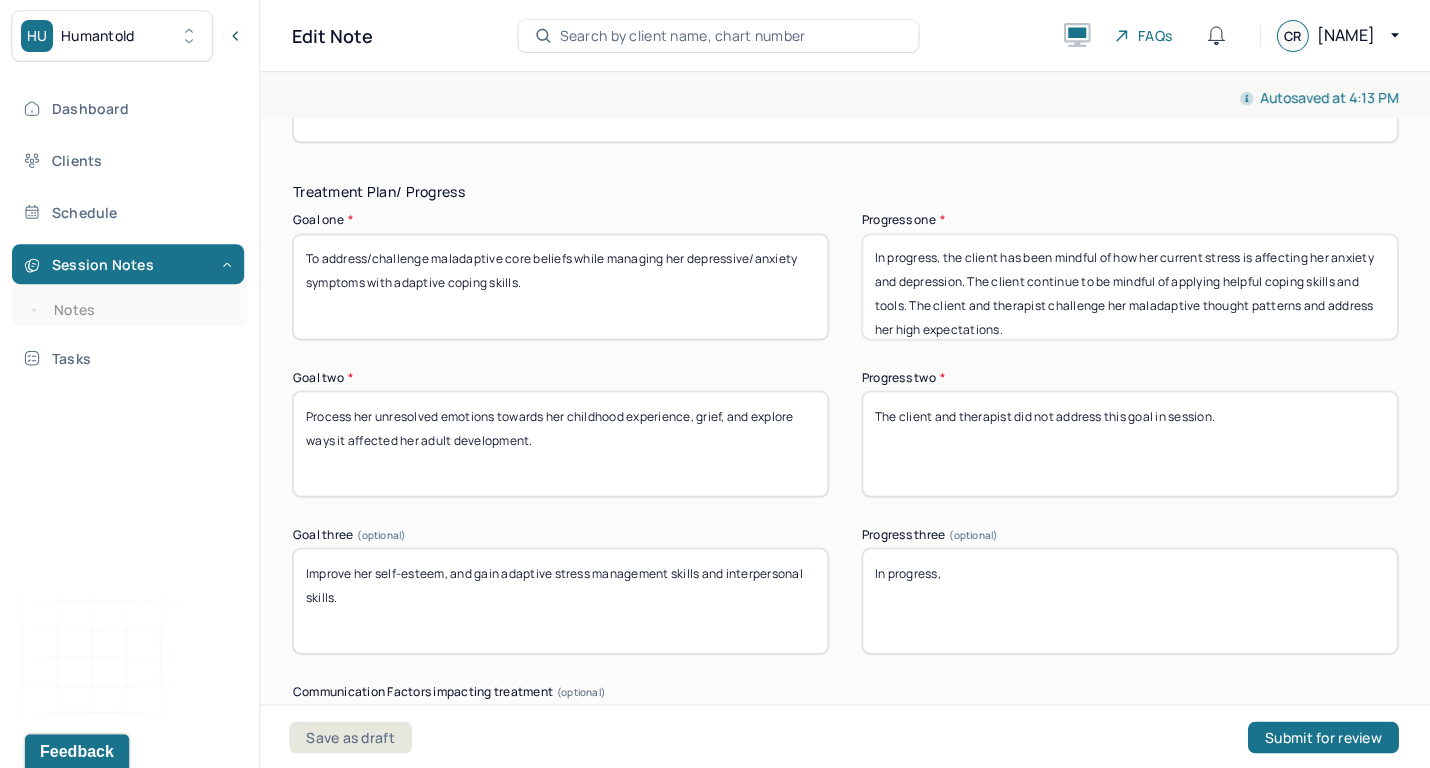 click on "In progress, the client has been mindful of how her current stress is affecting her anxiety and depression. The client continue to be mindful of applying helpful coping skills and tools." at bounding box center [1129, 286] 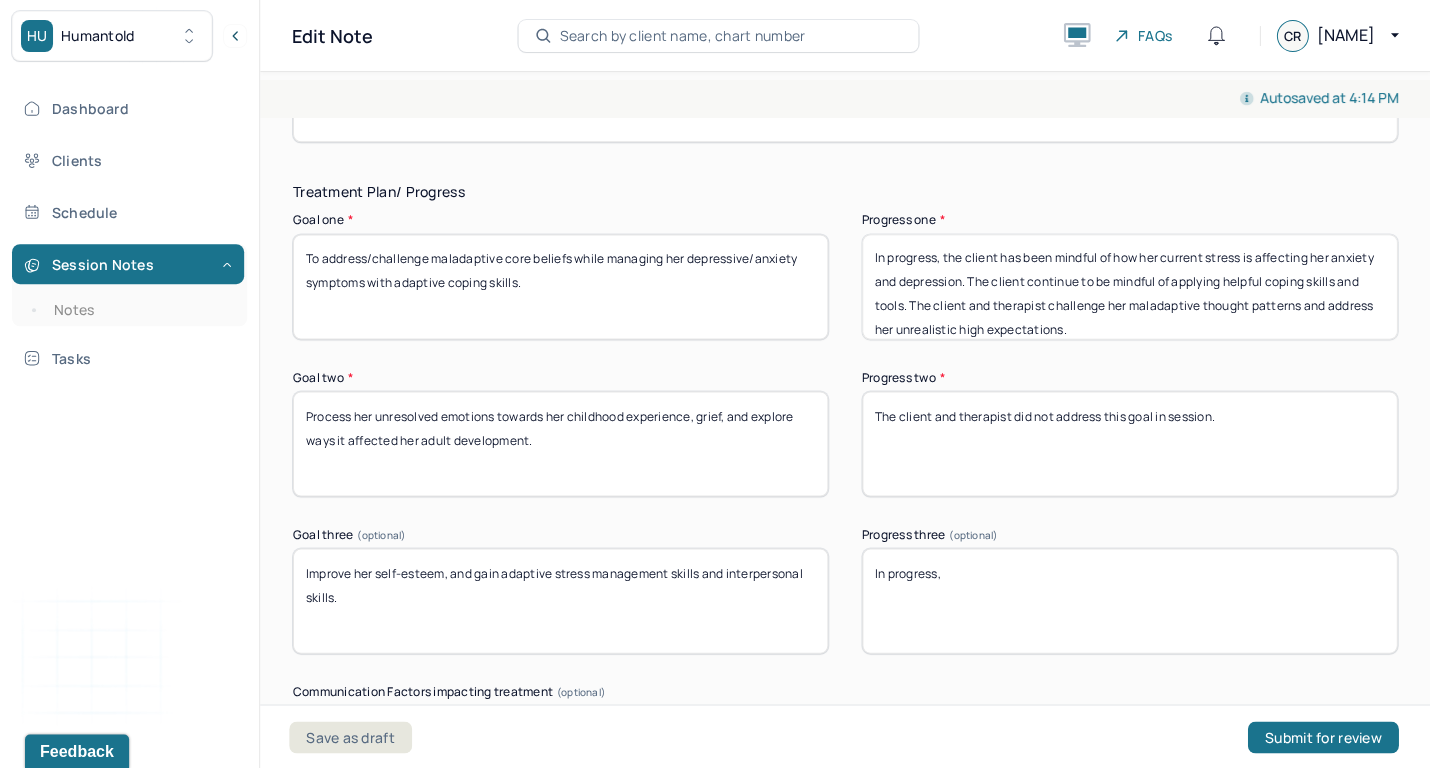 type on "In progress, the client has been mindful of how her current stress is affecting her anxiety and depression. The client continue to be mindful of applying helpful coping skills and tools. The client and therapist challenge her maladaptive thought patterns and address her unrealistic high expectations." 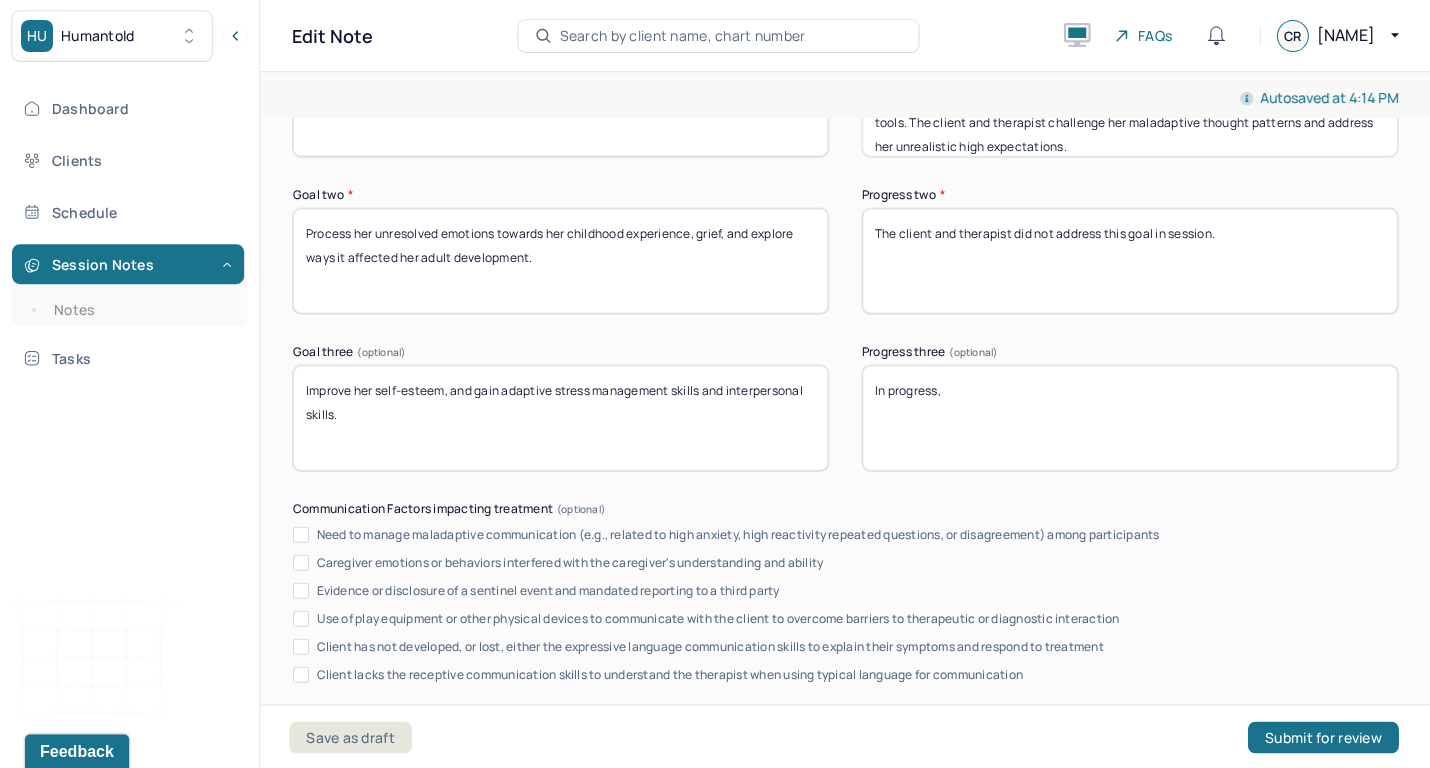 scroll, scrollTop: 3474, scrollLeft: 0, axis: vertical 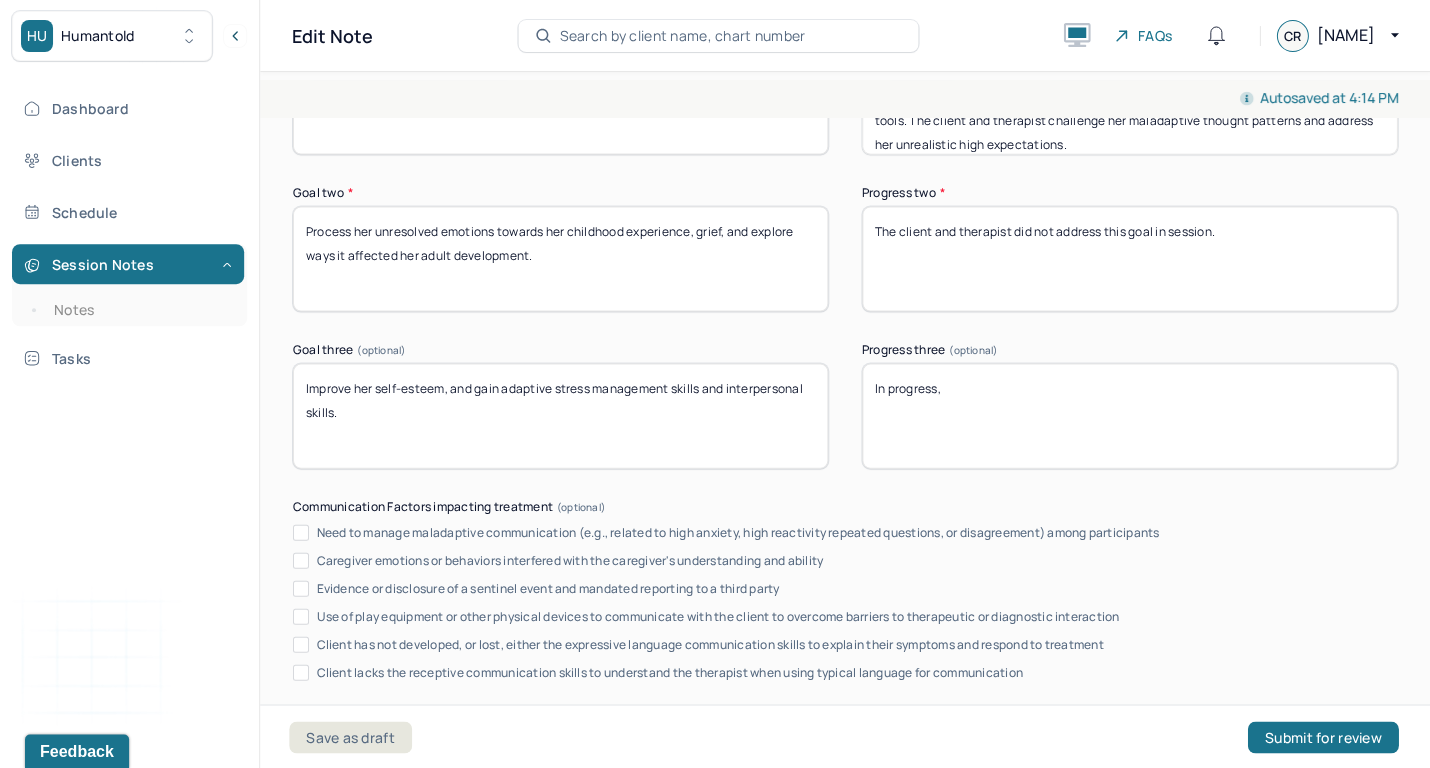 click on "In progress," at bounding box center (1129, 415) 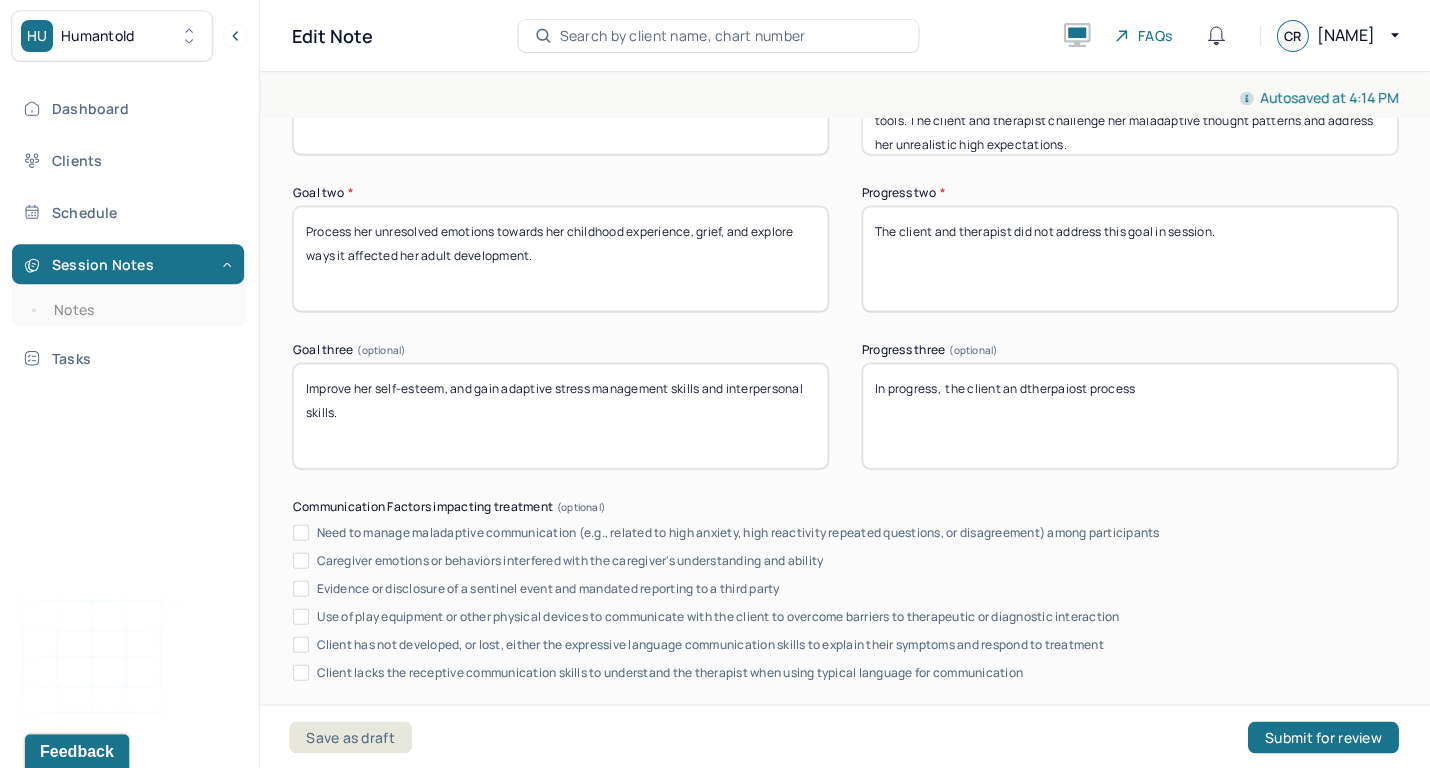 click on "In progress," at bounding box center [1129, 415] 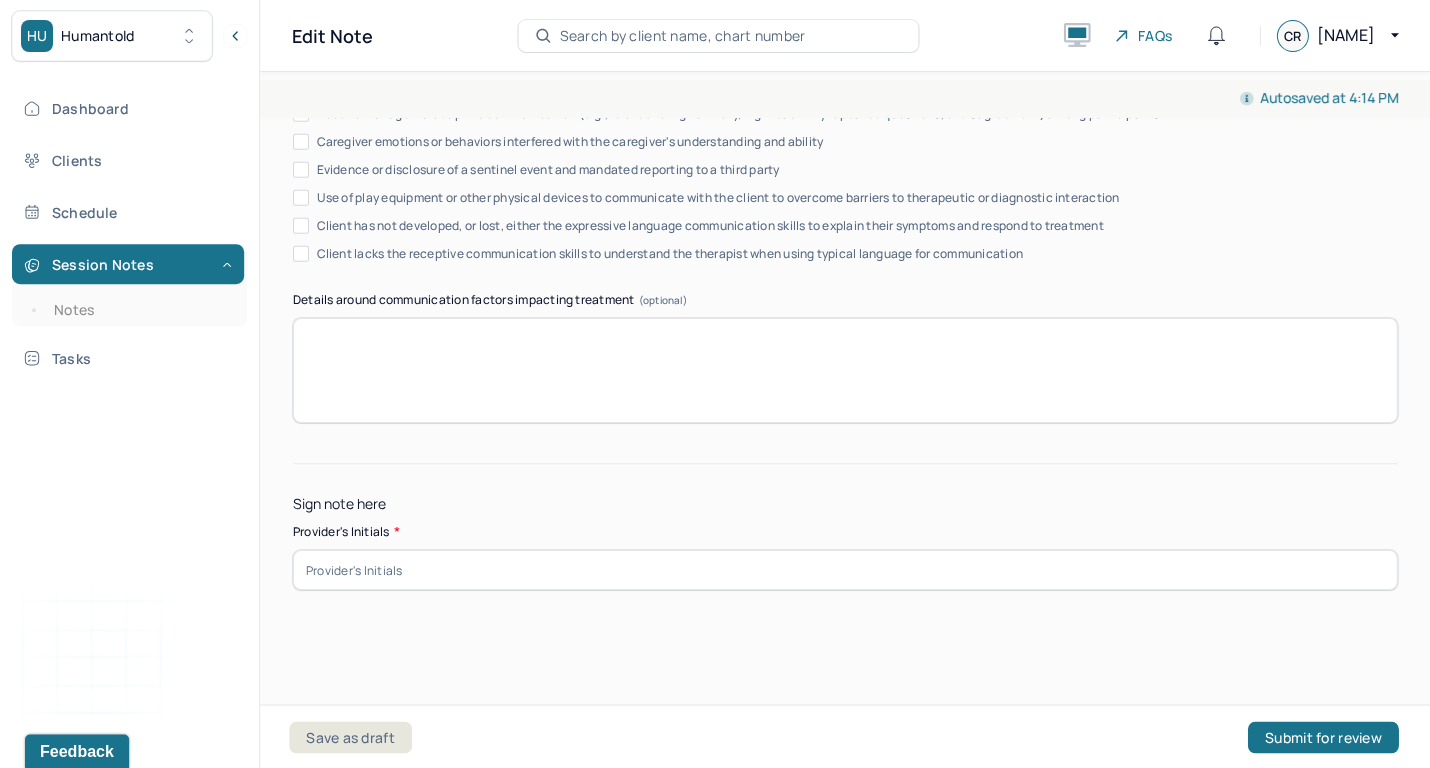 scroll, scrollTop: 3891, scrollLeft: 0, axis: vertical 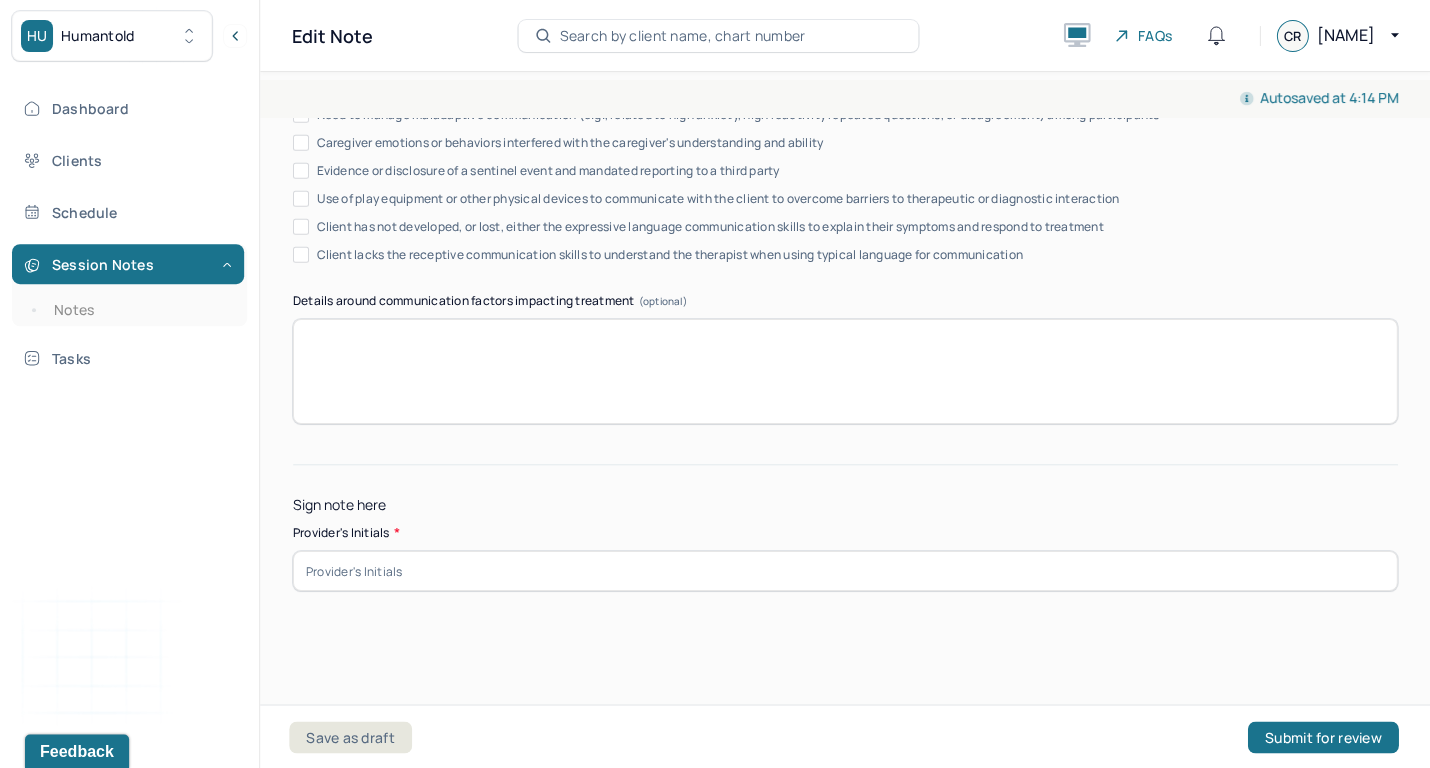 type on "In progress,  the client and therapist  process recent stressors and collaborate on how to navigate familial-related stress and current living arrangement." 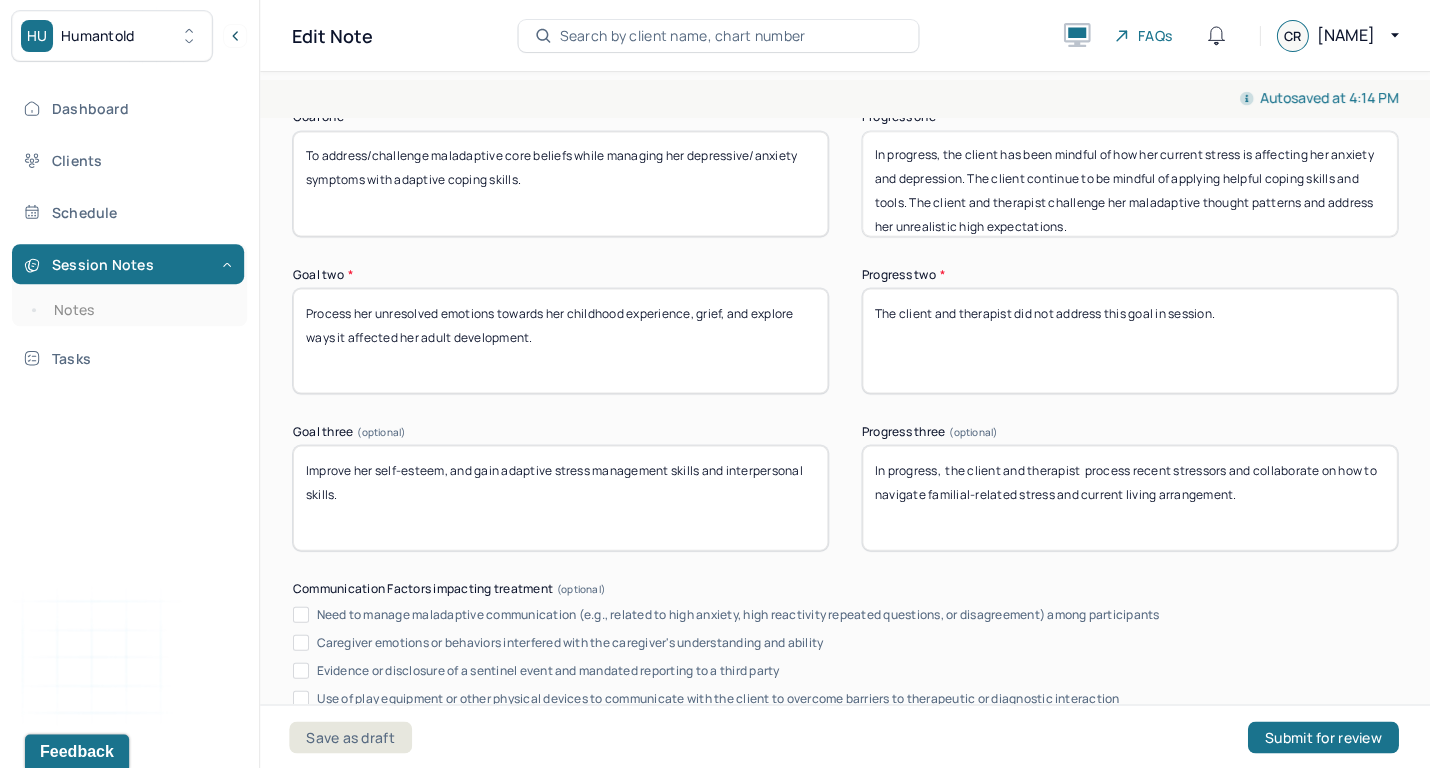 scroll, scrollTop: 3396, scrollLeft: 0, axis: vertical 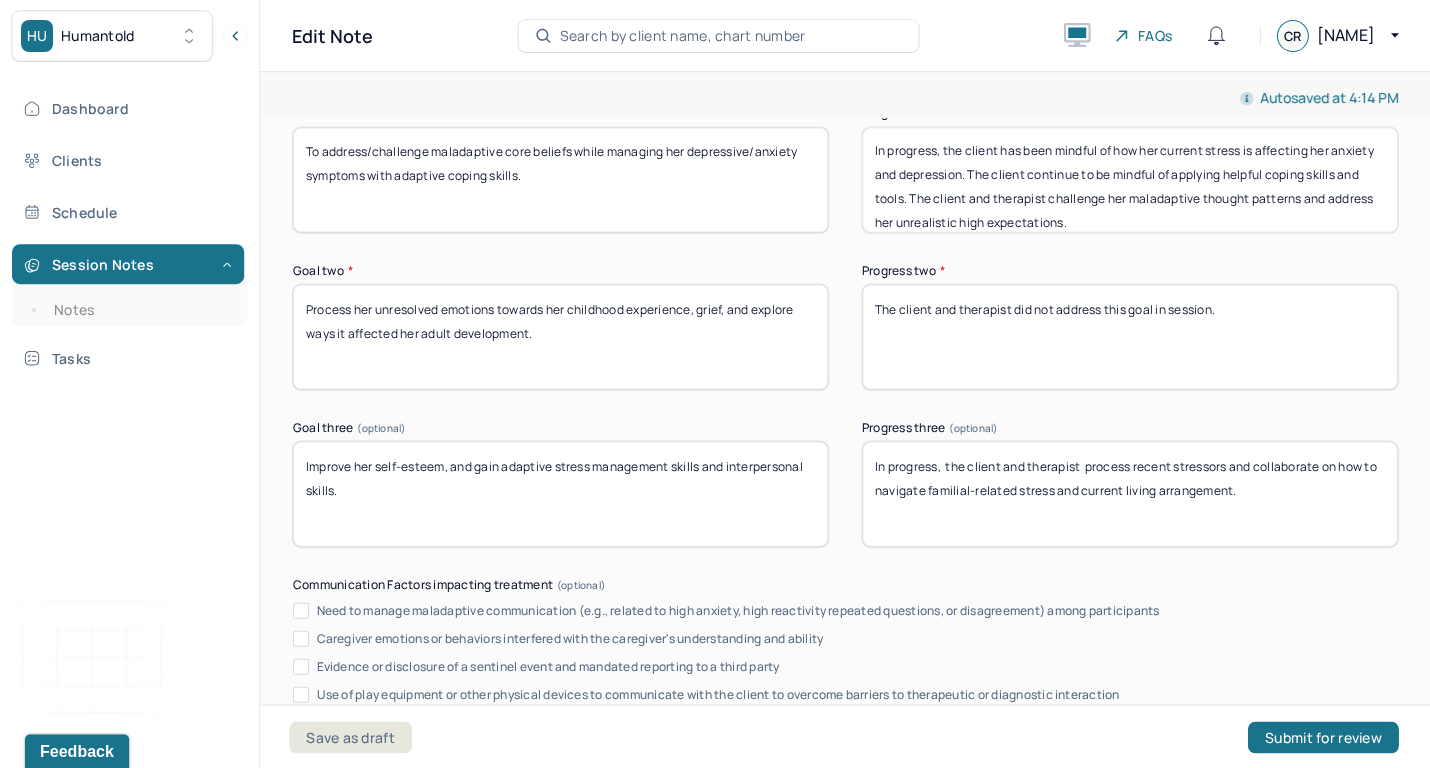type on "cr" 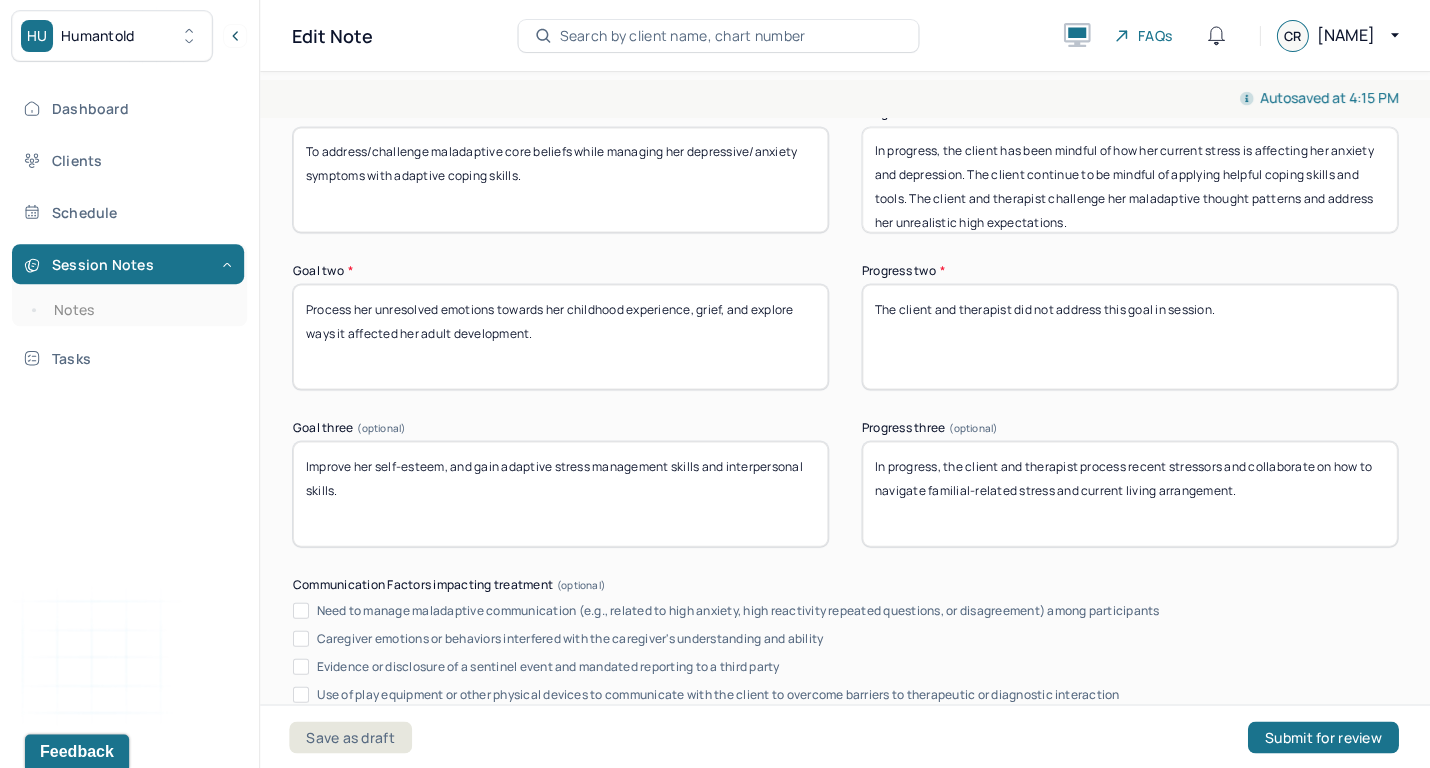 click on "In progress,  the client and therapist  process recent stressors and collaborate on how to navigate familial-related stress and current living arrangement." at bounding box center [1129, 493] 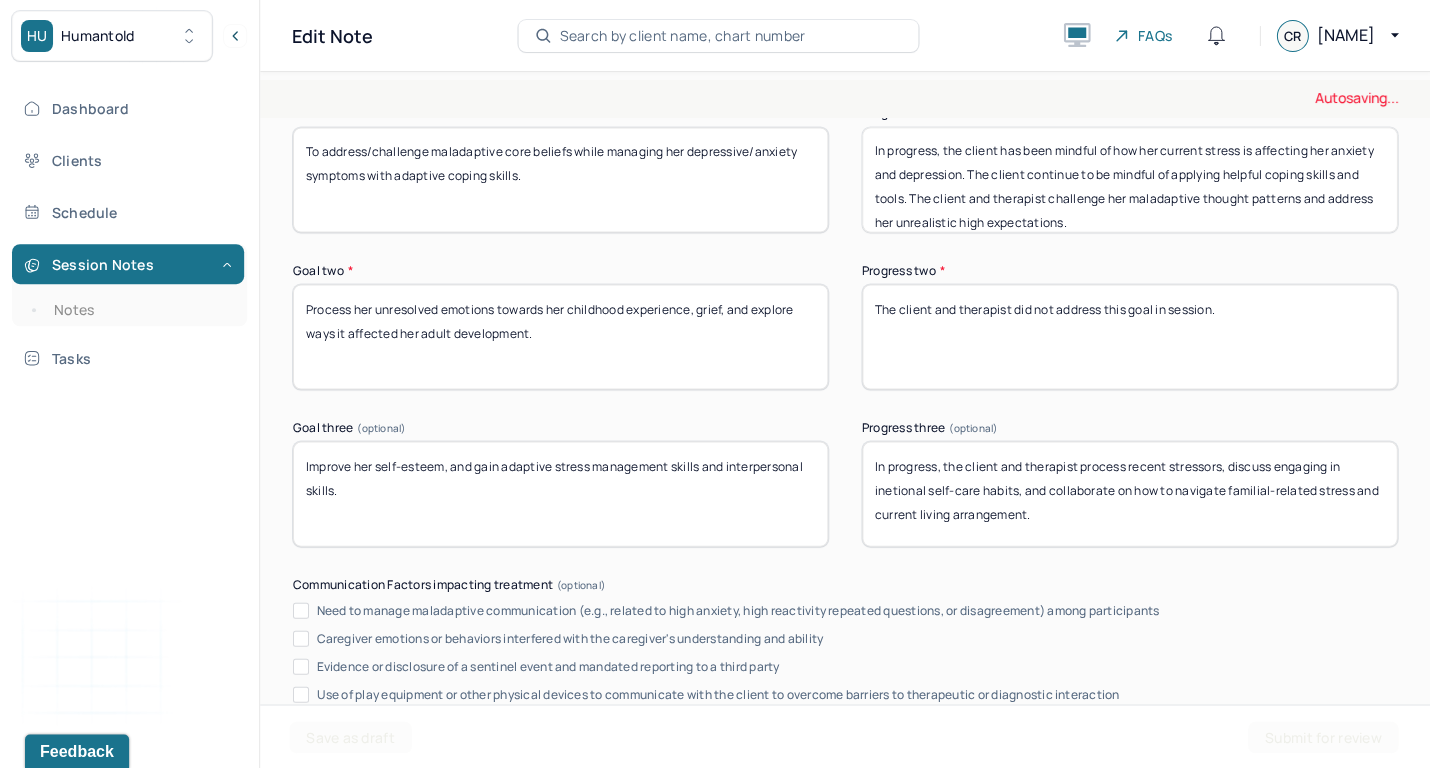 click on "In progress,  the client and therapist  process recent stressors and collaborate on how to navigate familial-related stress and current living arrangement." at bounding box center [1129, 493] 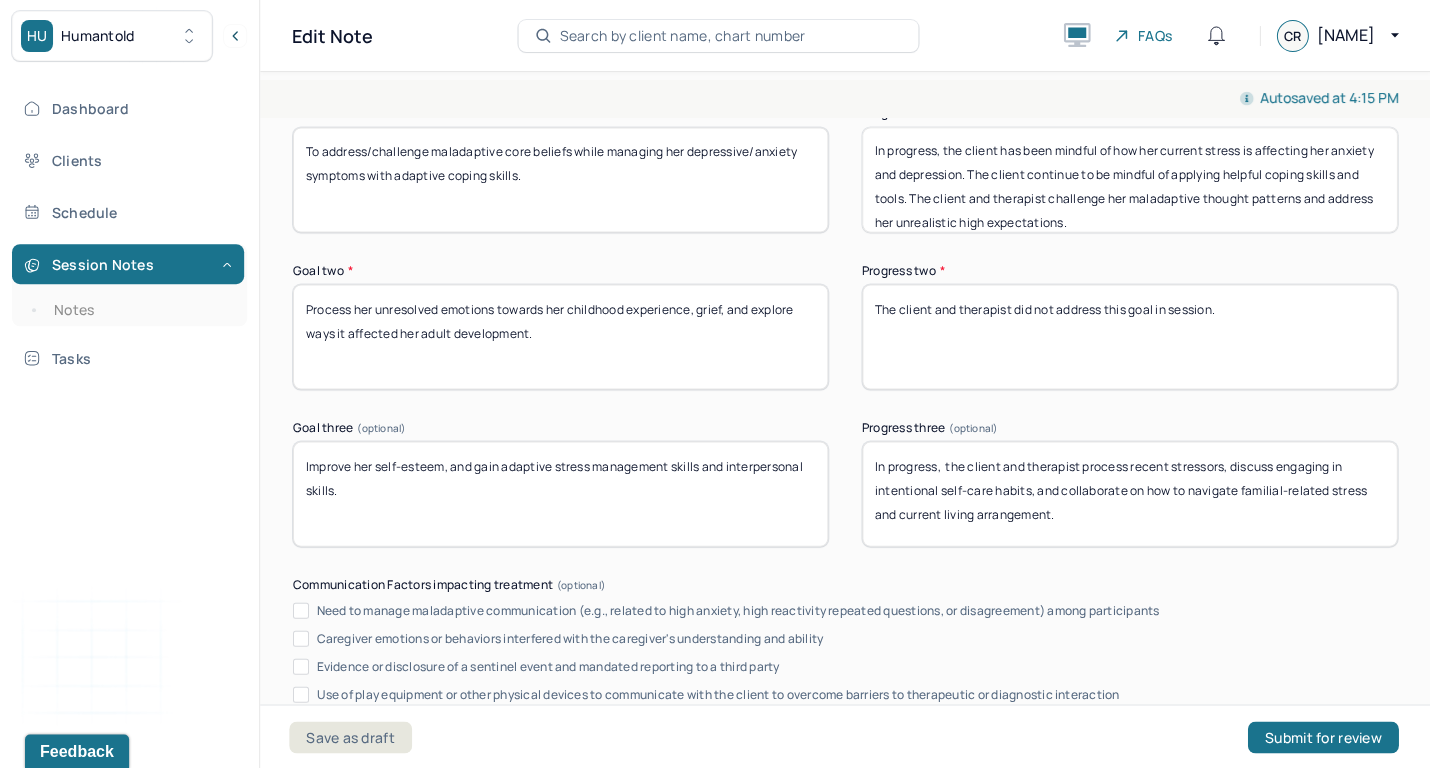 click on "In progress, the client and therapist process recent stressors, discuss engaging in inetional self-care habits, and collaborate on how to navigate familial-related stress and current living arrangement." at bounding box center [1129, 493] 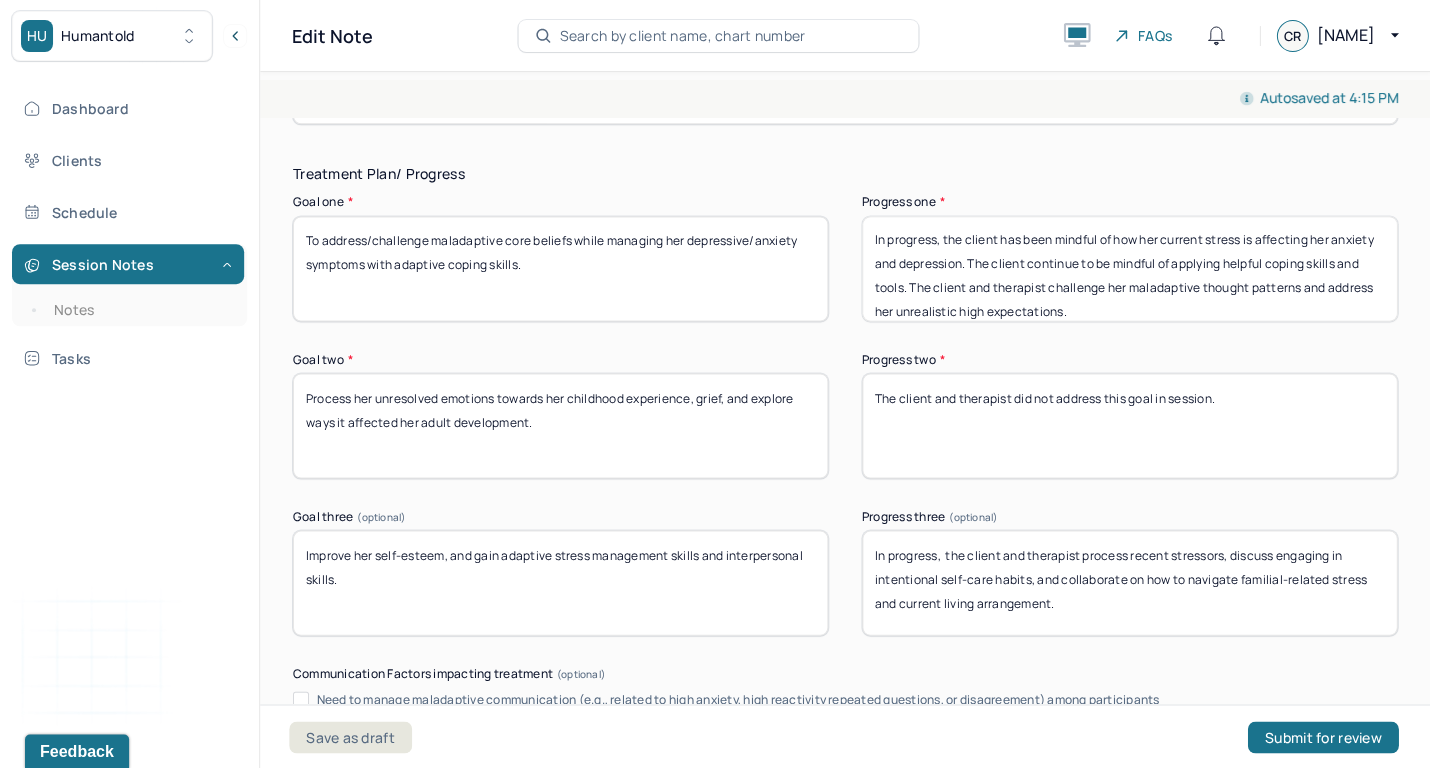 scroll, scrollTop: 3301, scrollLeft: 0, axis: vertical 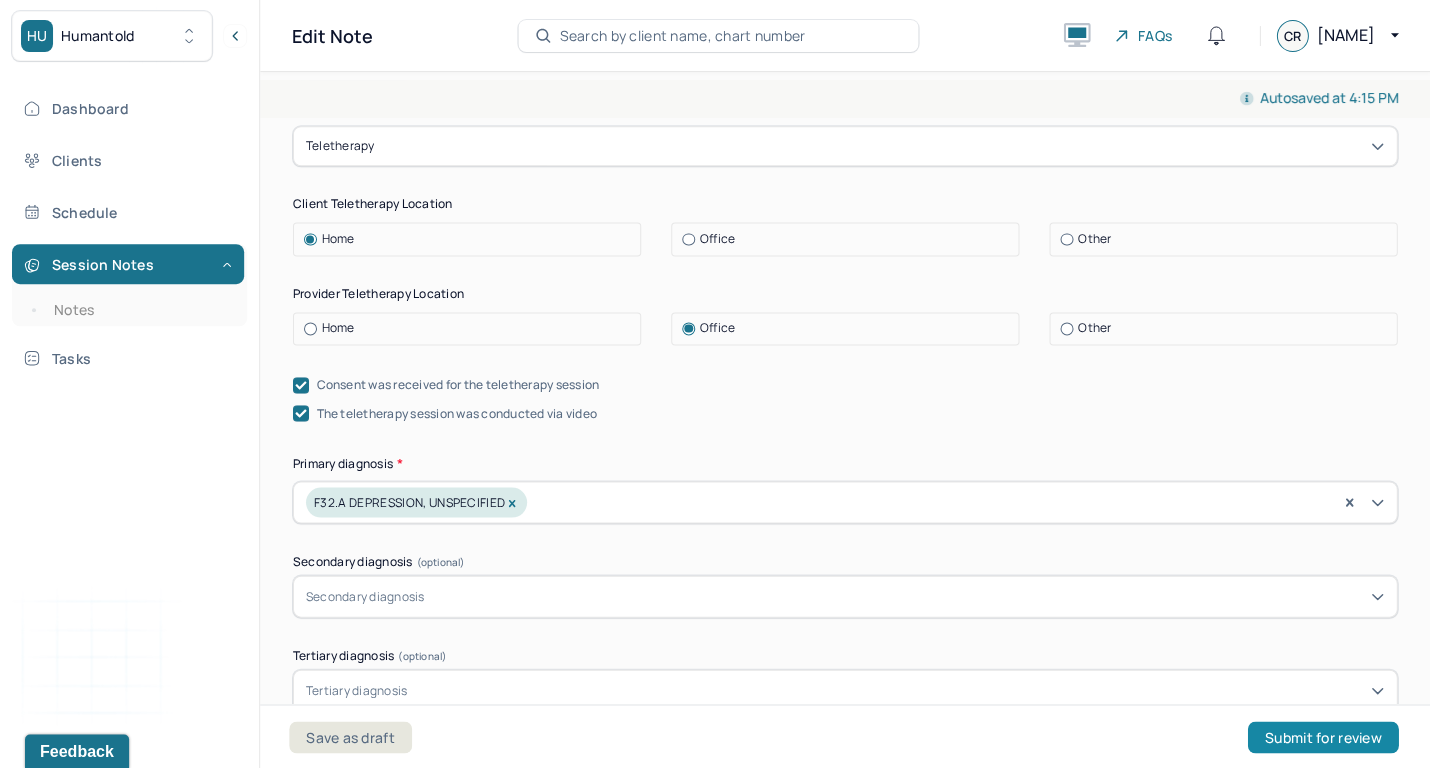 type on "In progress,  the client and therapist process recent stressors, discuss engaging in intentional self-care habits, and collaborate on how to navigate familial-related stress and current living arrangement." 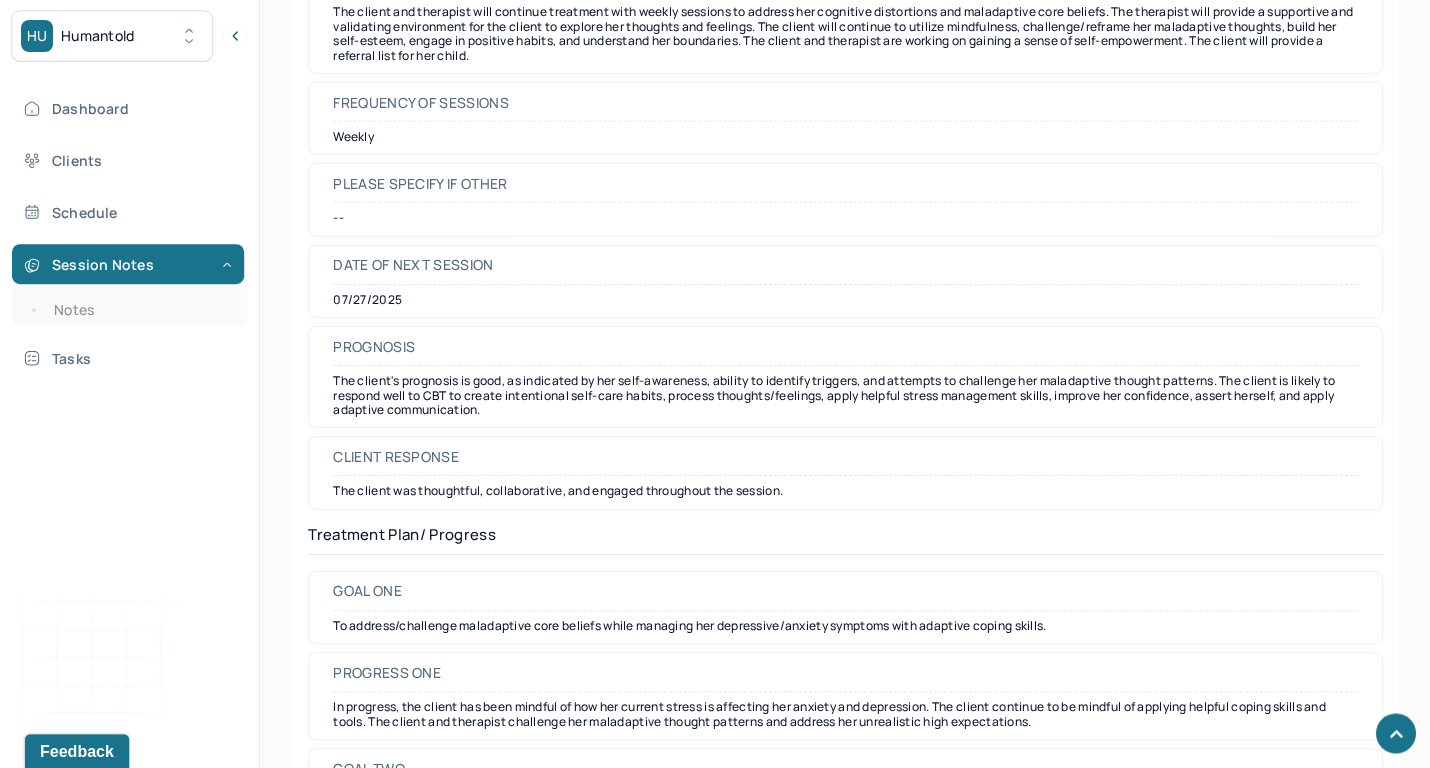 scroll, scrollTop: 2402, scrollLeft: 0, axis: vertical 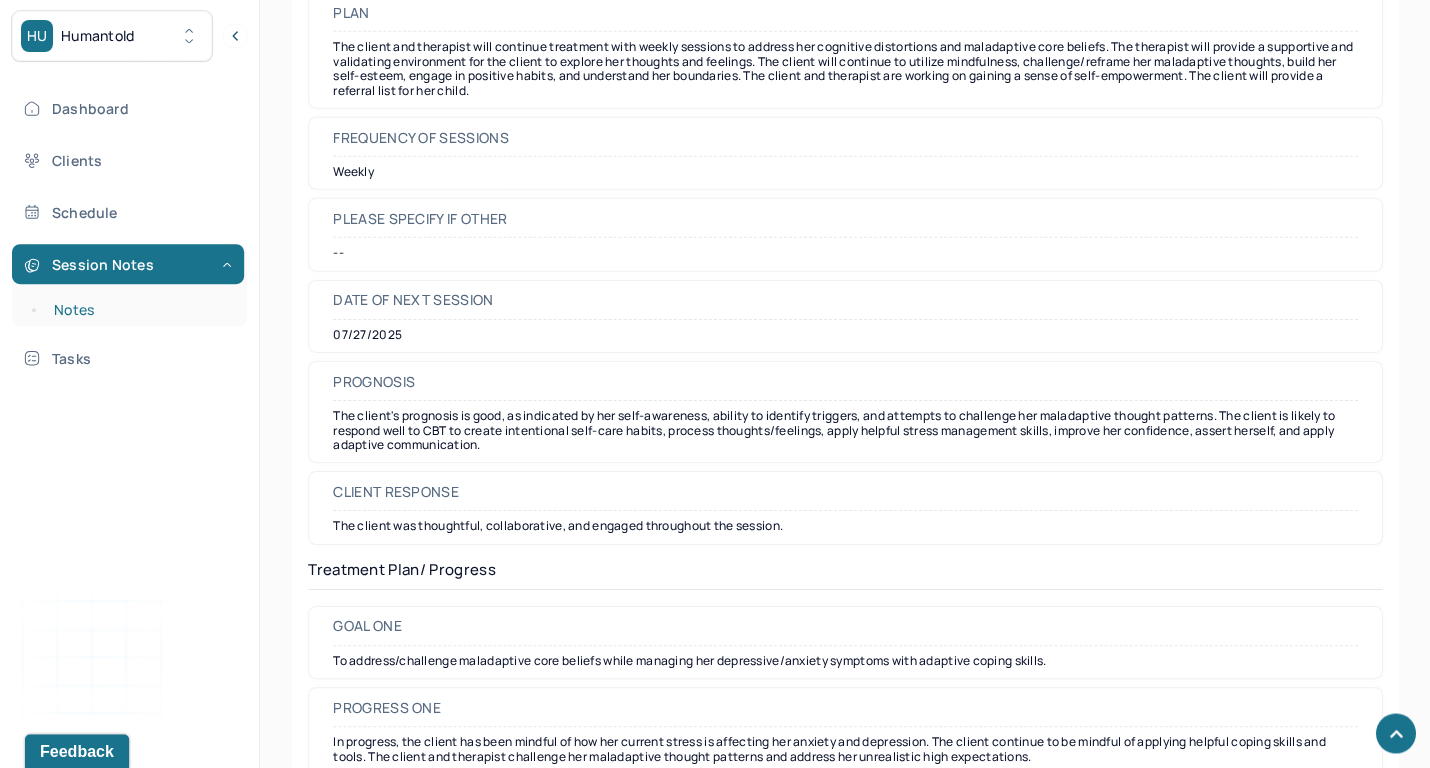 click on "Notes" at bounding box center (139, 310) 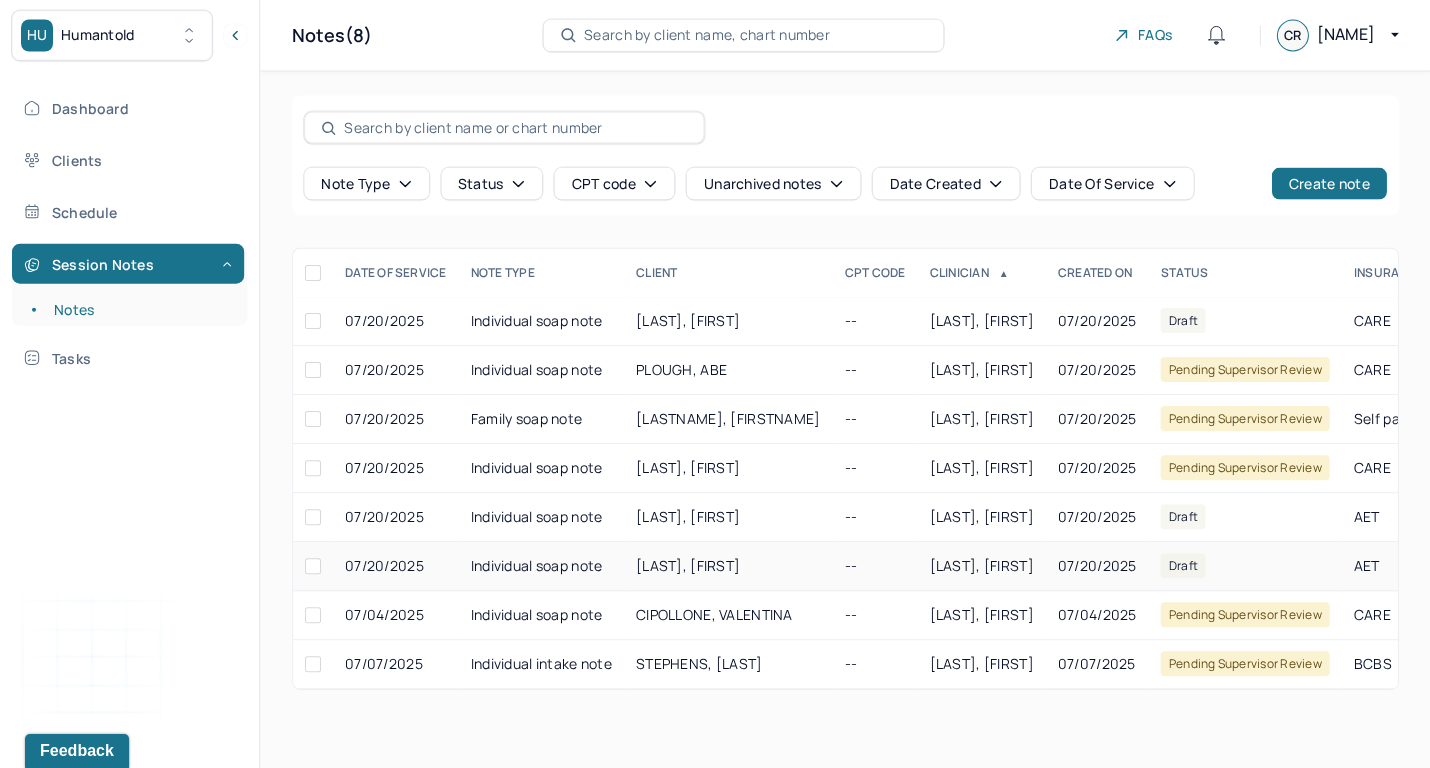 scroll, scrollTop: 97, scrollLeft: 0, axis: vertical 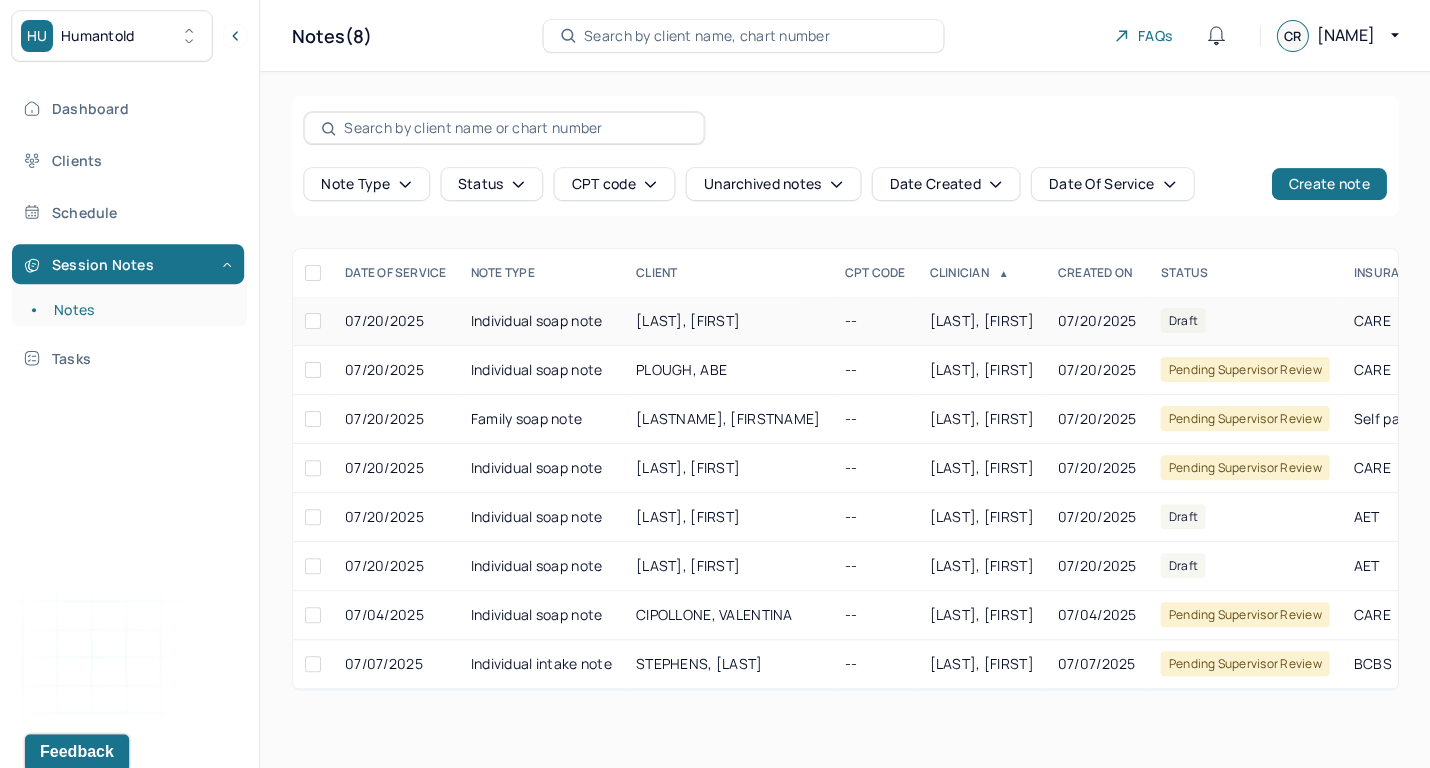 click on "[LAST], [FIRST]" at bounding box center [728, 321] 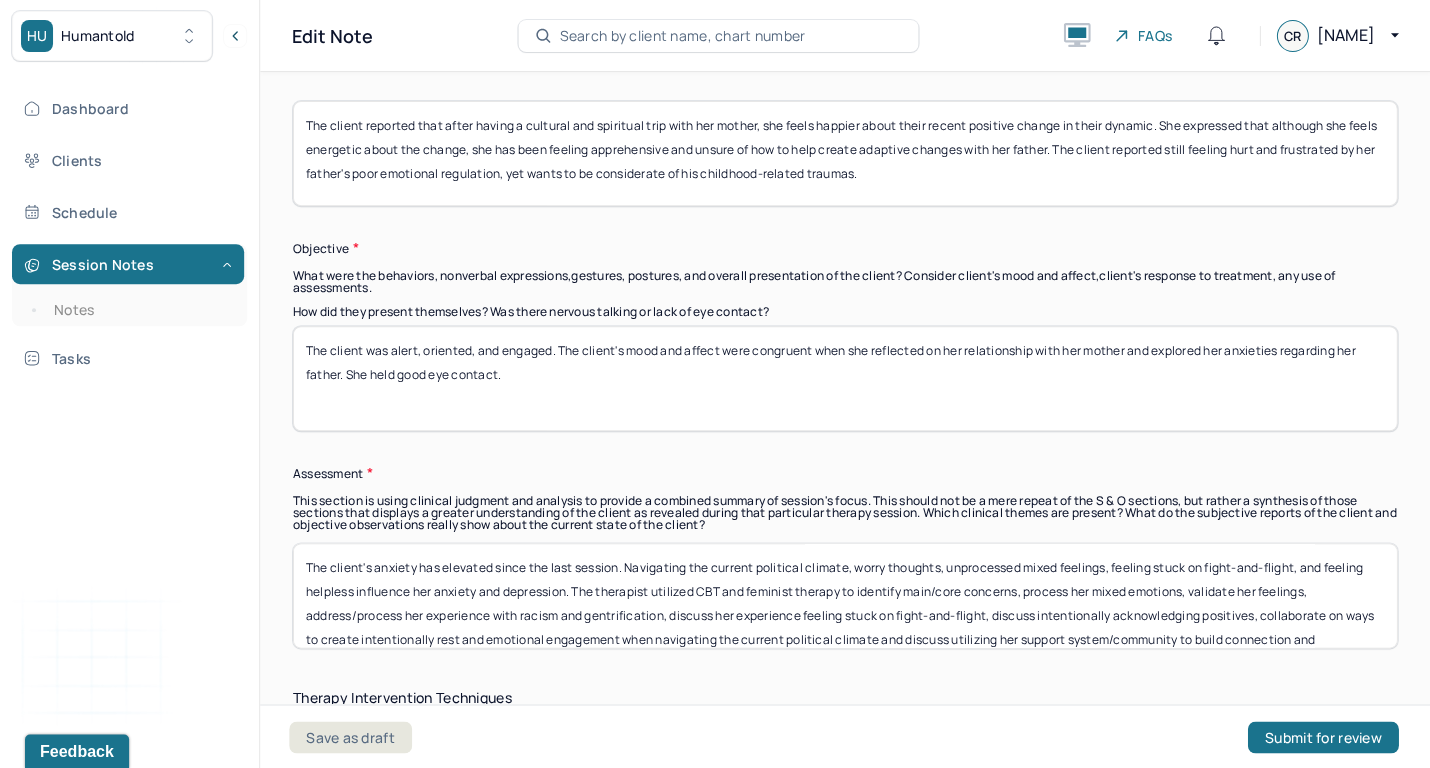 scroll, scrollTop: 1526, scrollLeft: 0, axis: vertical 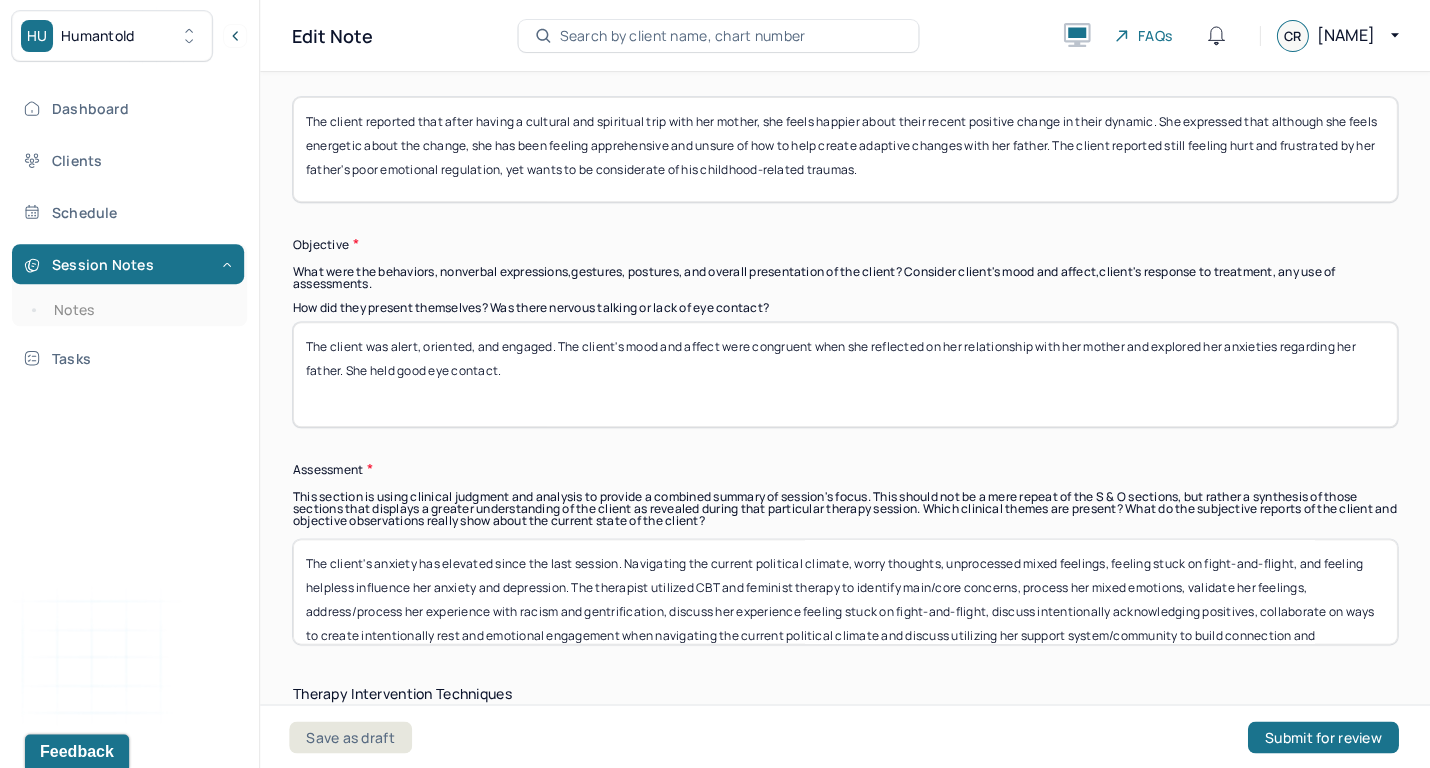 click on "The client's anxiety has elevated since the last session. Navigating the current political climate, worry thoughts, unprocessed mixed feelings, feeling stuck on fight-and-flight, and feeling helpless influence her anxiety and depression. The therapist utilized CBT and feminist therapy to identify main/core concerns, process her mixed emotions, validate her feelings, address/process her experience with racism and gentrification, discuss her experience feeling stuck on fight-and-flight, discuss intentionally acknowledging positives, collaborate on ways to create intentionally rest and emotional engagement when navigating the current political climate and discuss utilizing her support system/community to build connection and empowerment." at bounding box center (845, 591) 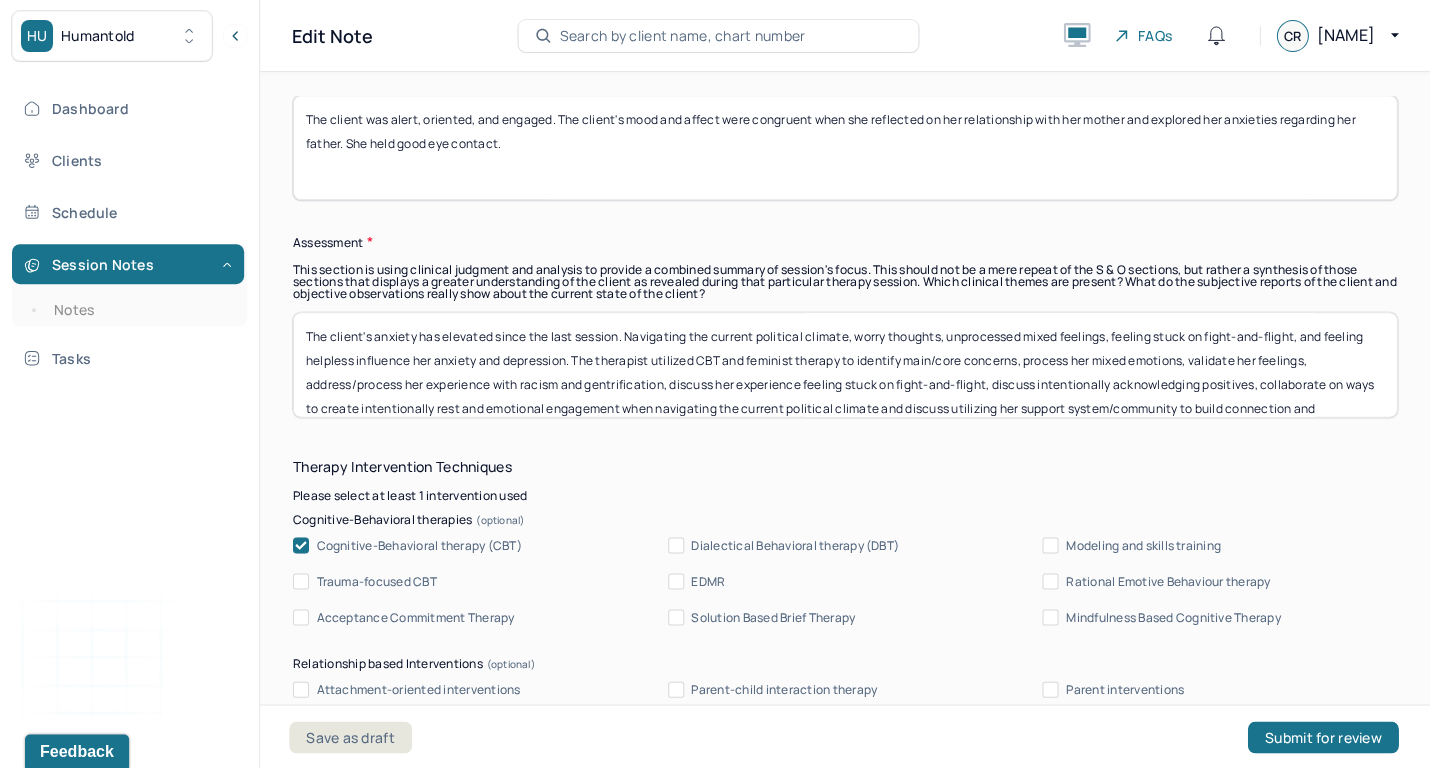 scroll, scrollTop: 1754, scrollLeft: 0, axis: vertical 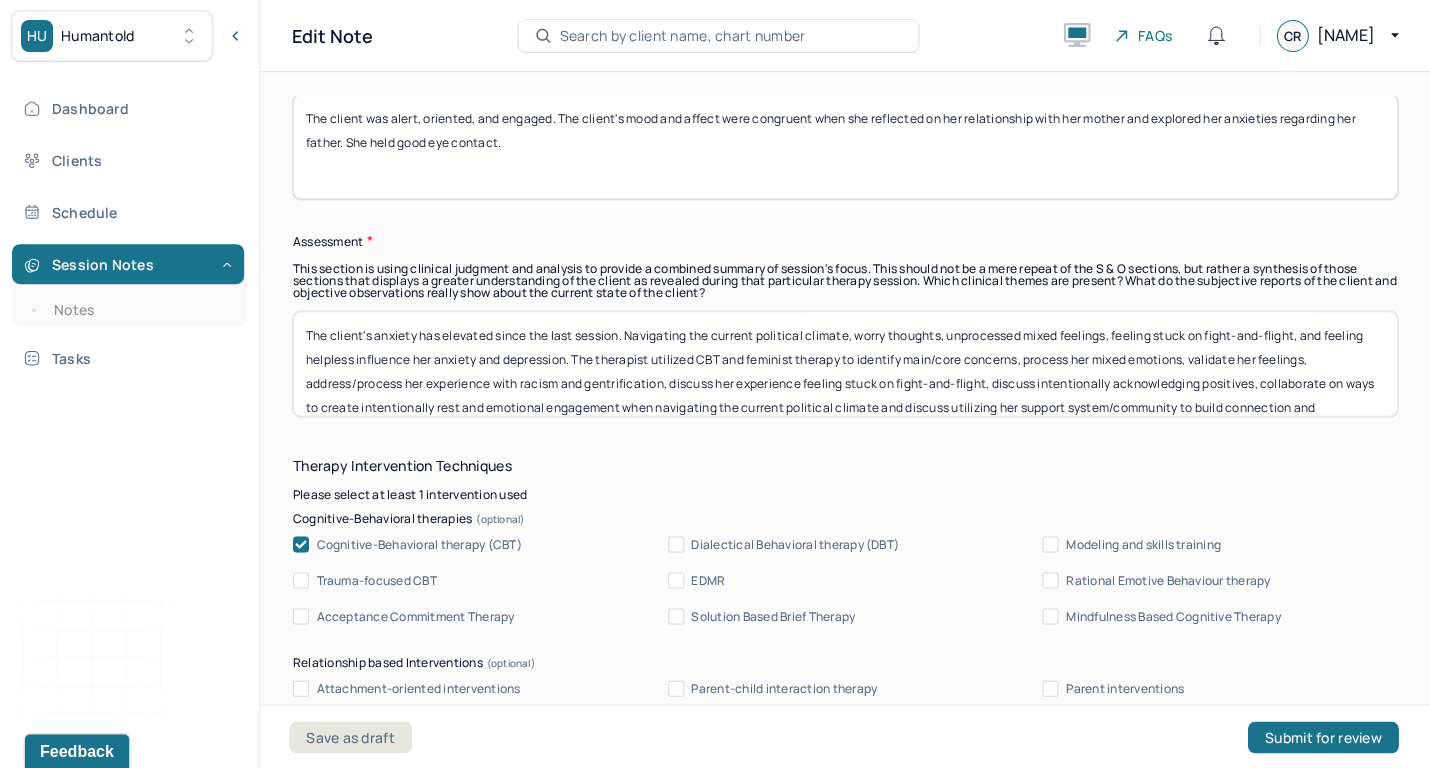 click on "Instructions The fields marked with an asterisk ( * ) are required before you can submit your notes. Before you can submit your session notes, they must be signed. You have the option to save your notes as a draft before making a submission. Appointment location * Teletherapy Client Teletherapy Location Home Office Other Provider Teletherapy Location Home Office Other Consent was received for the teletherapy session The teletherapy session was conducted via video Primary diagnosis * F43.20 ADJUSTMENT DISORDER UNSPECIFIED Secondary diagnosis (optional) Secondary diagnosis Tertiary diagnosis (optional) Tertiary diagnosis Emotional / Behavioural symptoms demonstrated * The client felt energetic, calm, but nervous . She had preoccupied thoughts about creating adaptive changes in his dynamic with her father. Causing * Maladaptive Functioning Intention for Session * Encourage personality growth and development Session Note Subjective Objective Assessment Therapy Intervention Techniques Modeling and skills training" at bounding box center [845, 754] 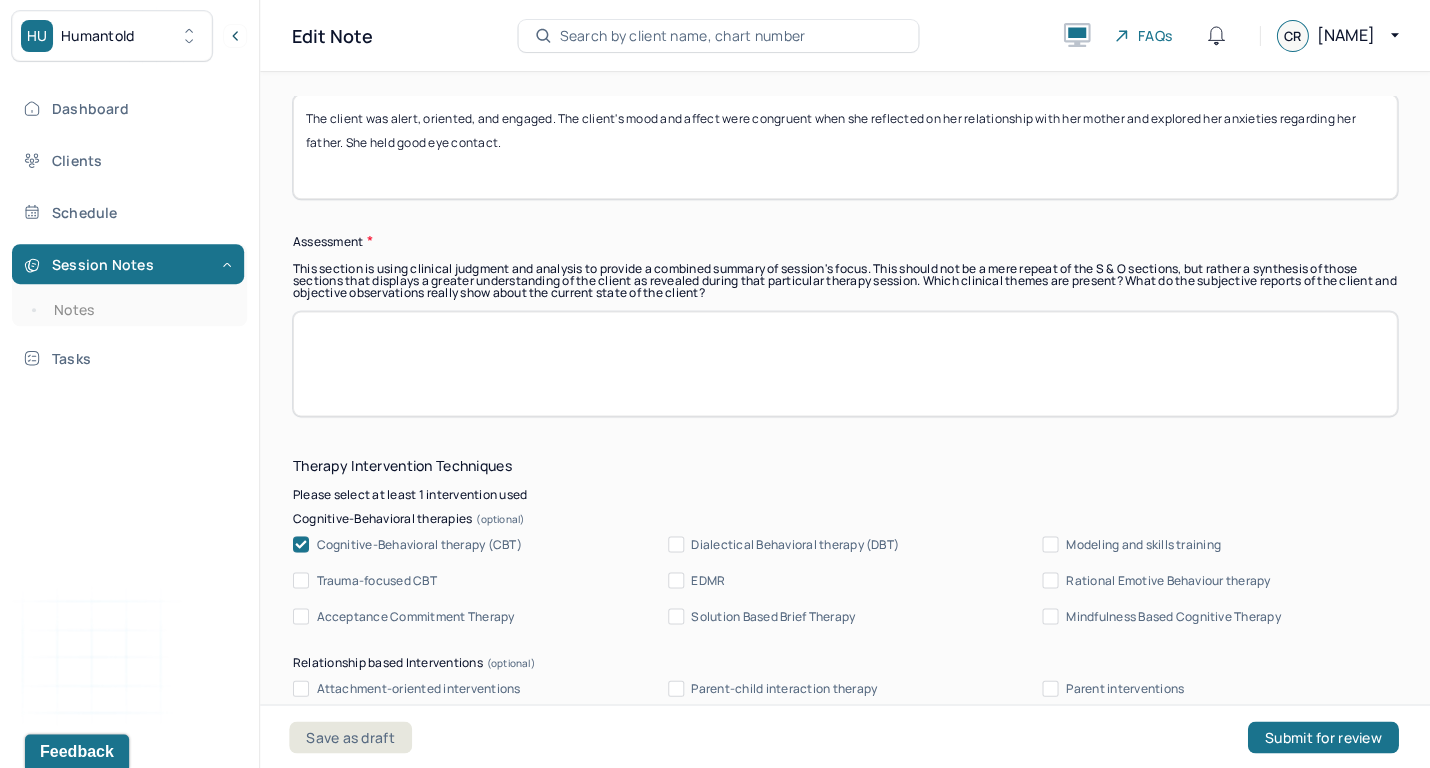 paste on "Although the client's anxiety has not elevated since the last session, unresolved emotions towards her father, apprehensiveness to changing her dynamic with her dad, hx of putting others' needs above herself, worry thoughts, and self-doubt may influence her anxiety and depression. The therapist utilized trauma-focused CBT to process recent positive events, explore current challenges when navigating her father, acknowledge unresolved resentment and hurt in her dynamic with her dad, identify differences in her relationship with her father vs. mother, identify ways her father triggers her, identify how generational trauma has affected familial interactions, collaborate on ways to create small changes in her dynamic with ehr father, and discuss taking time to self-regulate." 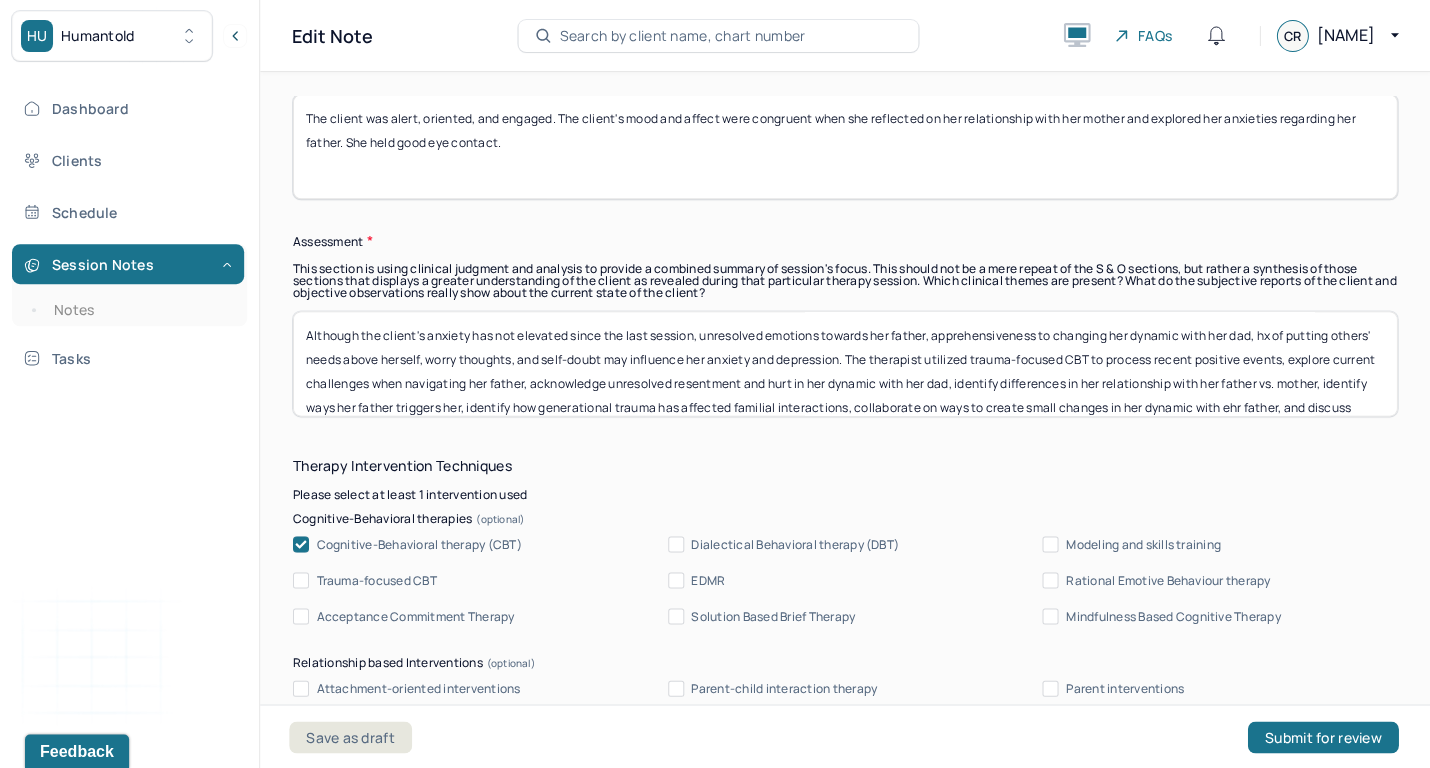 scroll, scrollTop: 24, scrollLeft: 0, axis: vertical 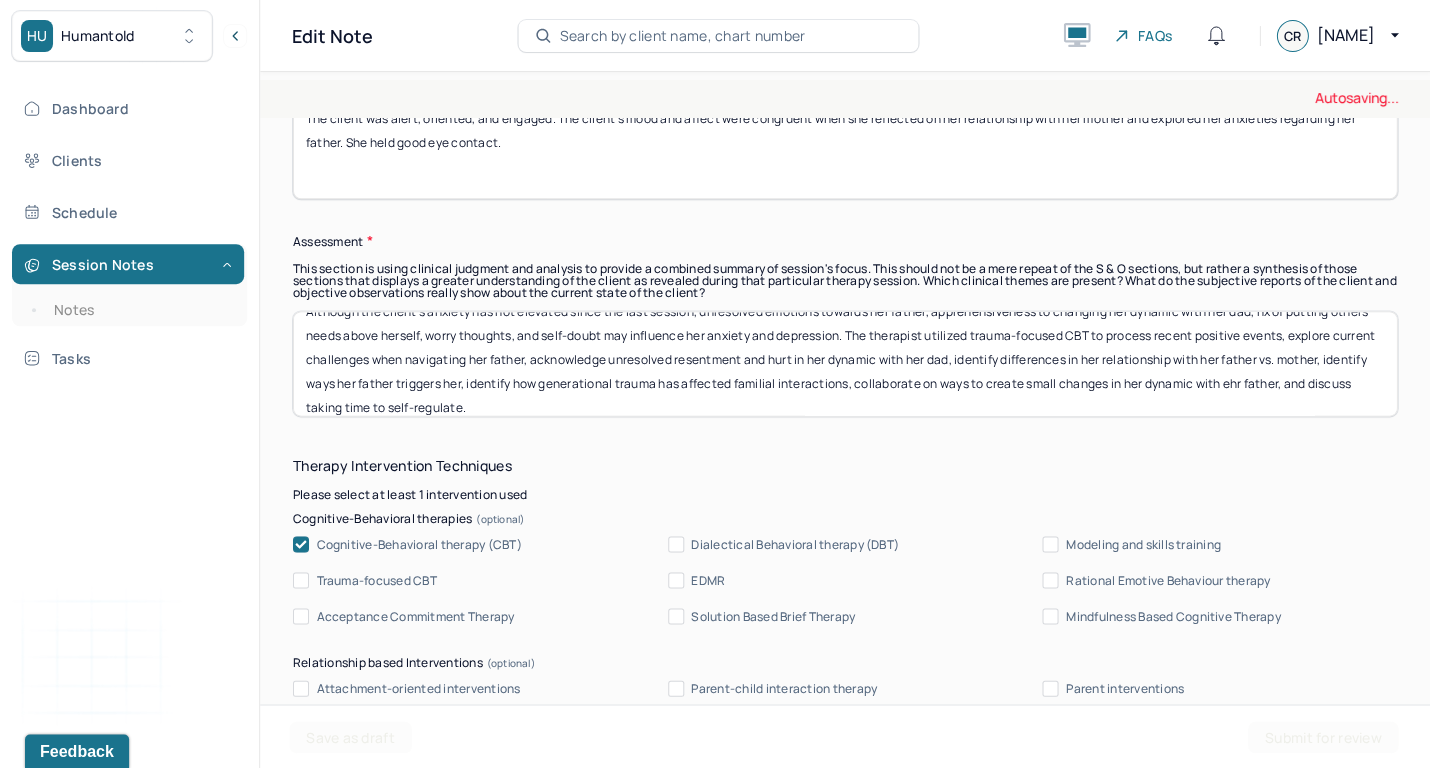type on "Although the client's anxiety has not elevated since the last session, unresolved emotions towards her father, apprehensiveness to changing her dynamic with her dad, hx of putting others' needs above herself, worry thoughts, and self-doubt may influence her anxiety and depression. The therapist utilized trauma-focused CBT to process recent positive events, explore current challenges when navigating her father, acknowledge unresolved resentment and hurt in her dynamic with her dad, identify differences in her relationship with her father vs. mother, identify ways her father triggers her, identify how generational trauma has affected familial interactions, collaborate on ways to create small changes in her dynamic with ehr father, and discuss taking time to self-regulate." 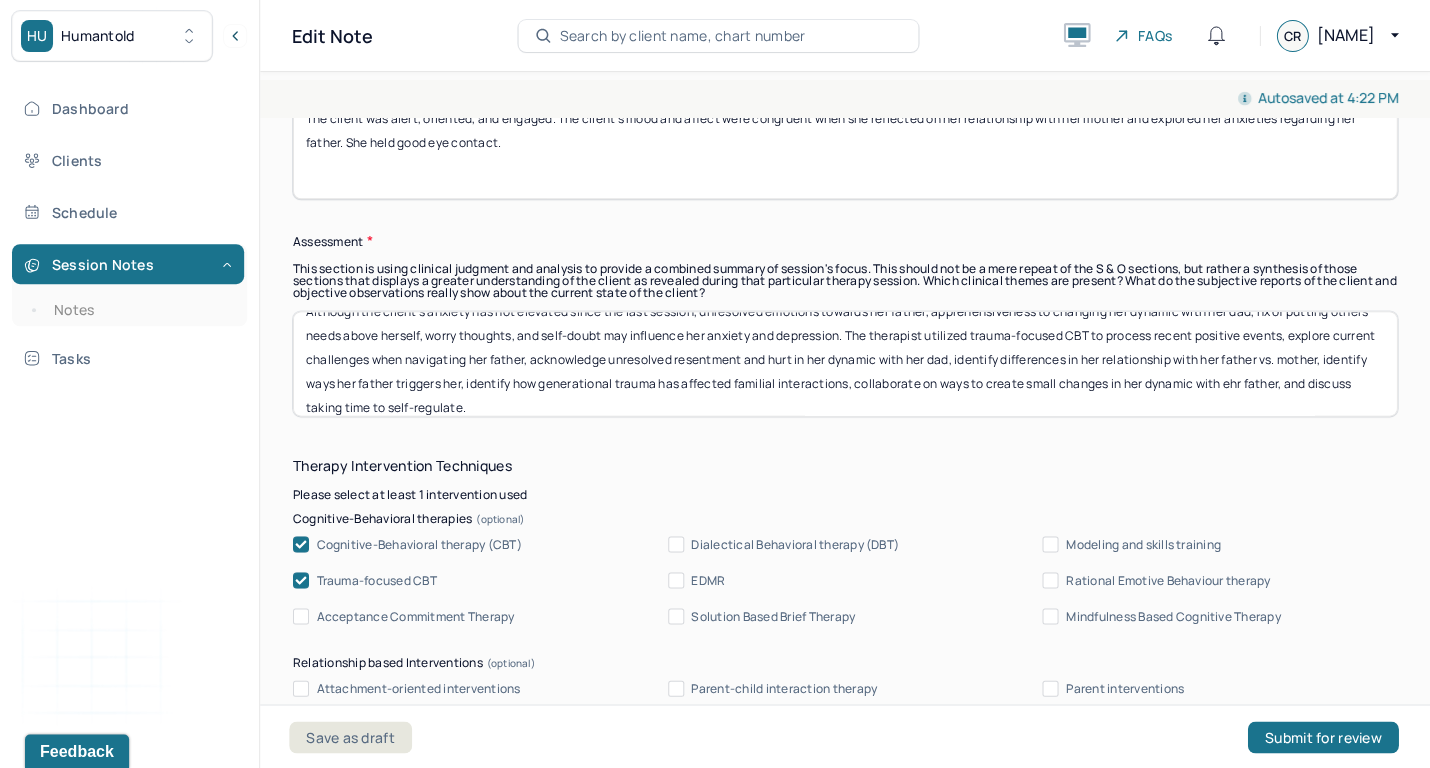 click on "Cognitive-Behavioral therapy (CBT)" at bounding box center (419, 544) 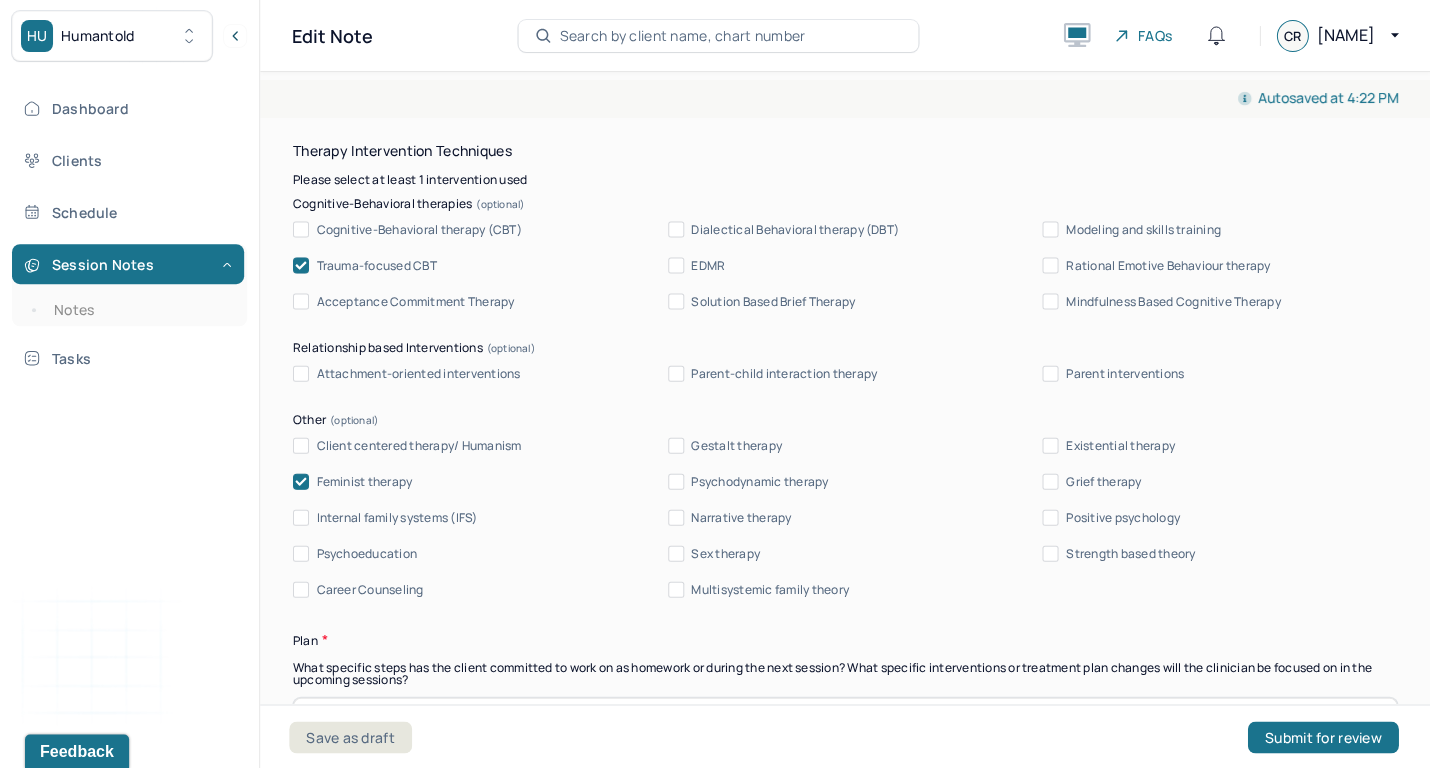 scroll, scrollTop: 1991, scrollLeft: 0, axis: vertical 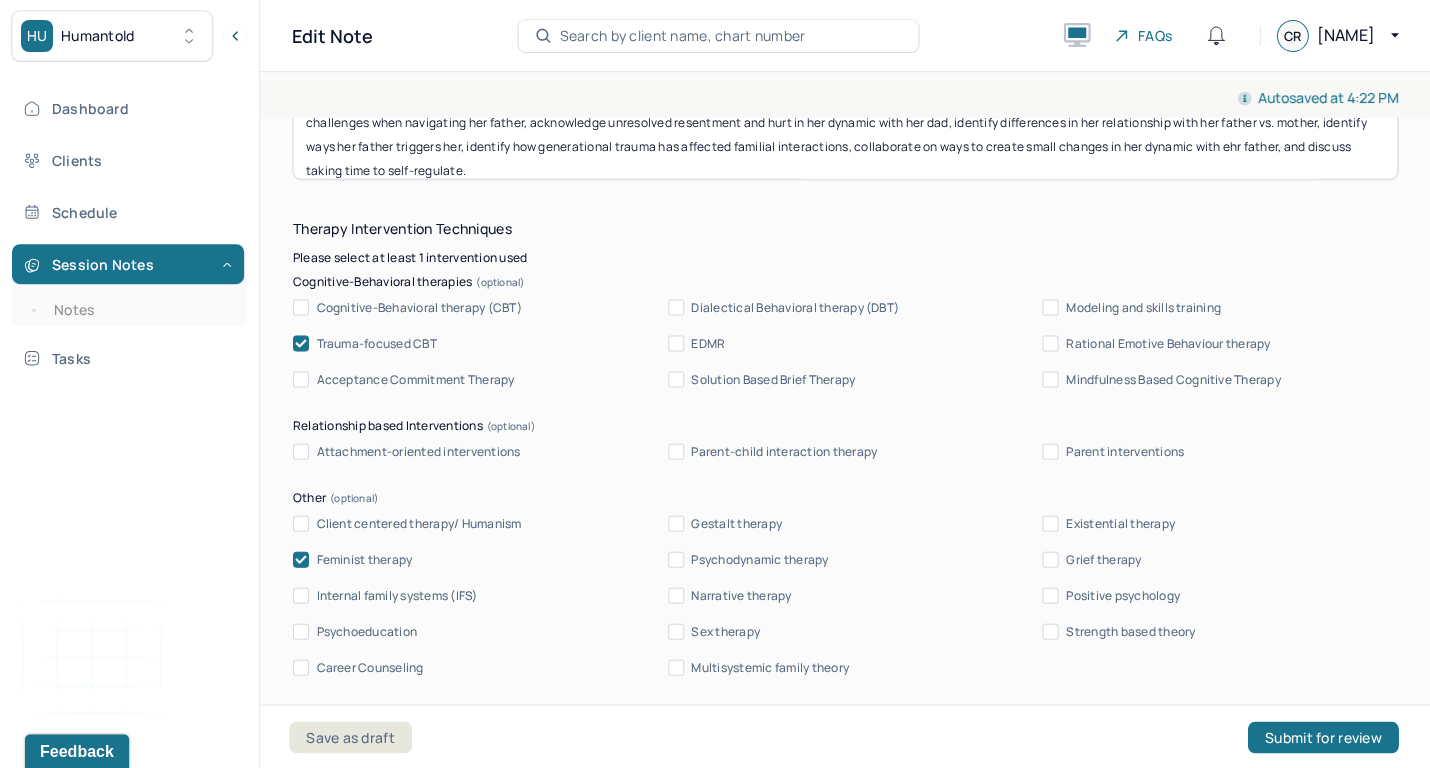 click on "Feminist therapy" at bounding box center [365, 559] 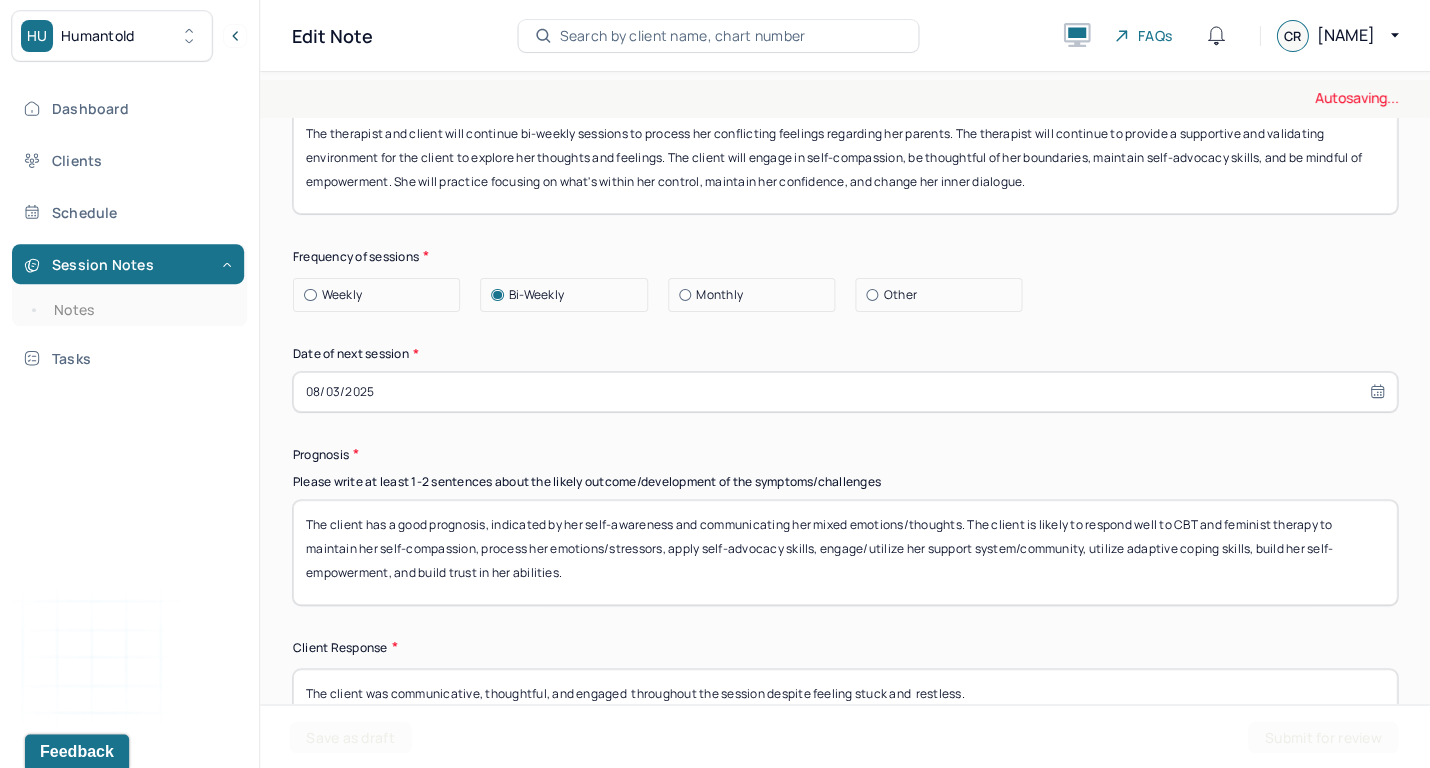 scroll, scrollTop: 2664, scrollLeft: 0, axis: vertical 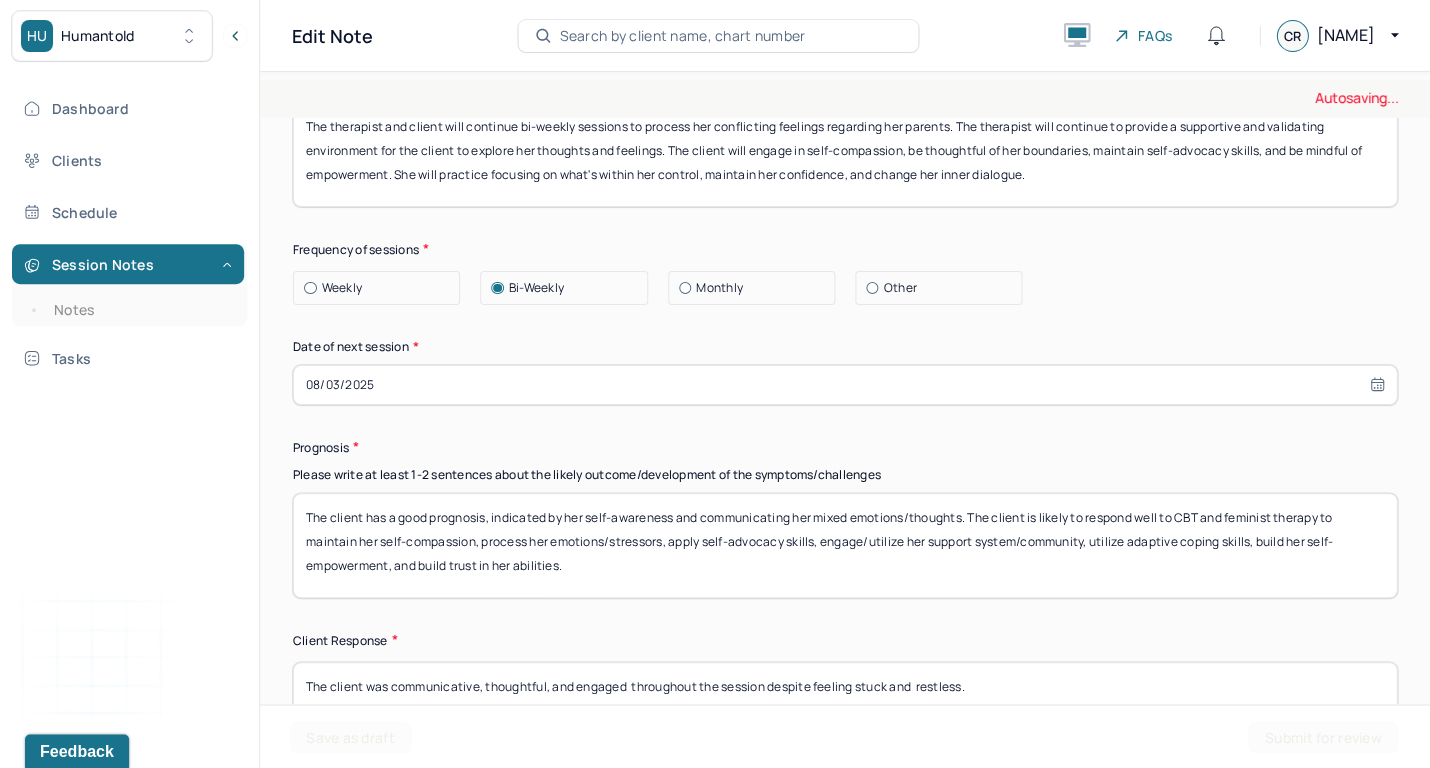 select on "7" 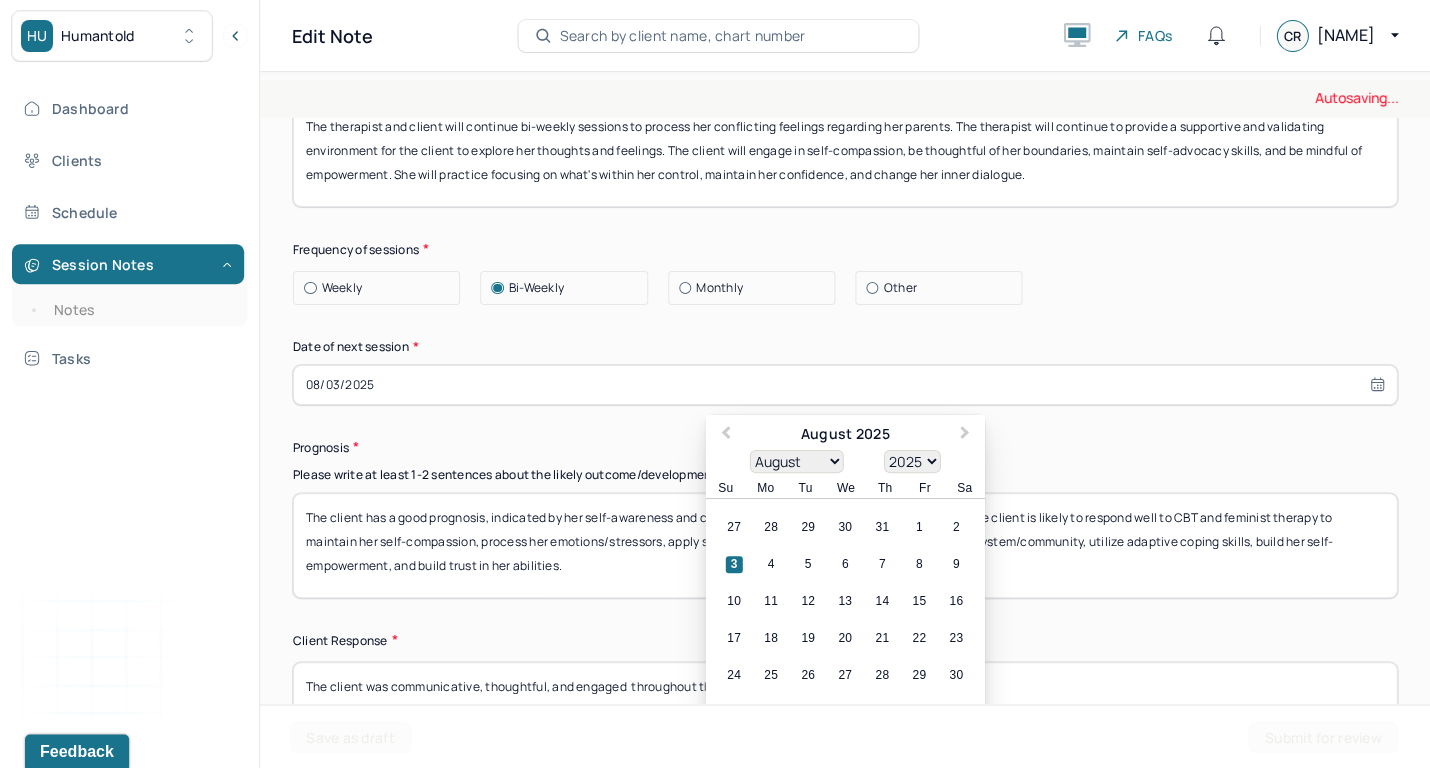 click on "08/03/2025" at bounding box center [845, 385] 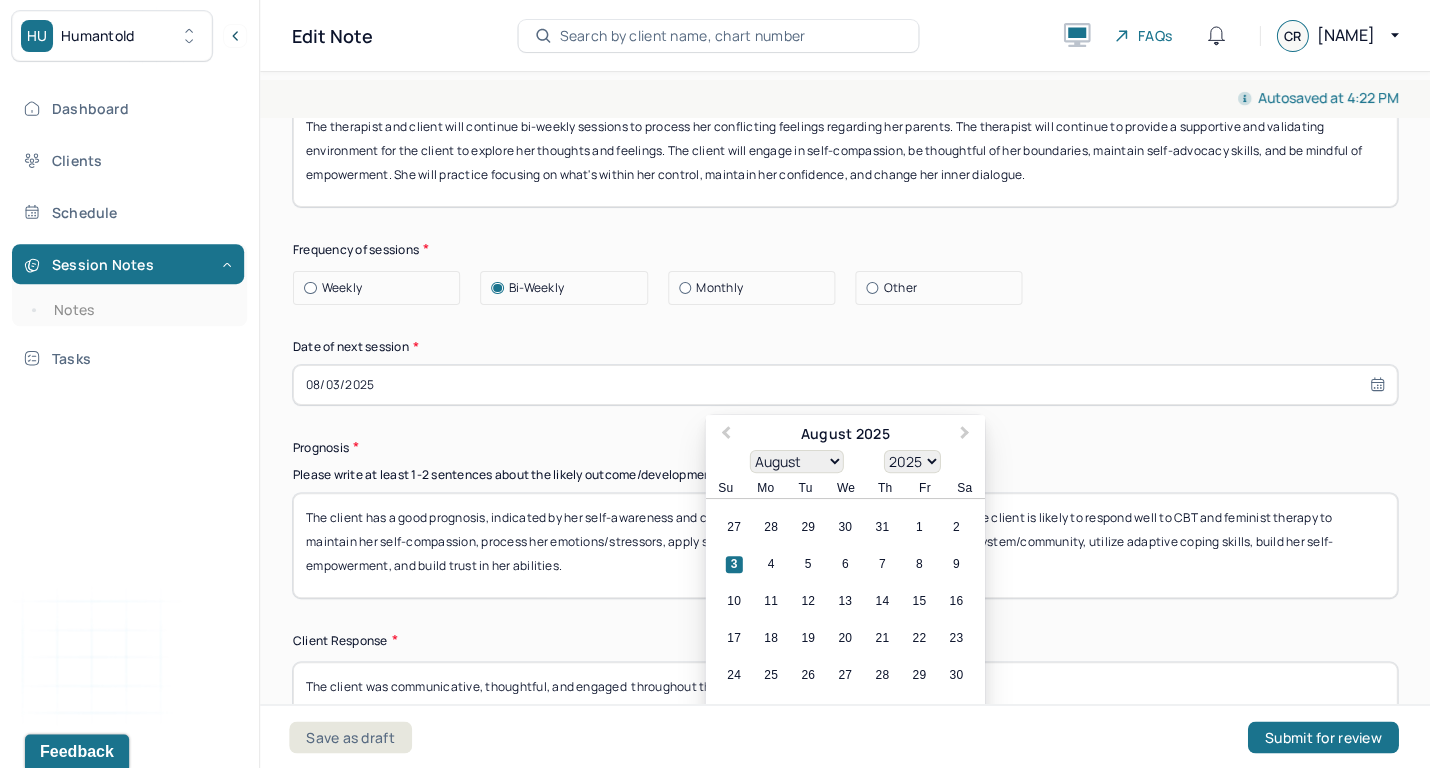 click on "3" at bounding box center [734, 564] 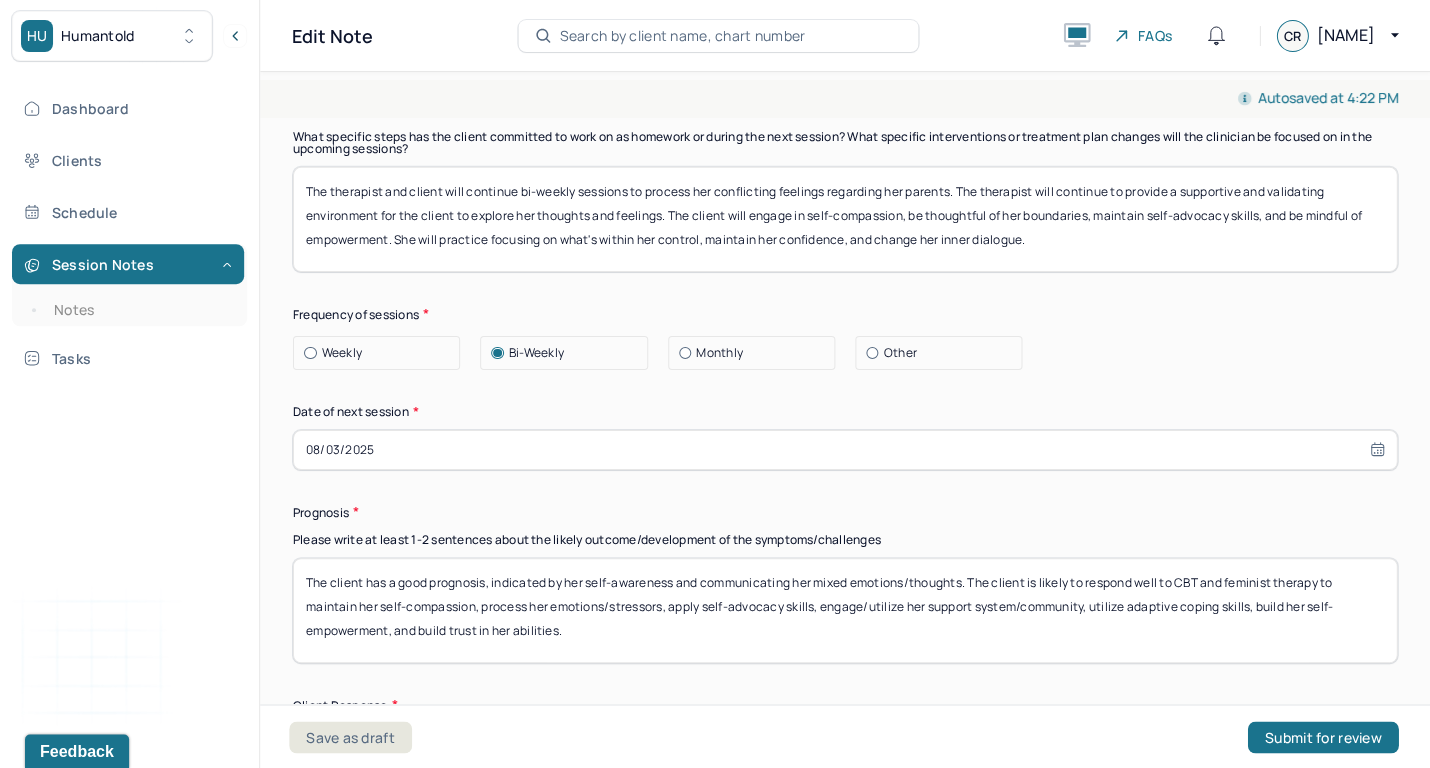 scroll, scrollTop: 2600, scrollLeft: 0, axis: vertical 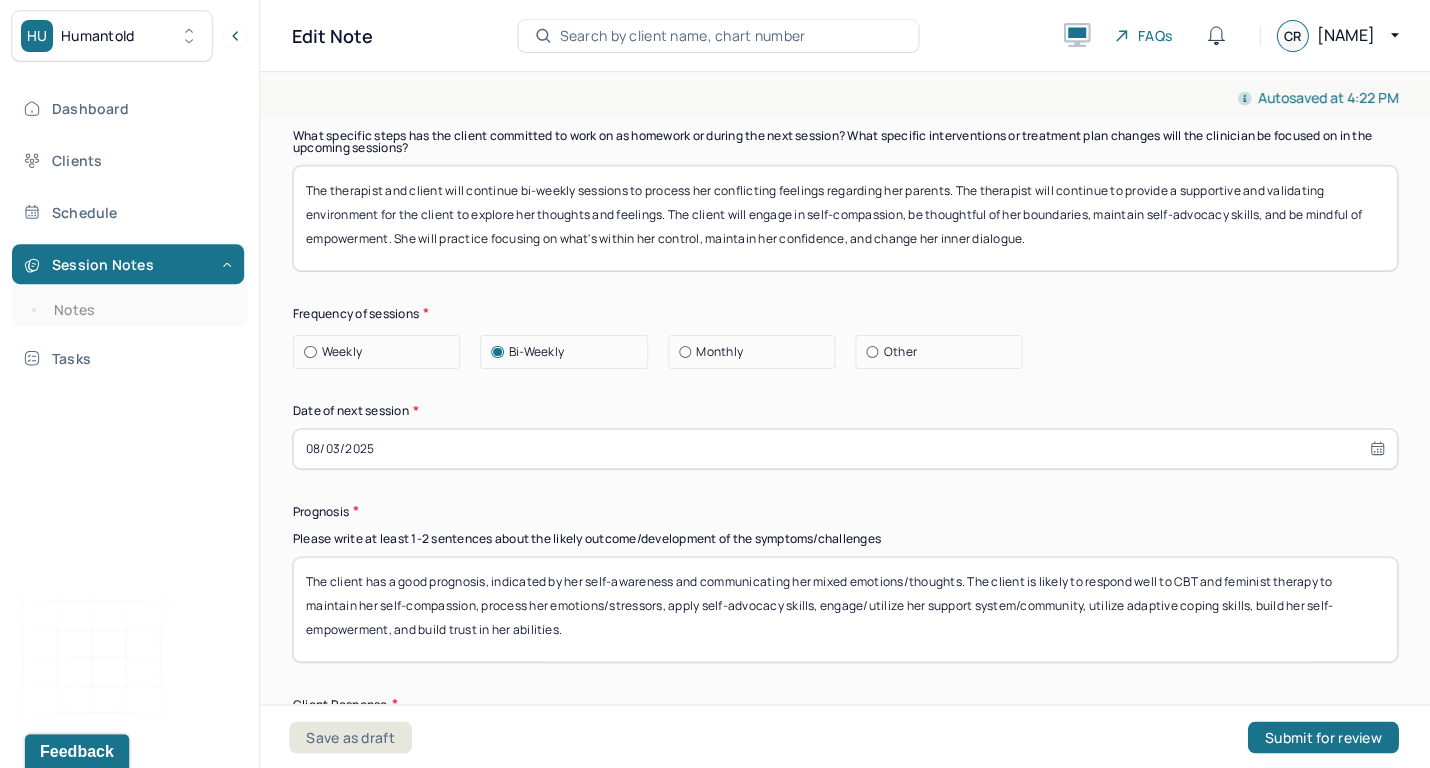 drag, startPoint x: 489, startPoint y: 236, endPoint x: 878, endPoint y: 229, distance: 389.063 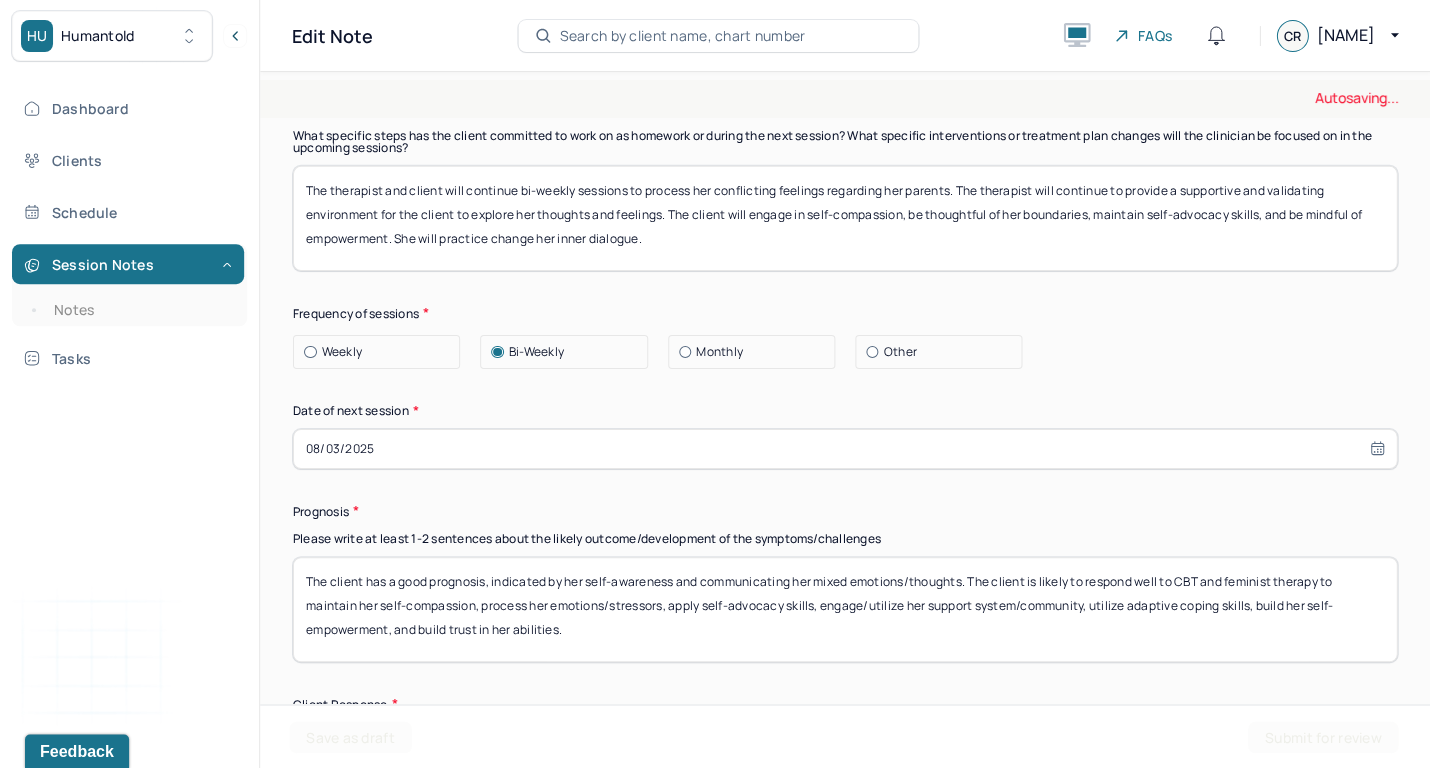 click on "The therapist and client will continue bi-weekly sessions to process her conflicting feelings regarding her parents. The therapist will continue to provide a supportive and validating environment for the client to explore her thoughts and feelings. The client will engage in self-compassion, be thoughtful of her boundaries, maintain self-advocacy skills, and be mindful of empowerment. She will practice focusing on what's within her control, maintain her confidence, and change her inner dialogue." at bounding box center [845, 218] 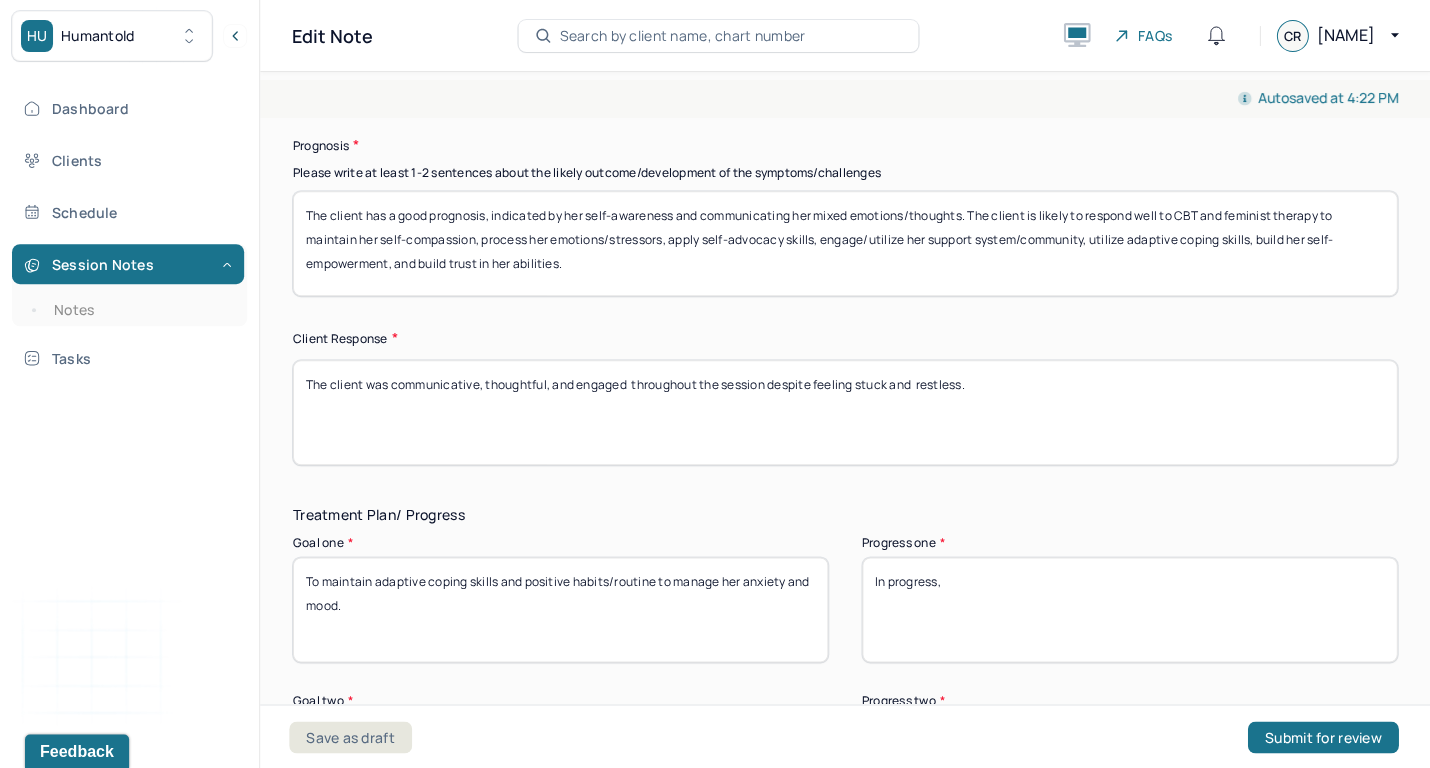 scroll, scrollTop: 2838, scrollLeft: 0, axis: vertical 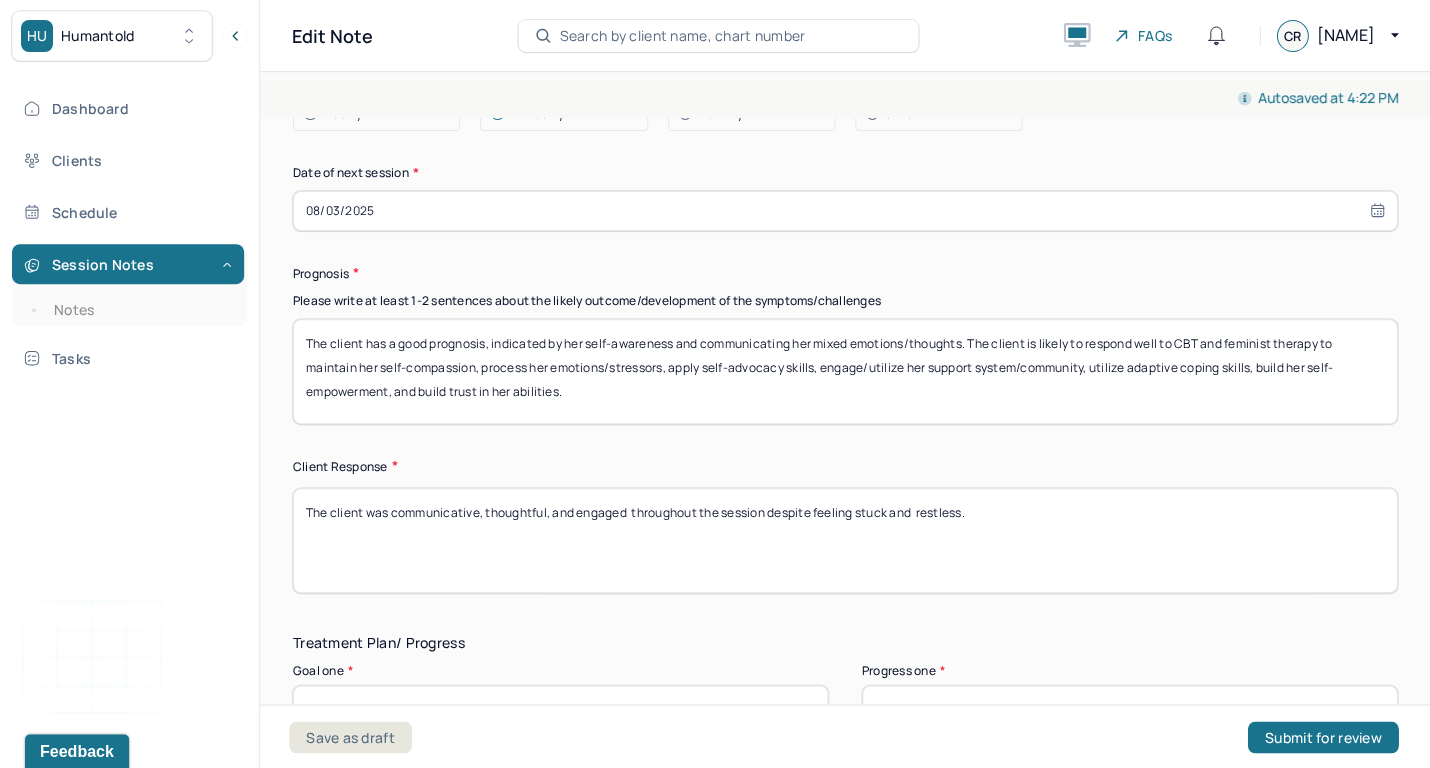 type on "The therapist and client will continue bi-weekly sessions to process her conflicting feelings regarding her parents. The therapist will continue to provide a supportive and validating environment for the client to explore her thoughts and feelings. The client will engage in self-compassion, be thoughtful of her boundaries, maintain self-advocacy skills, and be mindful of empowerment. She will practice changing her inner dialogue." 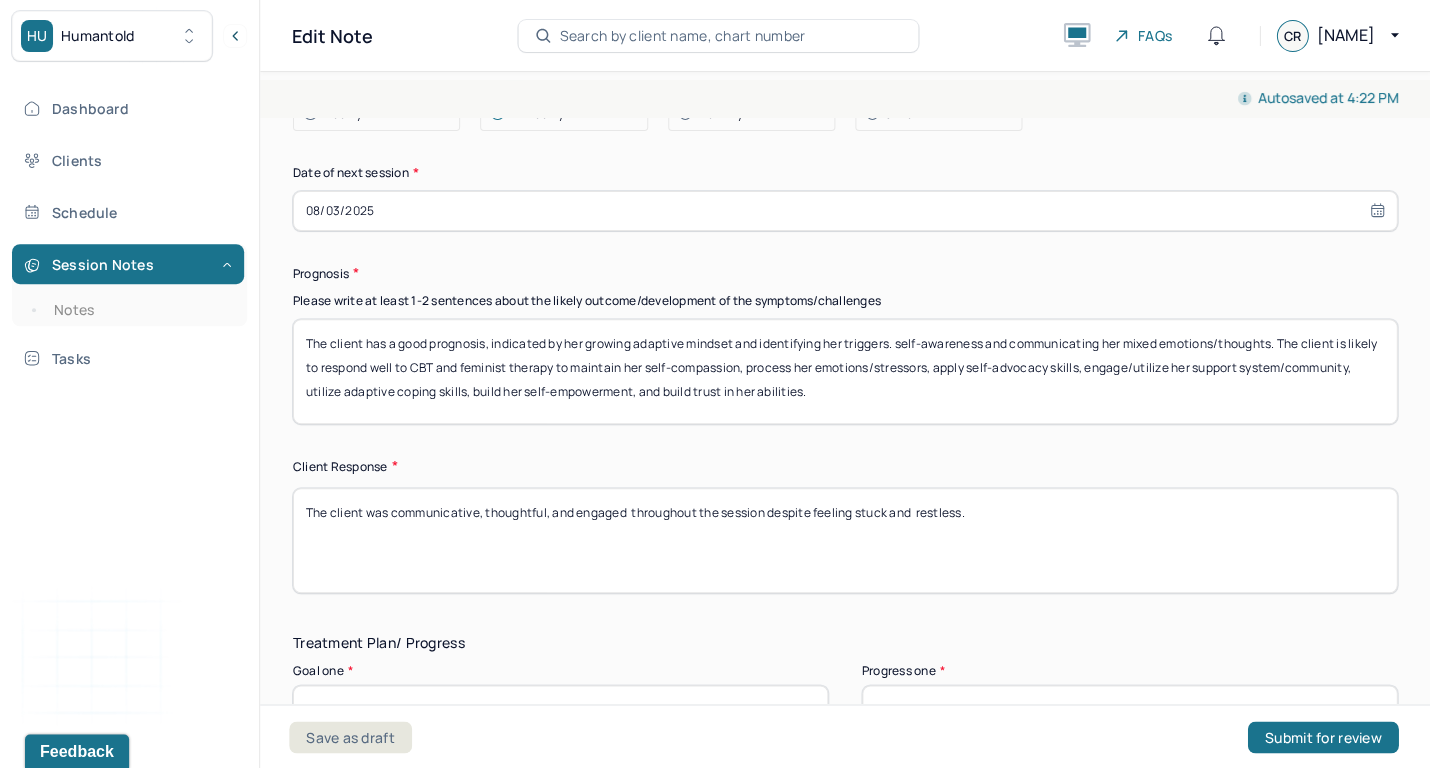 drag, startPoint x: 925, startPoint y: 333, endPoint x: 1287, endPoint y: 339, distance: 362.0497 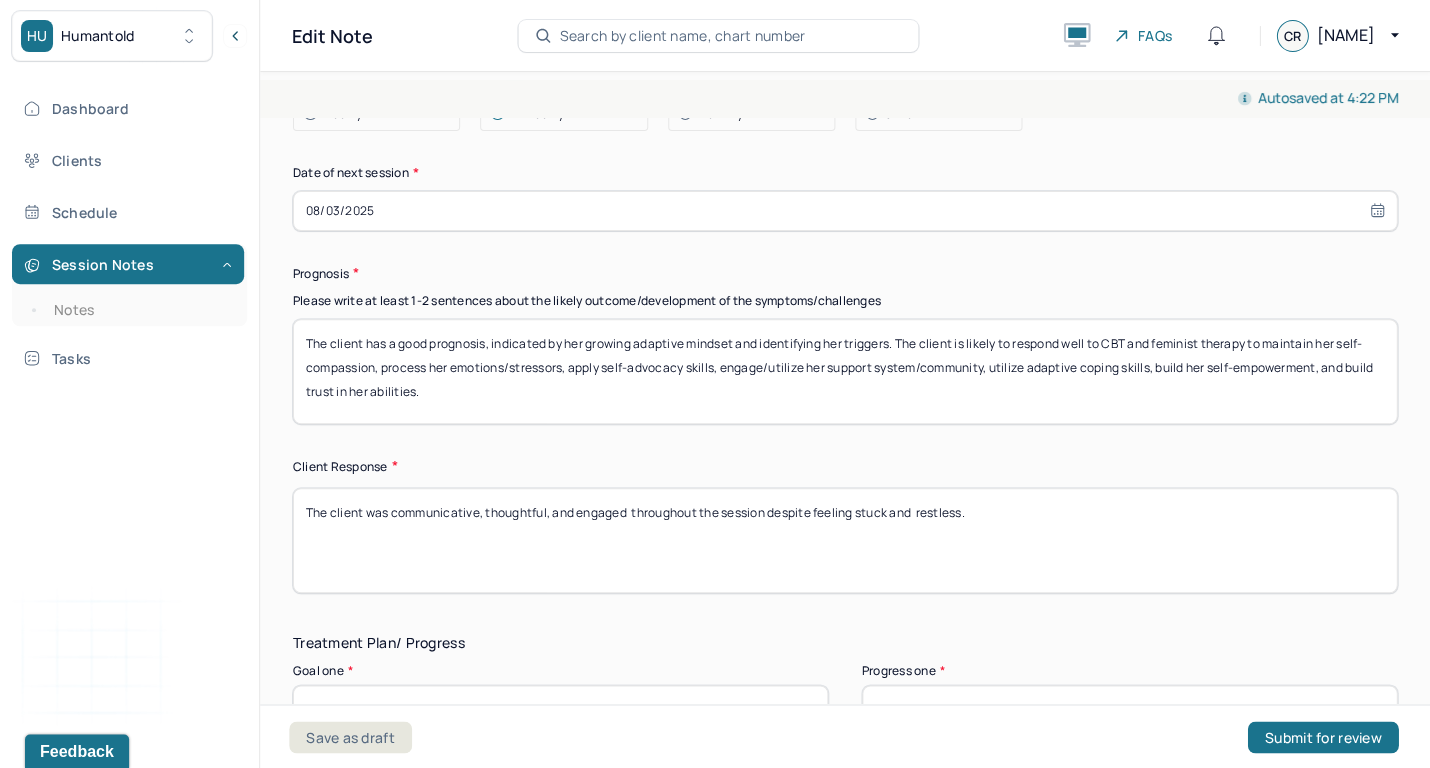 click on "The client has a good prognosis, indicated by her growing adaptive mindset and identifying her triggers. self-awareness and communicating her mixed emotions/thoughts. The client is likely to respond well to CBT and feminist therapy to maintain her self-compassion, process her emotions/stressors, apply self-advocacy skills, engage/utilize her support system/community, utilize adaptive coping skills, build her self-empowerment, and build trust in her abilities." at bounding box center (845, 371) 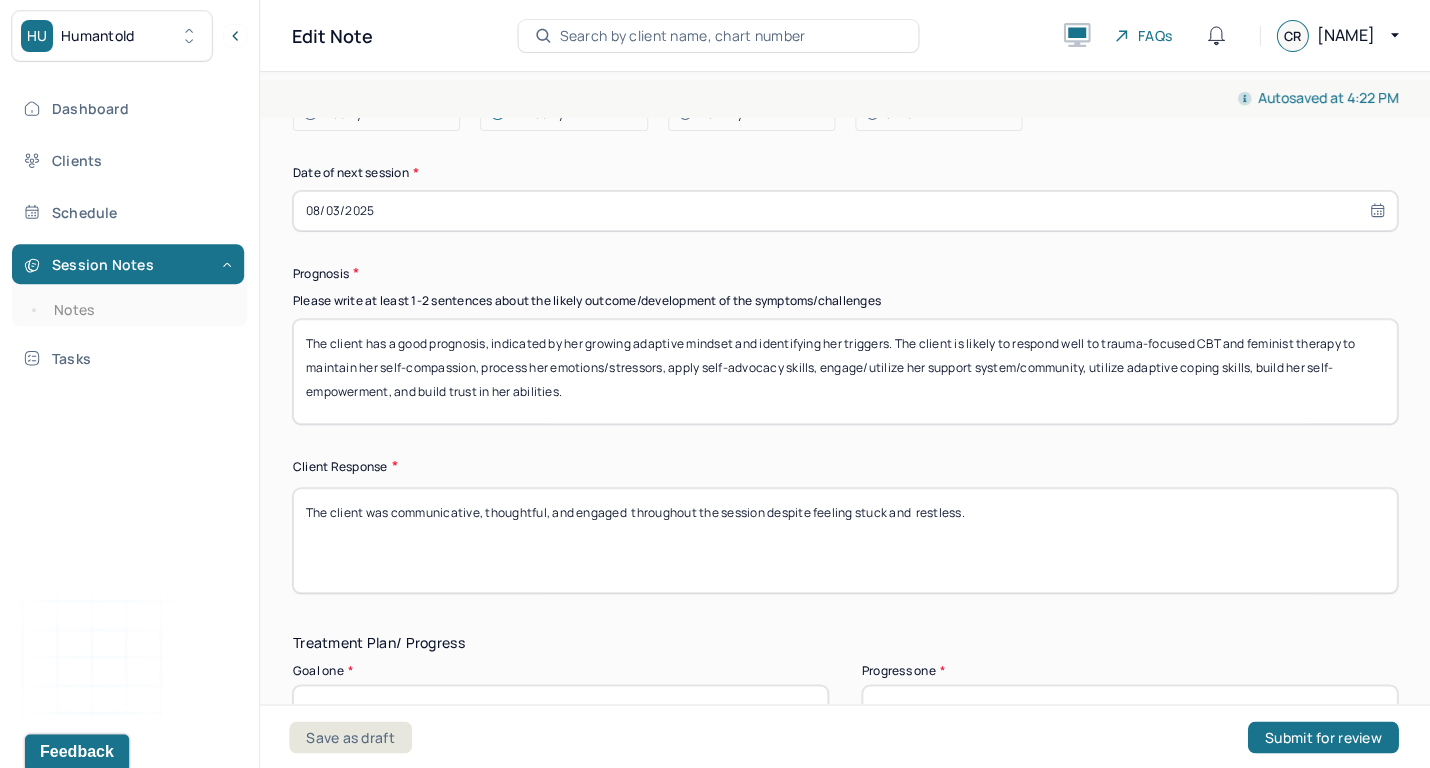 drag, startPoint x: 1234, startPoint y: 335, endPoint x: 1350, endPoint y: 340, distance: 116.10771 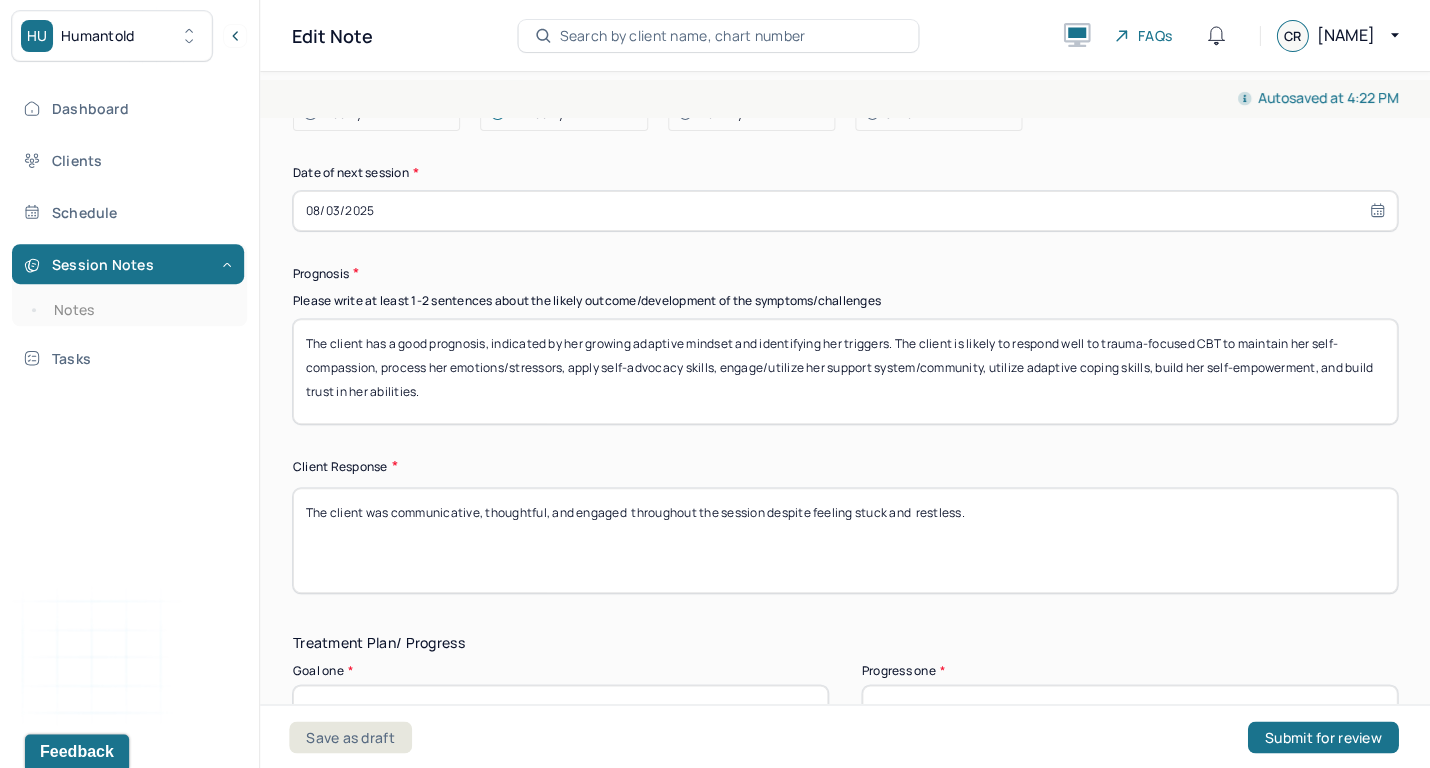 drag, startPoint x: 502, startPoint y: 362, endPoint x: 565, endPoint y: 361, distance: 63.007935 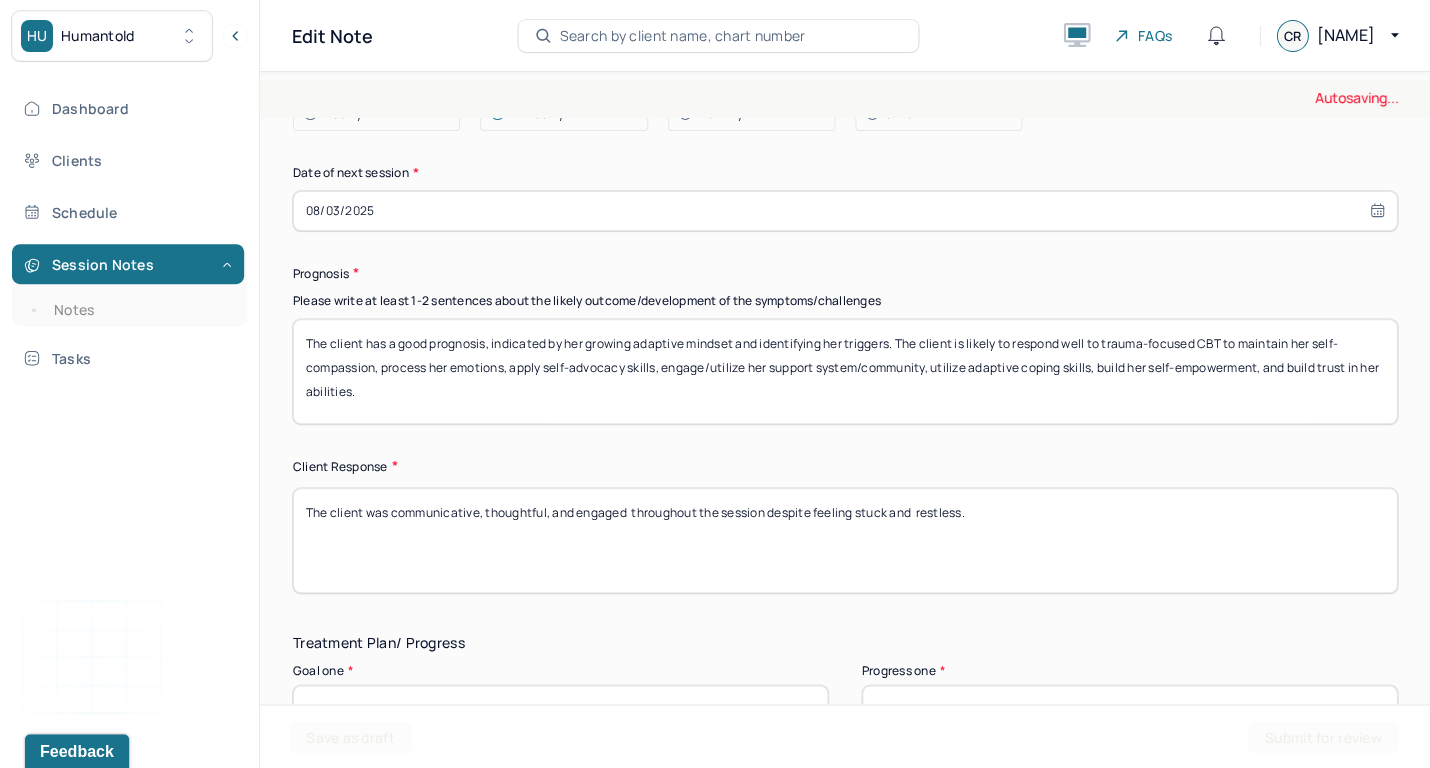 click on "The client has a good prognosis, indicated by her growing adaptive mindset and identifying her triggers. The client is likely to respond well to trauma-focused CBT to maintain her self-compassion, process her emotions/stressors, apply self-advocacy skills, engage/utilize her support system/community, utilize adaptive coping skills, build her self-empowerment, and build trust in her abilities." at bounding box center [845, 371] 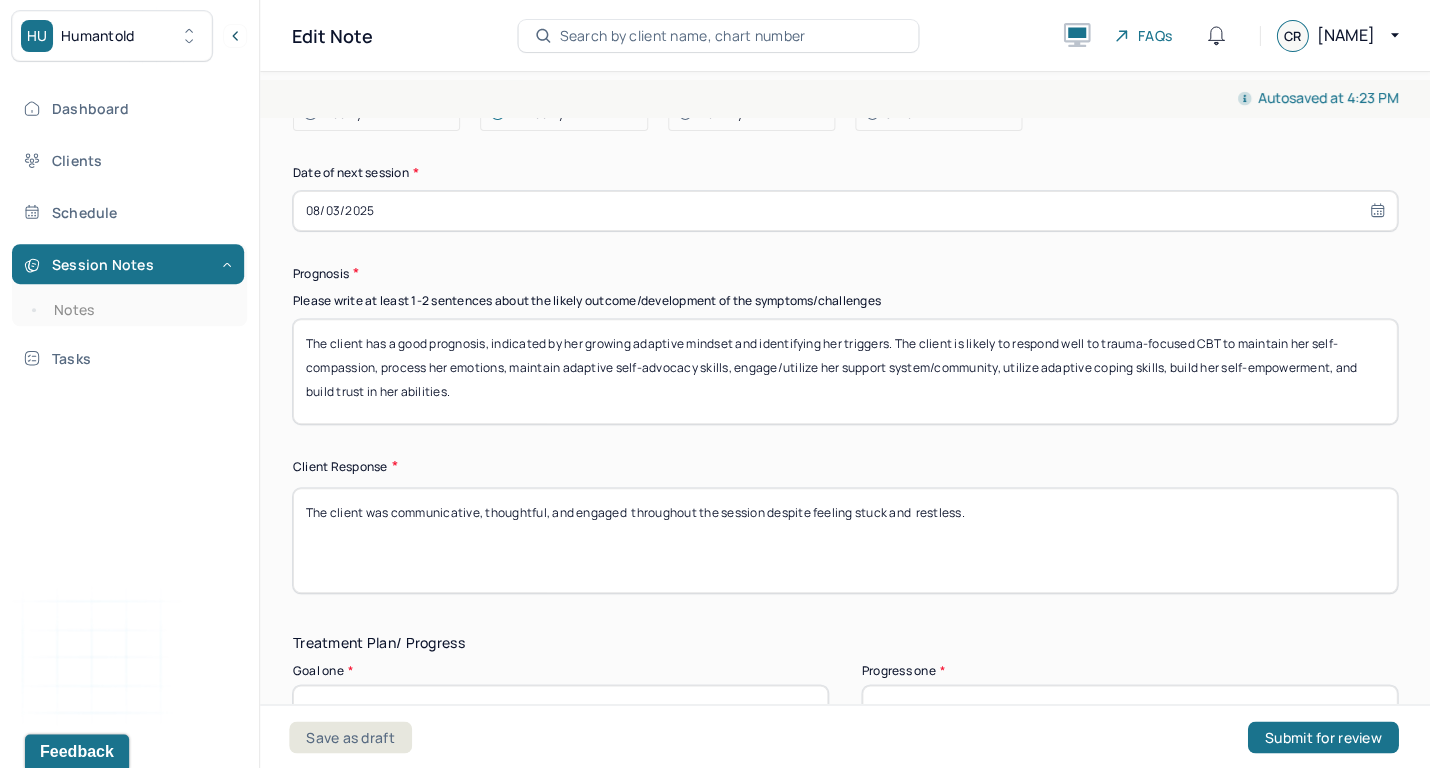 click on "The client has a good prognosis, indicated by her growing adaptive mindset and identifying her triggers. The client is likely to respond well to trauma-focused CBT to maintain her self-compassion, process her emotions, apply self-advocacy skills, engage/utilize her support system/community, utilize adaptive coping skills, build her self-empowerment, and build trust in her abilities." at bounding box center [845, 371] 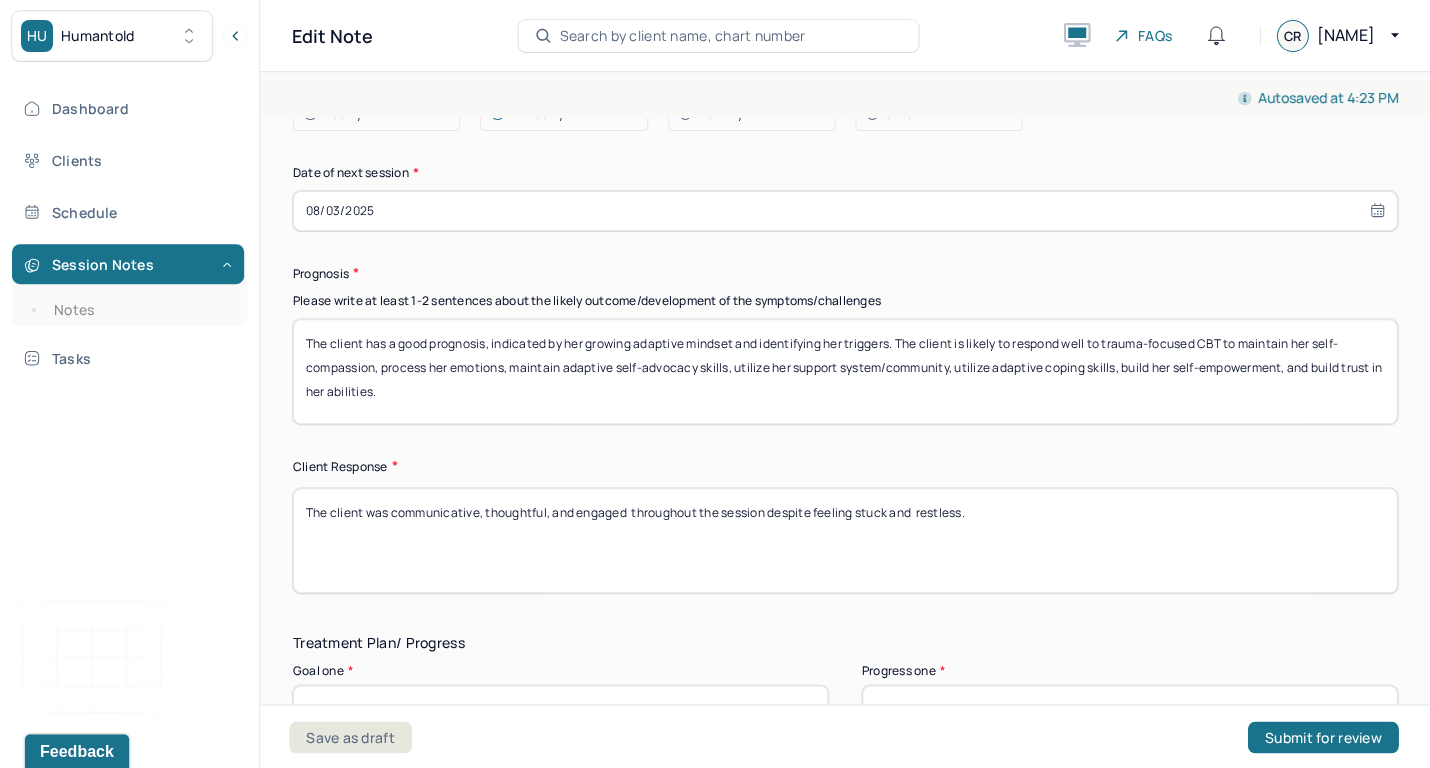 click on "The client has a good prognosis, indicated by her growing adaptive mindset and identifying her triggers. The client is likely to respond well to trauma-focused CBT to maintain her self-compassion, process her emotions, maintain adaptive self-advocacy skills, utilize her support system/community, utilize adaptive coping skills, build her self-empowerment, and build trust in her abilities." at bounding box center [845, 371] 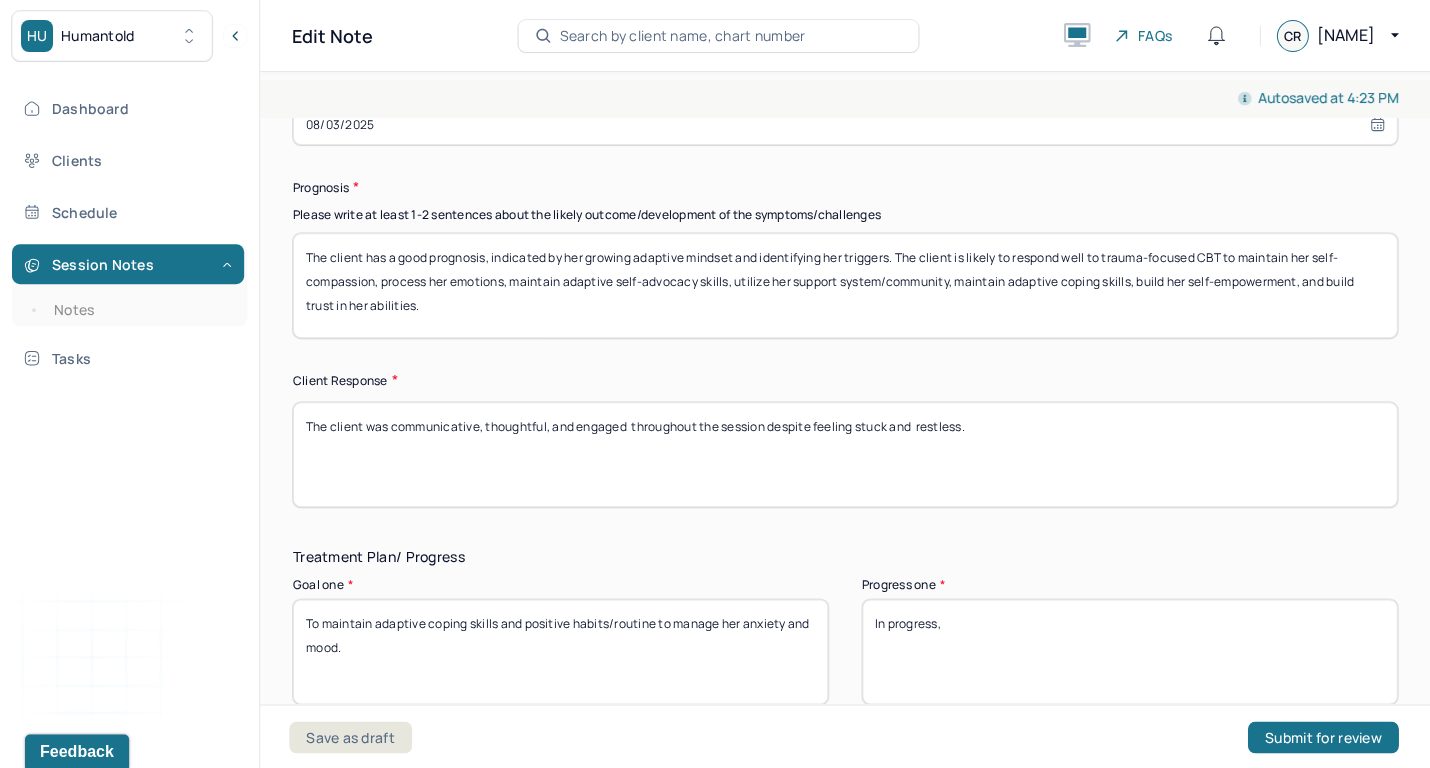 scroll, scrollTop: 2926, scrollLeft: 0, axis: vertical 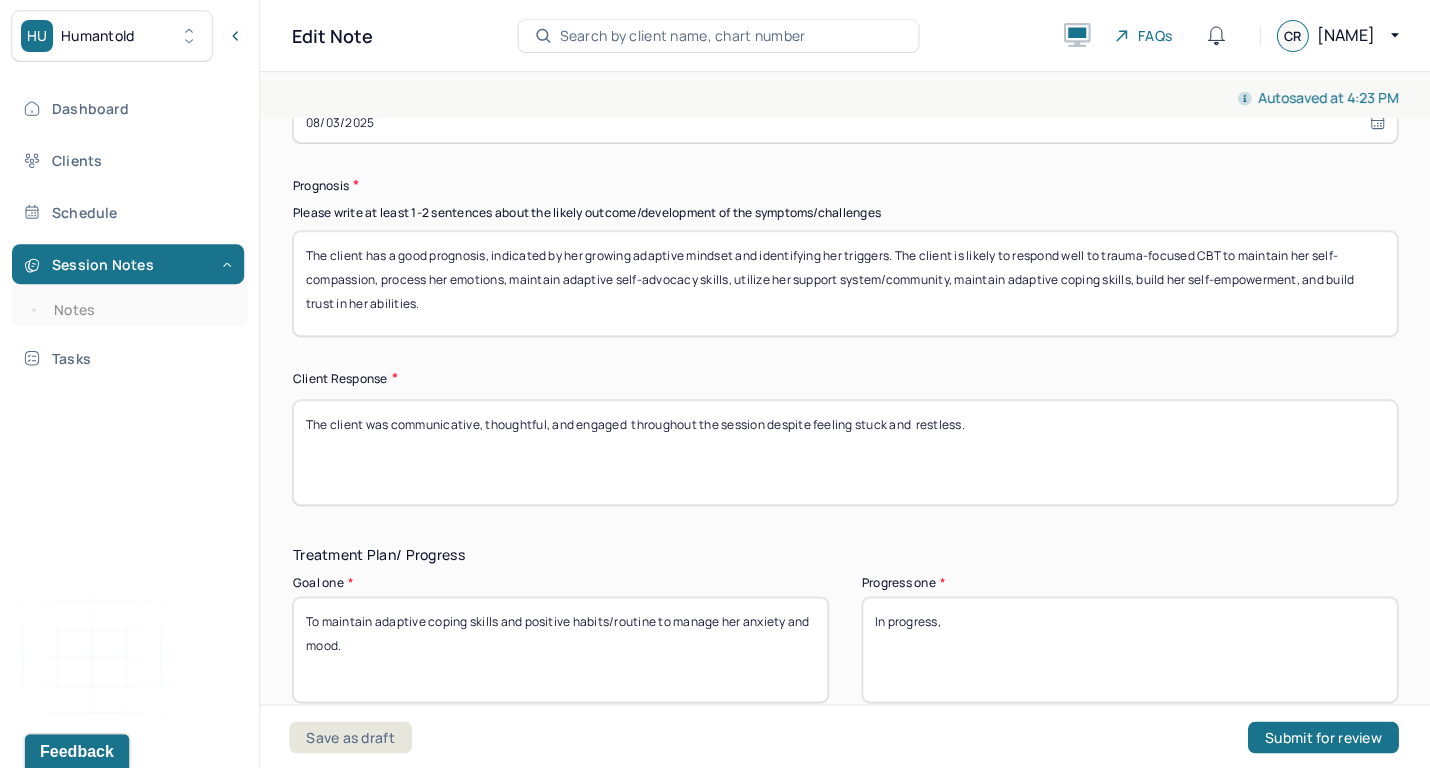 type on "The client has a good prognosis, indicated by her growing adaptive mindset and identifying her triggers. The client is likely to respond well to trauma-focused CBT to maintain her self-compassion, process her emotions, maintain adaptive self-advocacy skills, utilize her support system/community, maintain adaptive coping skills, build her self-empowerment, and build trust in her abilities." 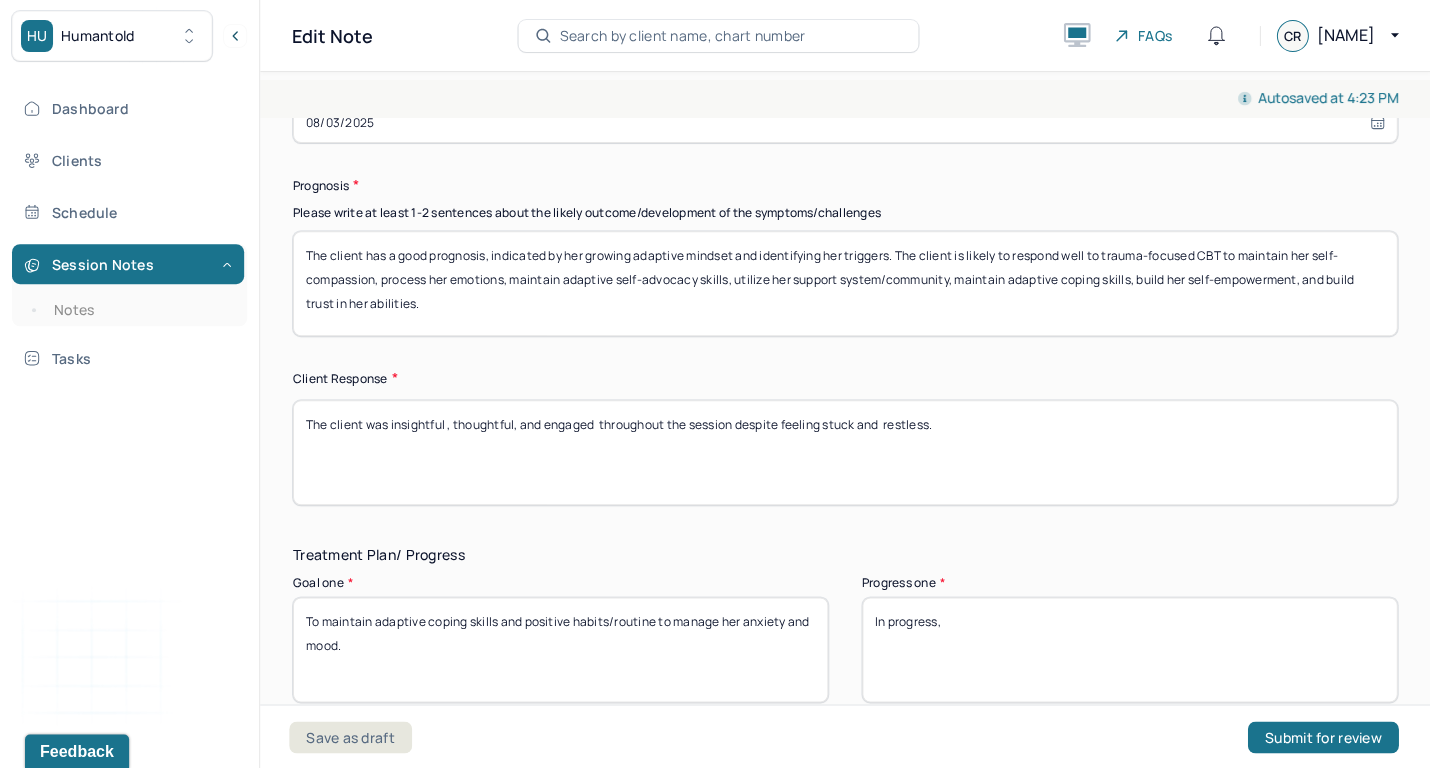 drag, startPoint x: 449, startPoint y: 420, endPoint x: 522, endPoint y: 418, distance: 73.02739 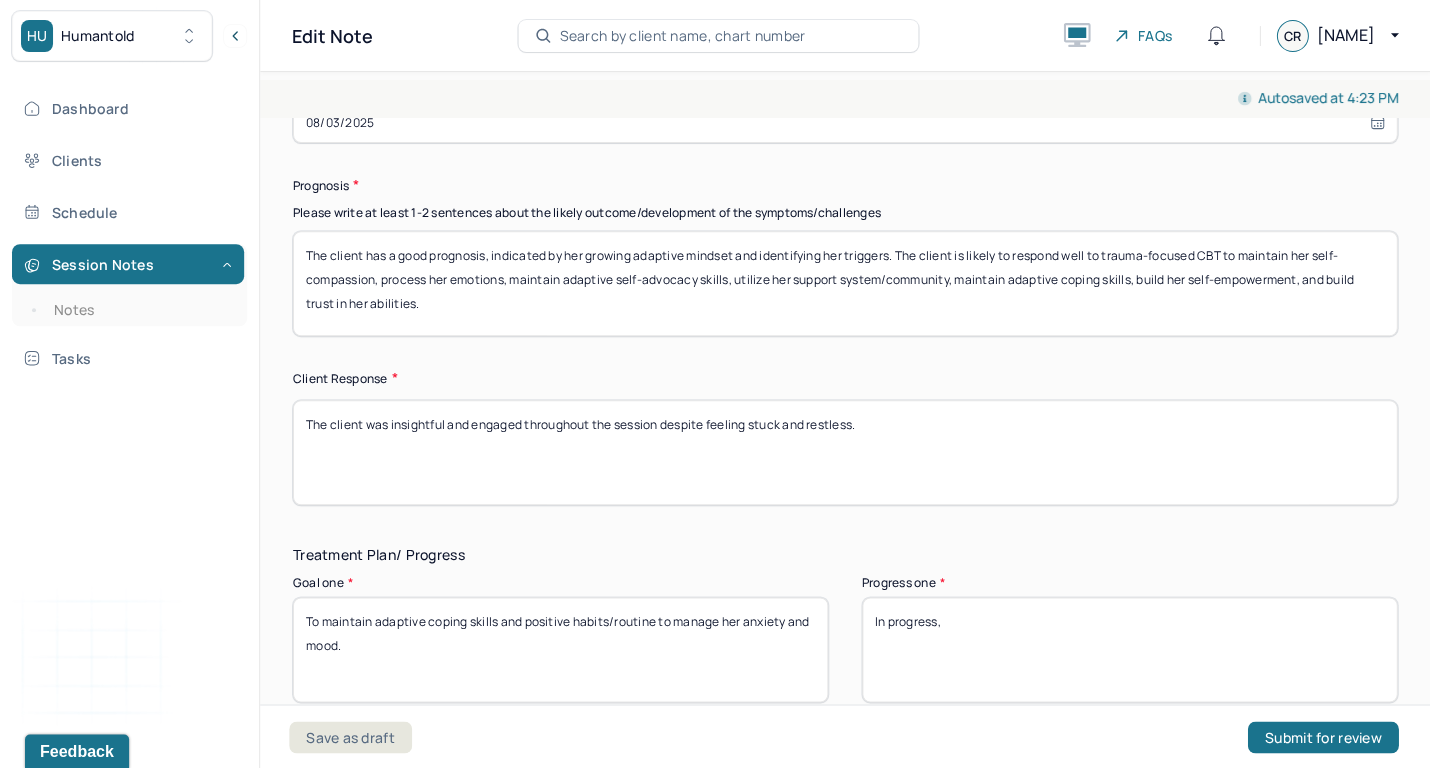 drag, startPoint x: 666, startPoint y: 417, endPoint x: 1039, endPoint y: 415, distance: 373.00537 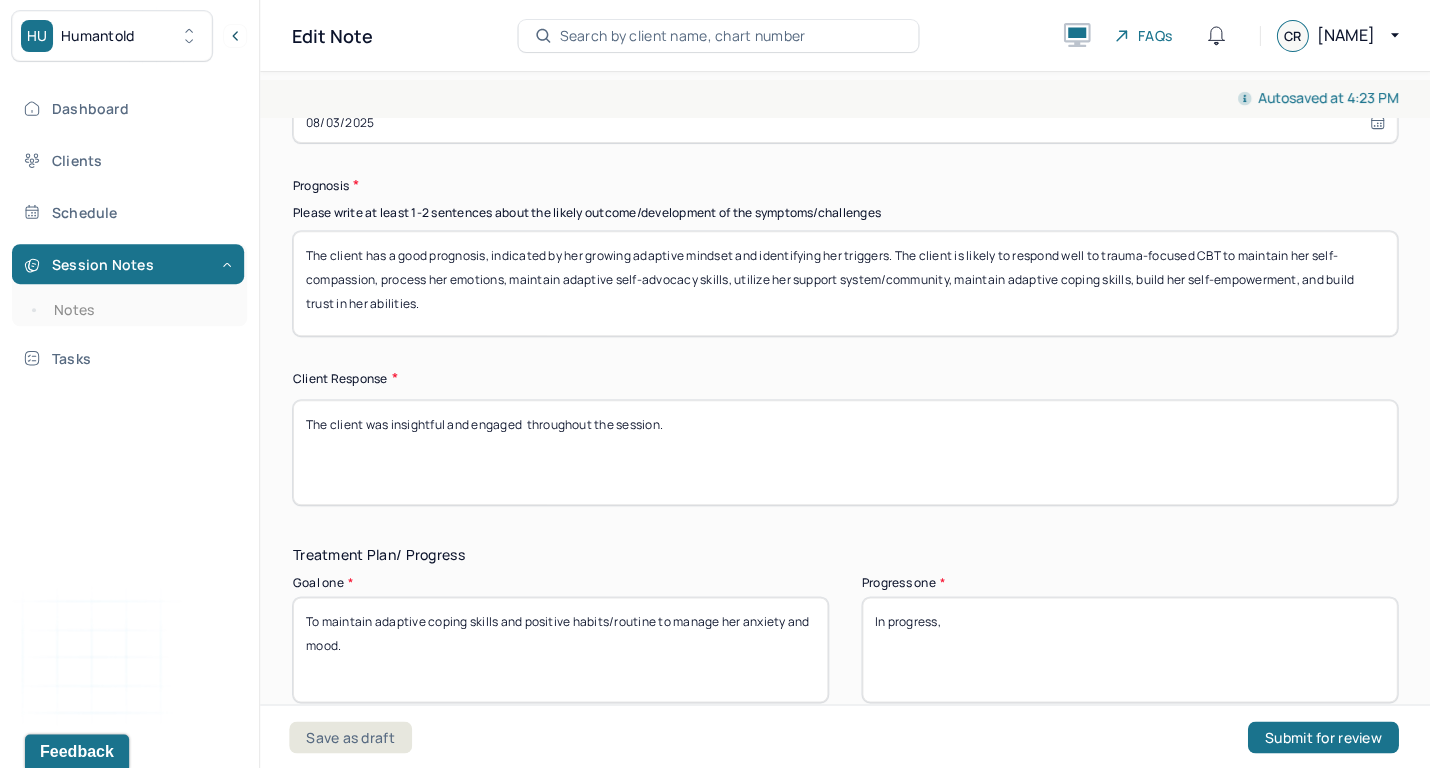 scroll, scrollTop: 2934, scrollLeft: 0, axis: vertical 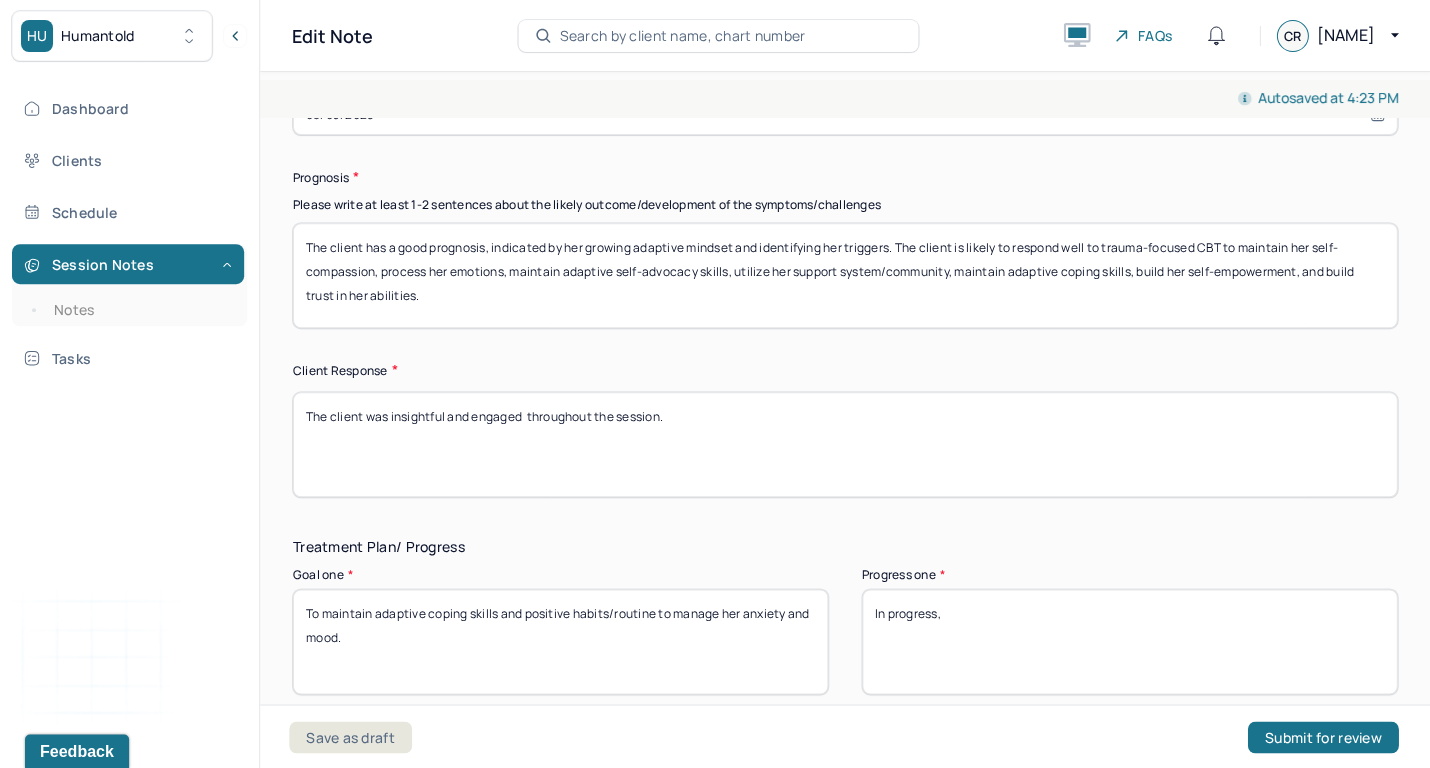 click on "The client was insightful and engaged throughout the session despite feeling stuck and restless." at bounding box center [845, 444] 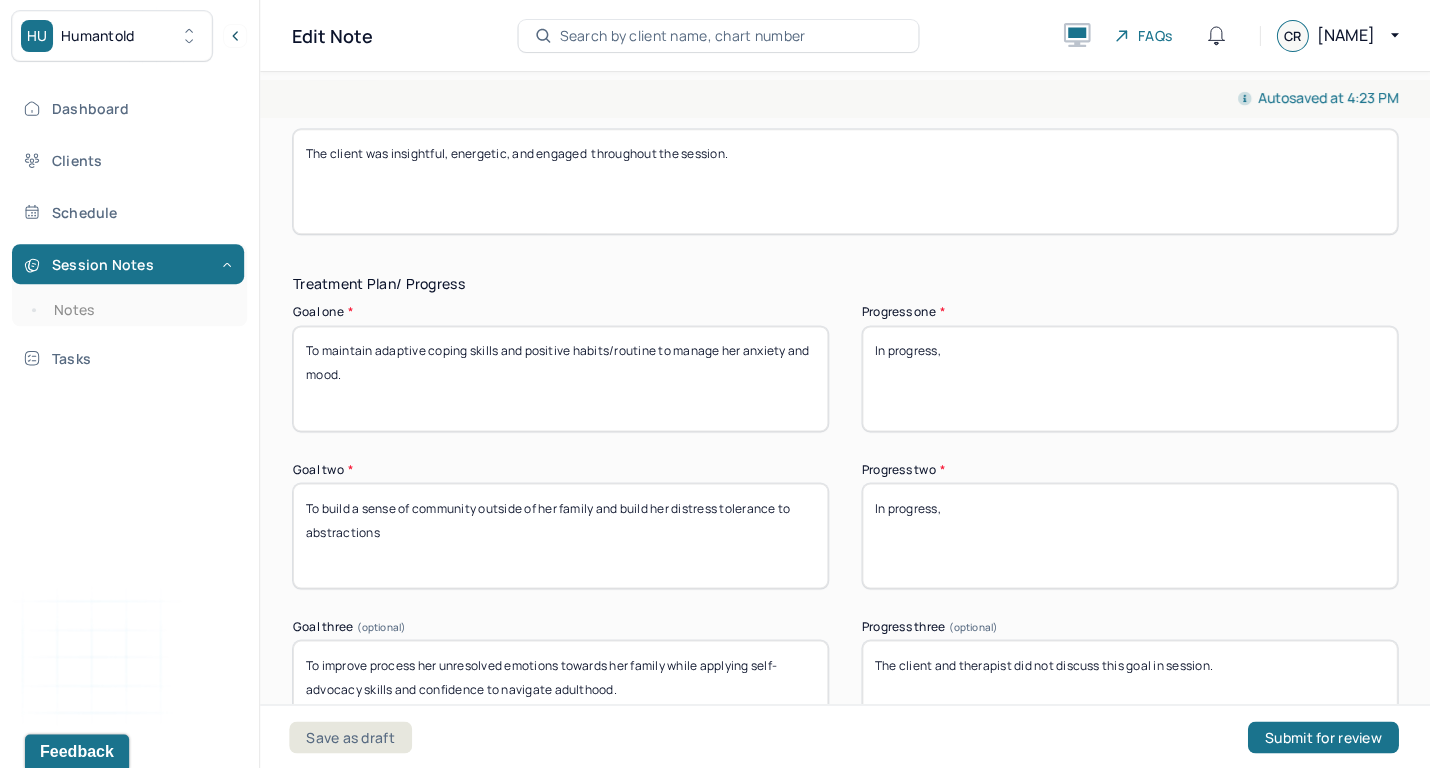 scroll, scrollTop: 3196, scrollLeft: 0, axis: vertical 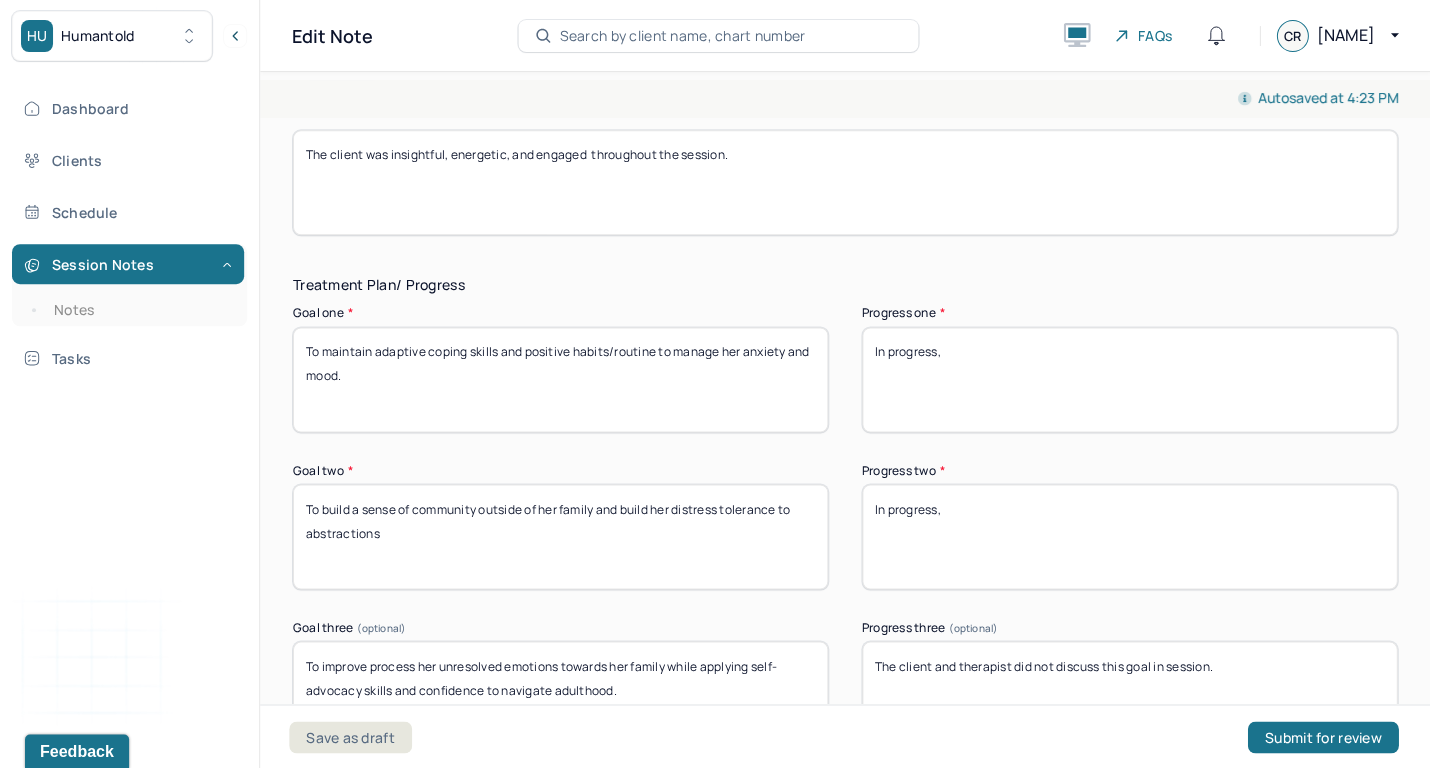 type on "The client was insightful, energetic, and engaged  throughout the session." 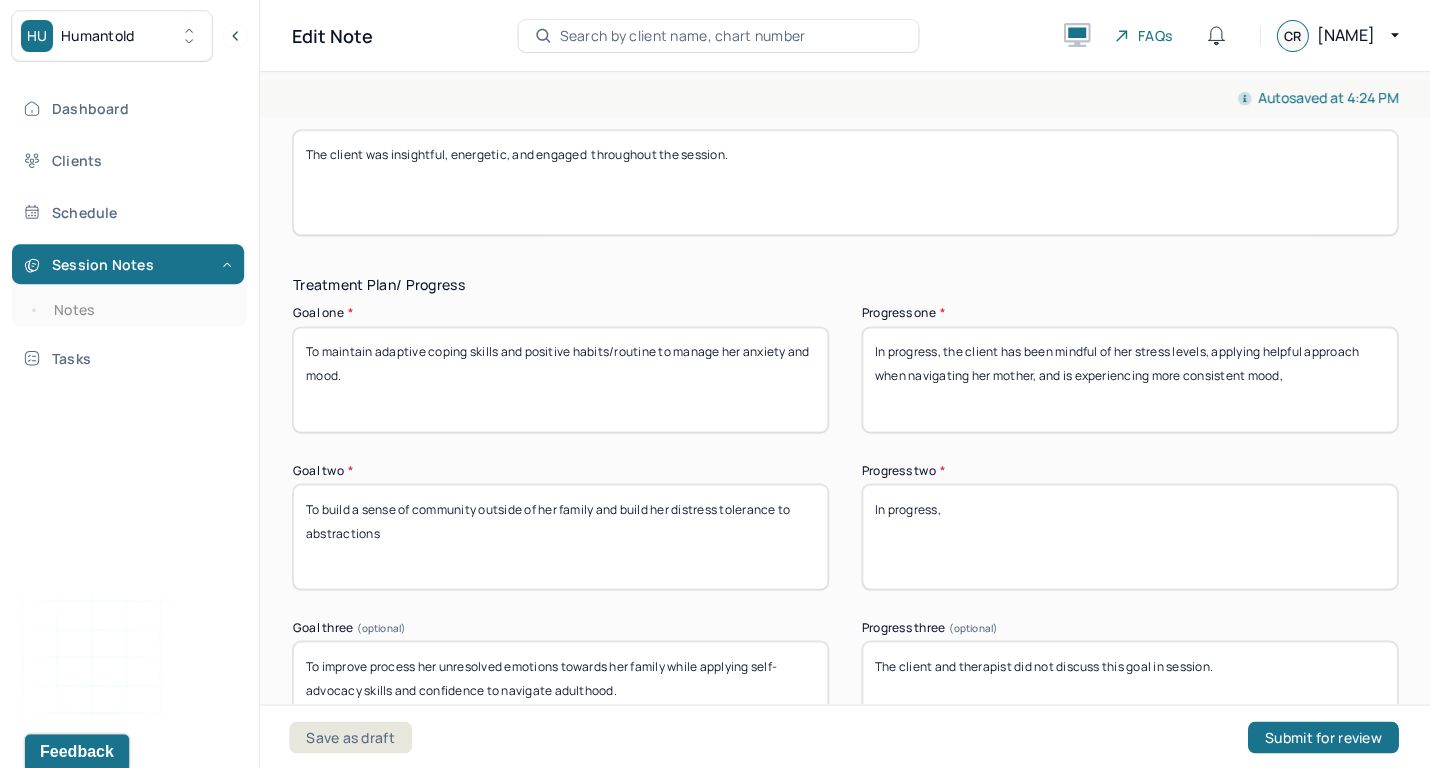 type on "In progress, the client has been mindful of her stress levels, applying helpful approach when navigating her mother, and is experiencing more consistent mood," 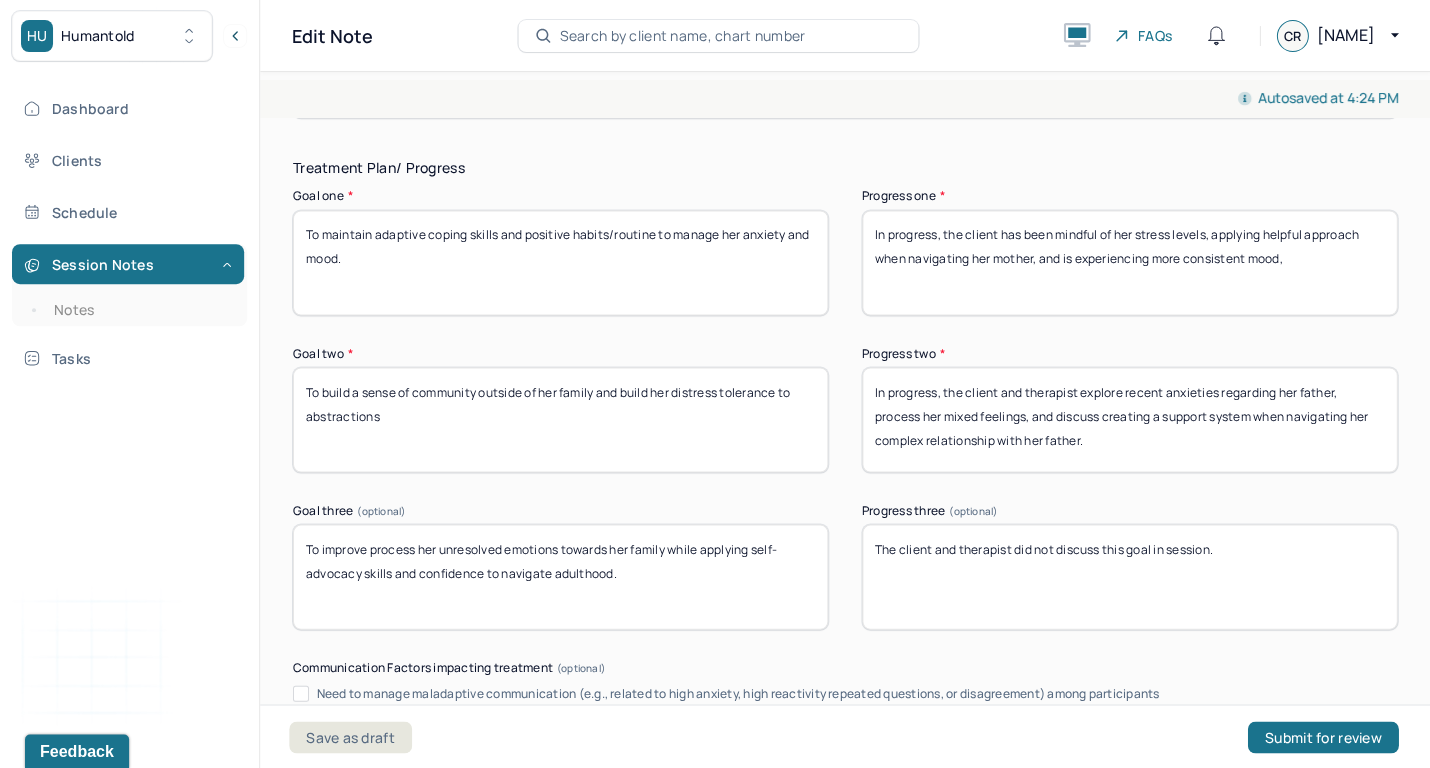 scroll, scrollTop: 3321, scrollLeft: 0, axis: vertical 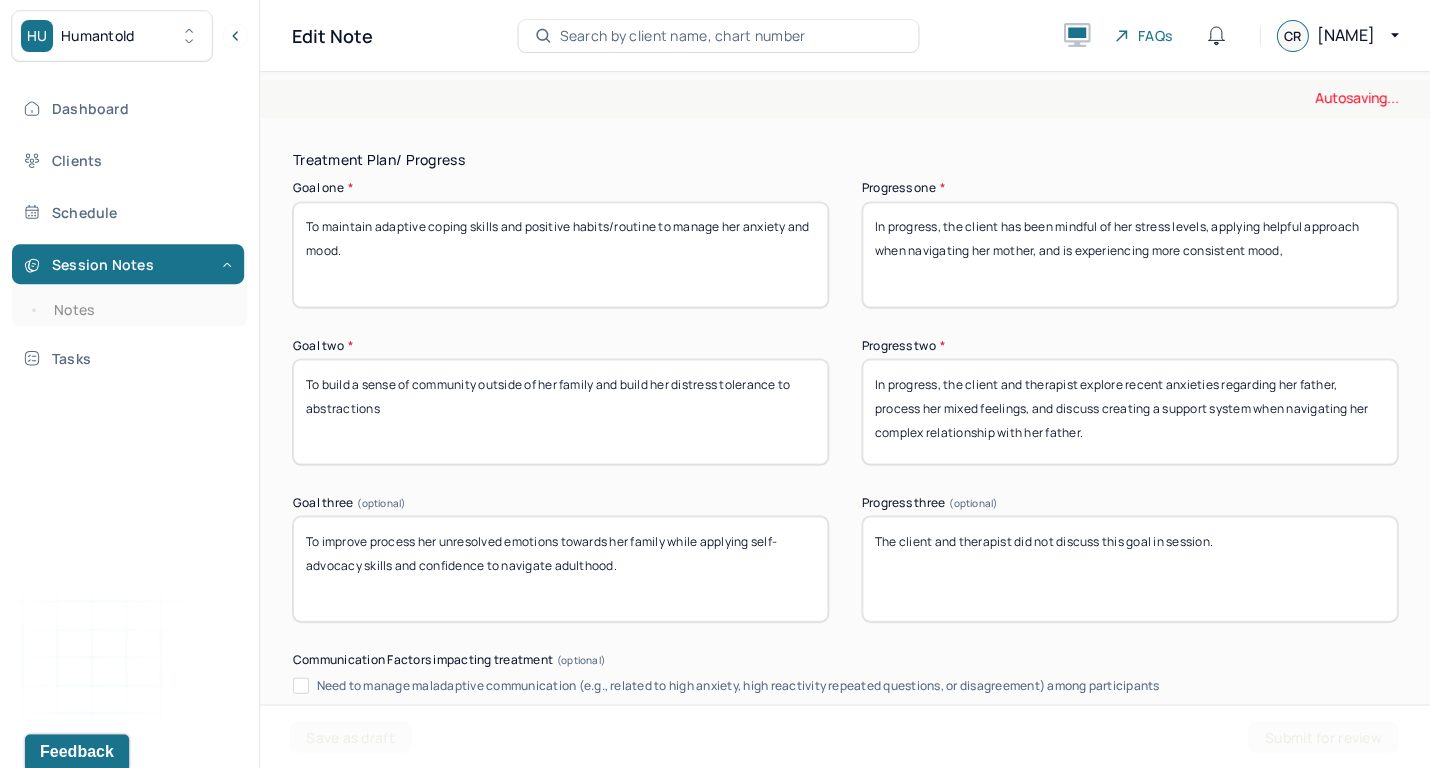 type on "In progress, the client and therapist explore recent anxieties regarding her father, process her mixed feelings, and discuss creating a support system when navigating her complex relationship with her father." 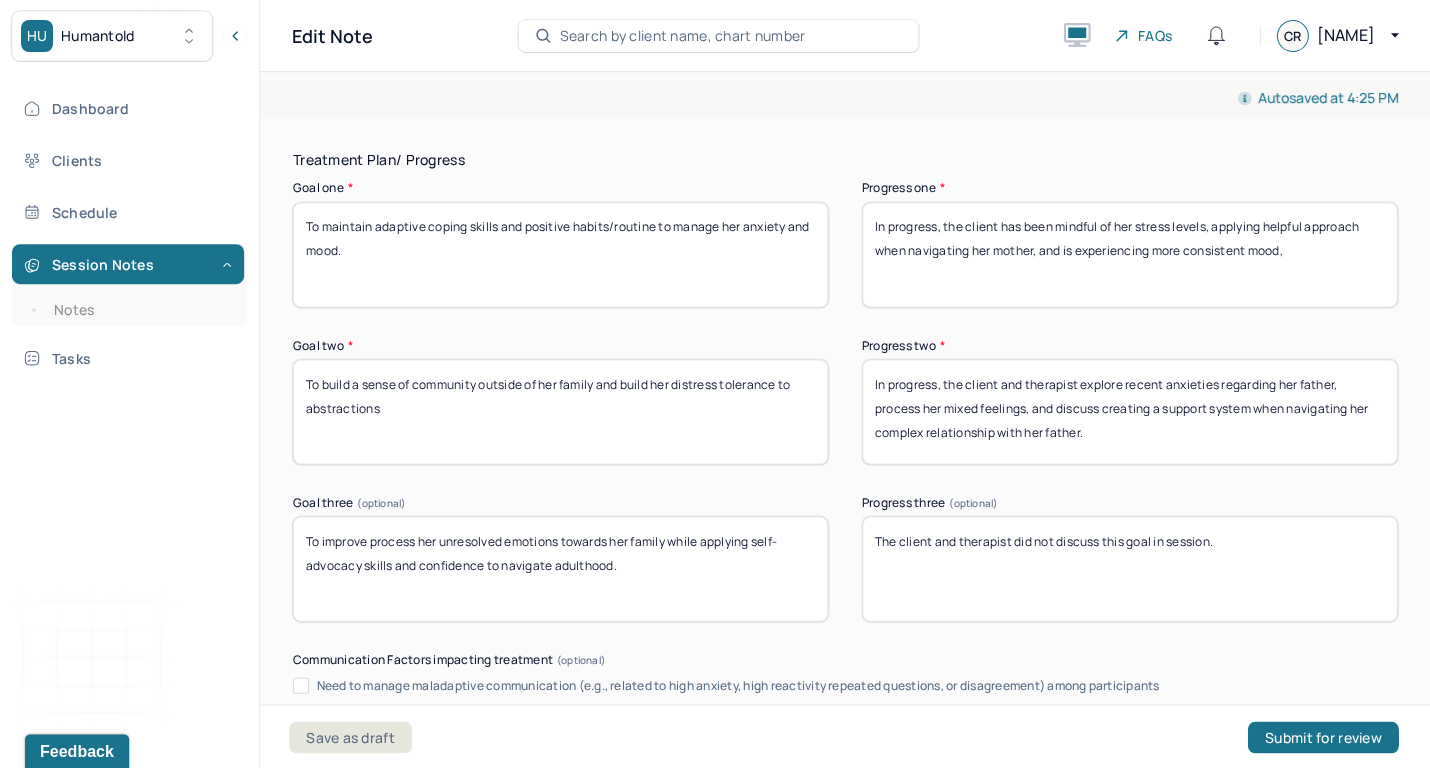drag, startPoint x: 873, startPoint y: 535, endPoint x: 1267, endPoint y: 557, distance: 394.61374 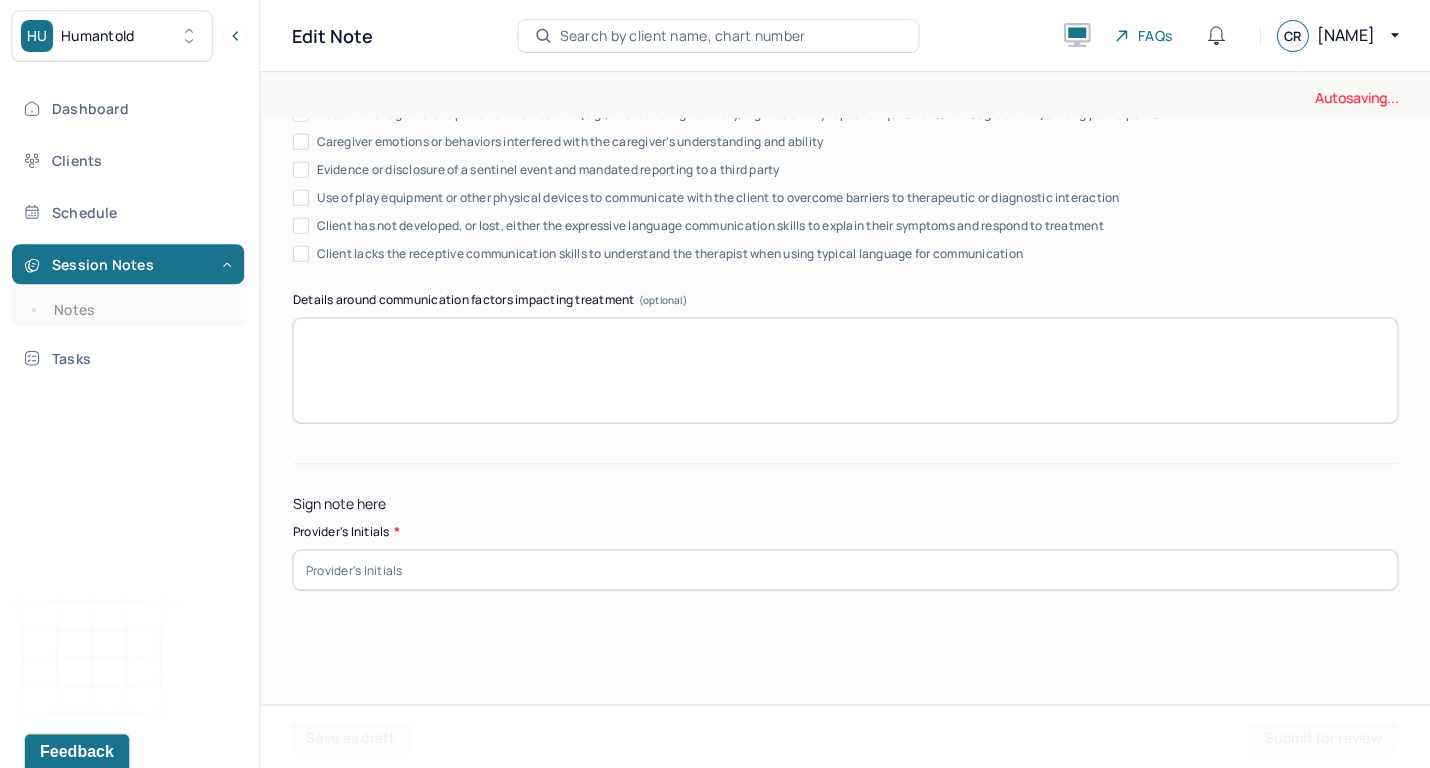 type on "In progress, the client is learning to engage in self-acceptance and general acceptance when navigating hr parents. The client is trying to stay mindful of advocating for herself while trusting her skills set." 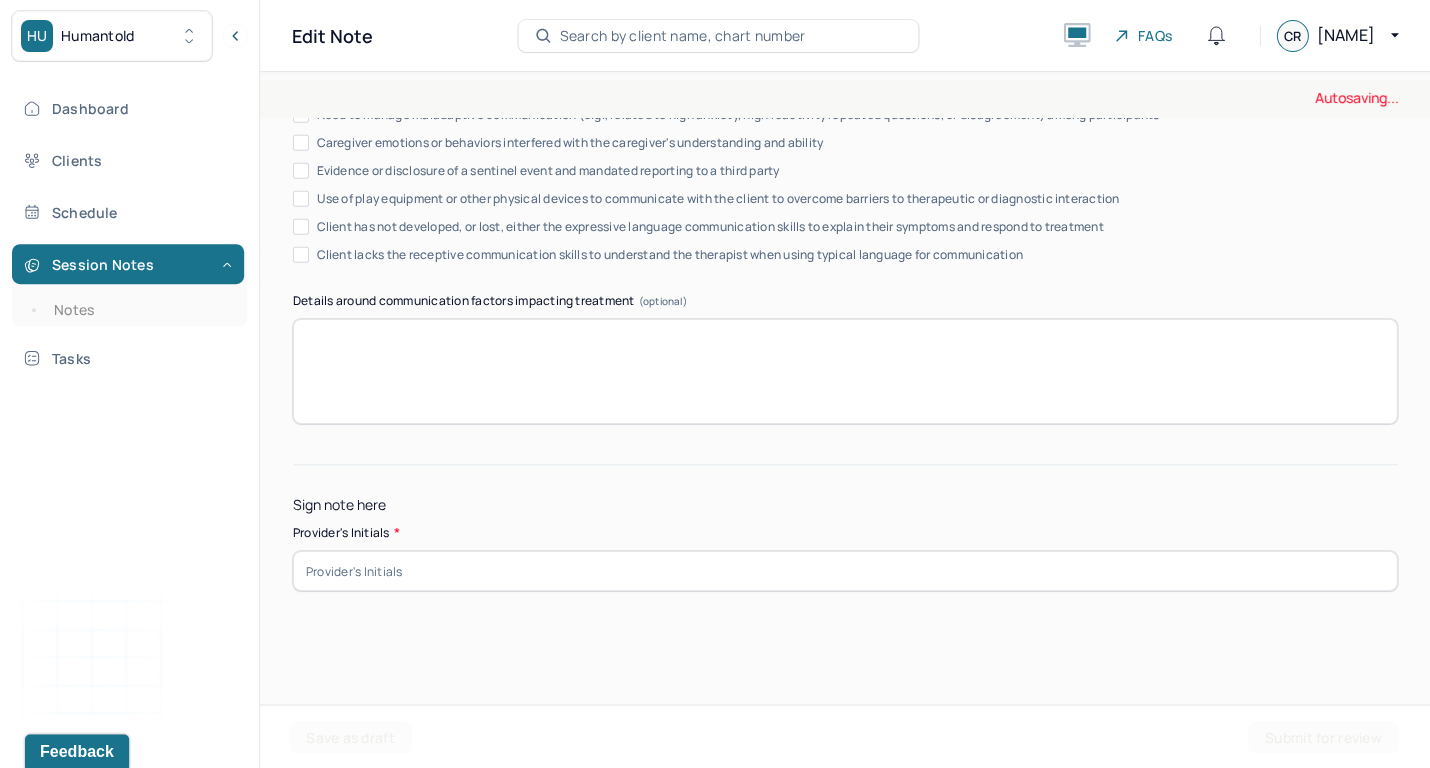 click at bounding box center [845, 571] 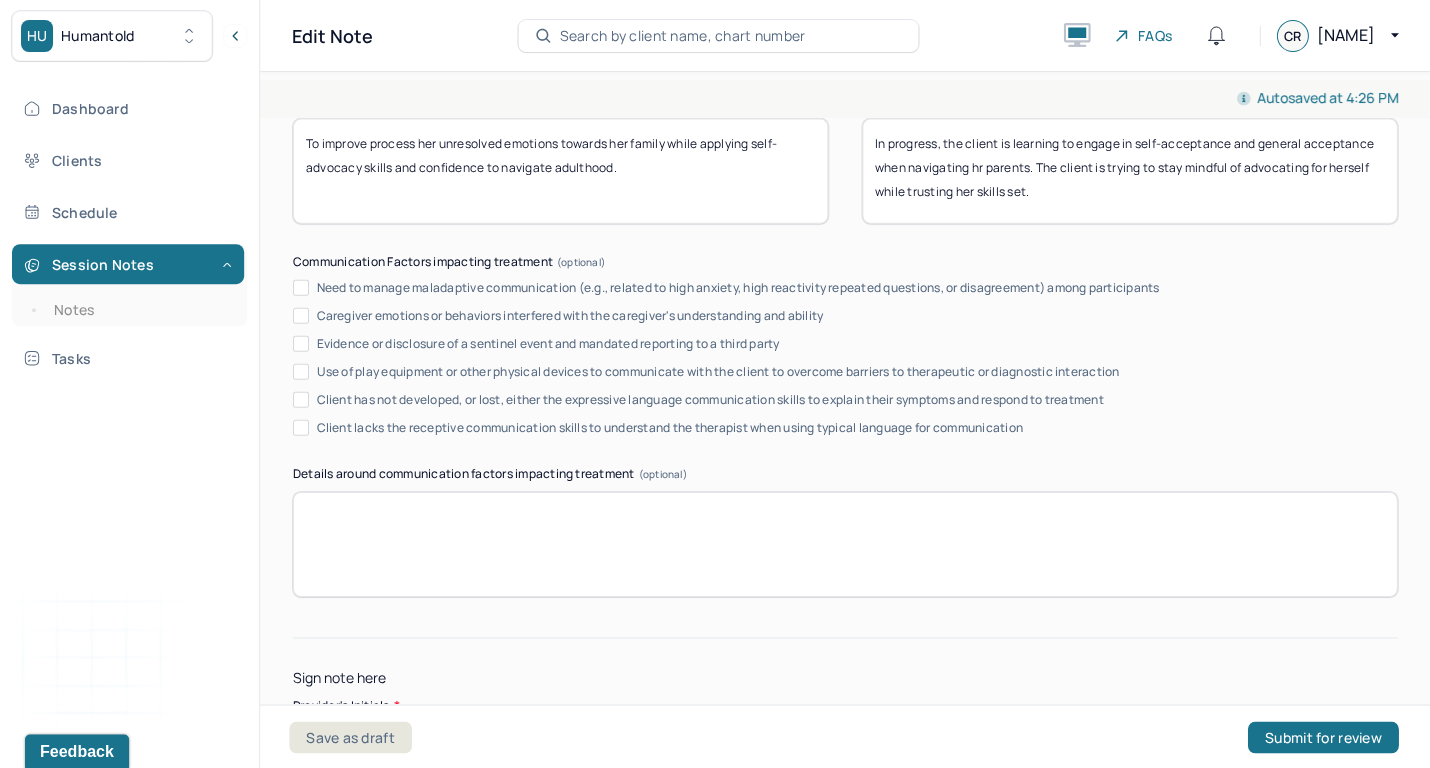 scroll, scrollTop: 3588, scrollLeft: 0, axis: vertical 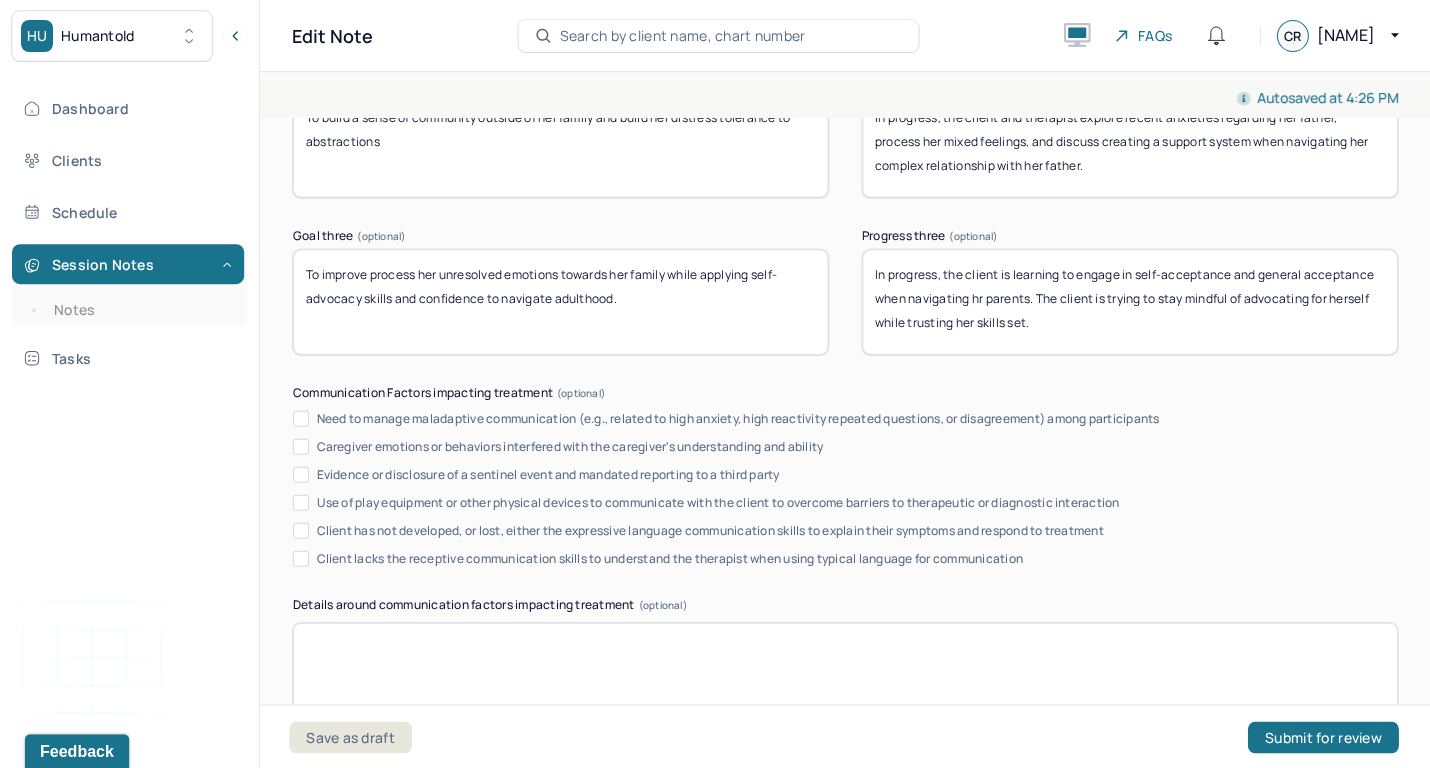type on "cr" 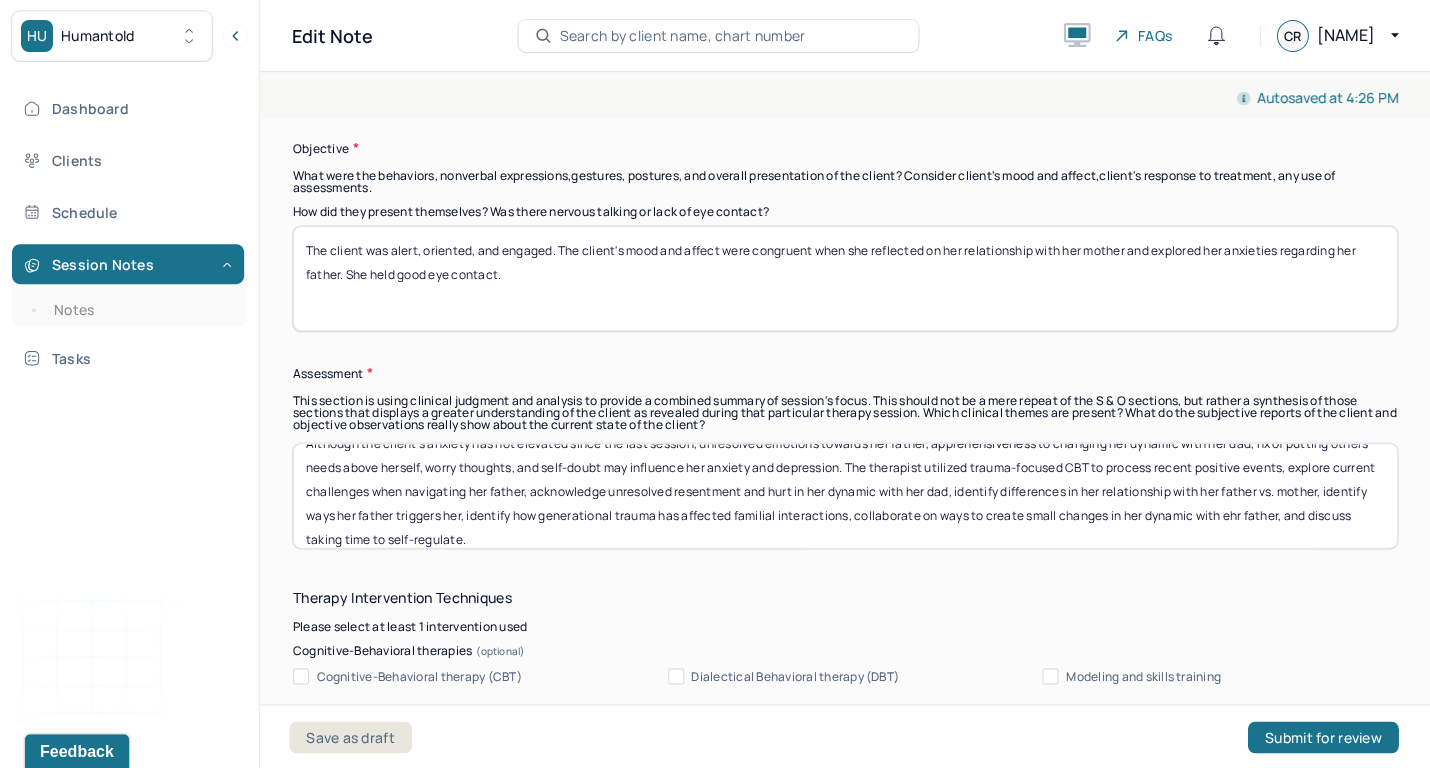 scroll, scrollTop: 2172, scrollLeft: 0, axis: vertical 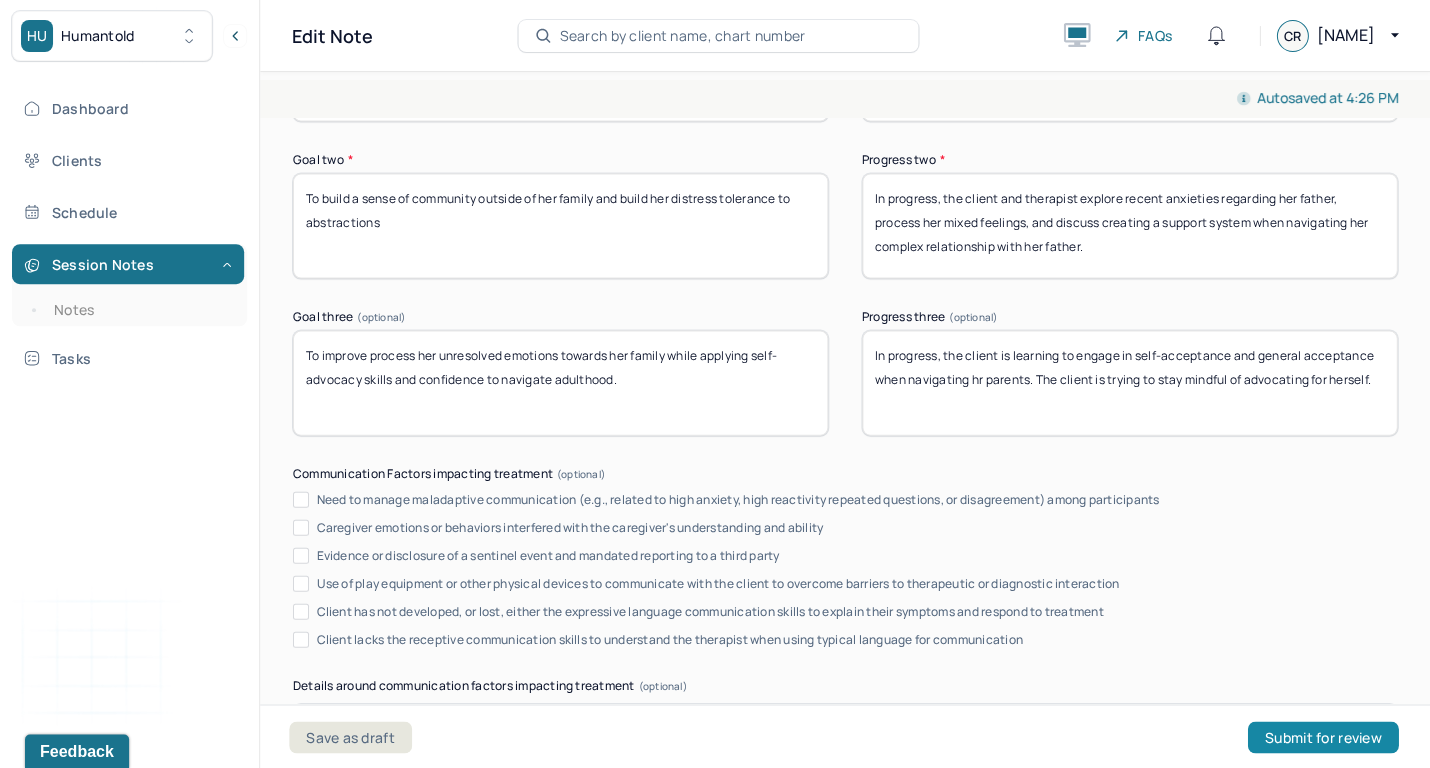 type on "In progress, the client is learning to engage in self-acceptance and general acceptance when navigating hr parents. The client is trying to stay mindful of advocating for herself." 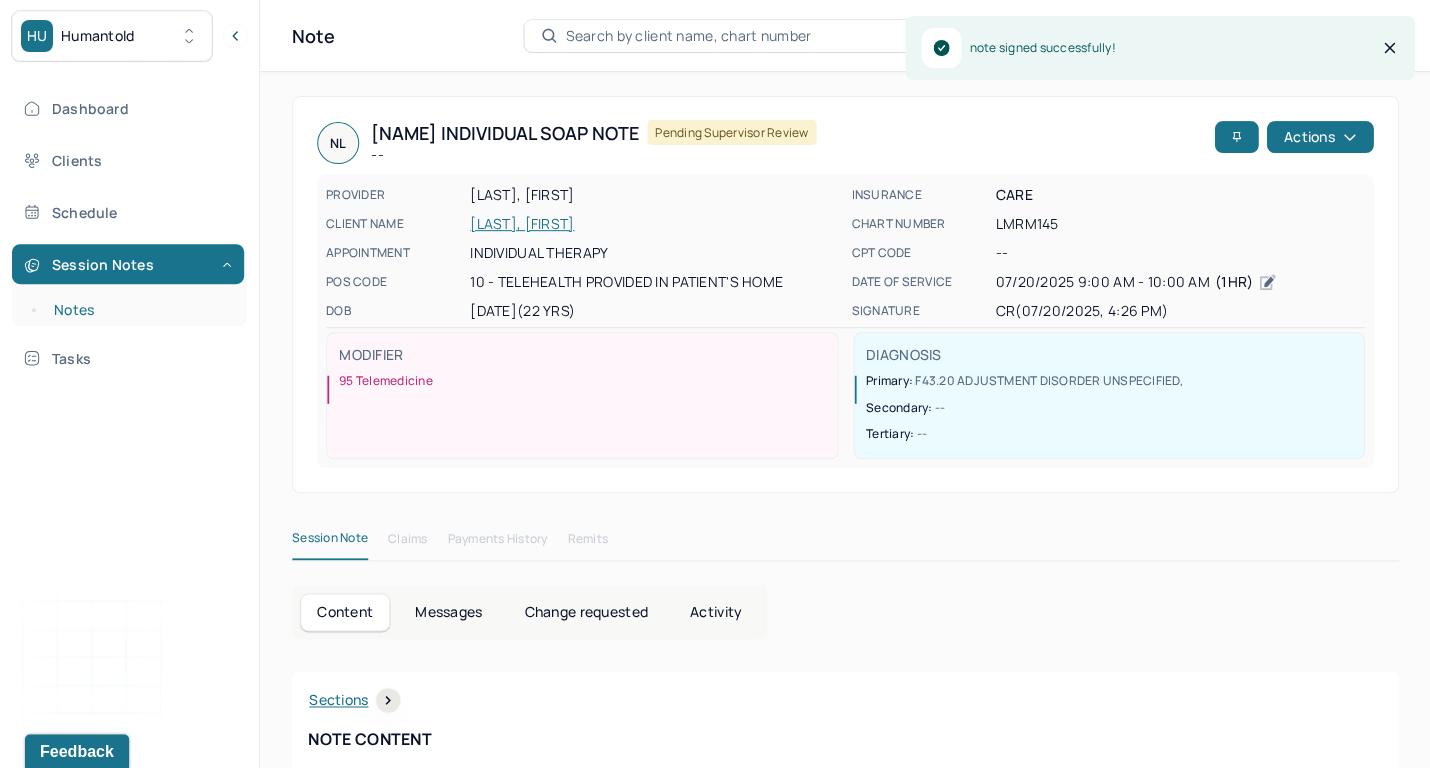 click on "Notes" at bounding box center (139, 310) 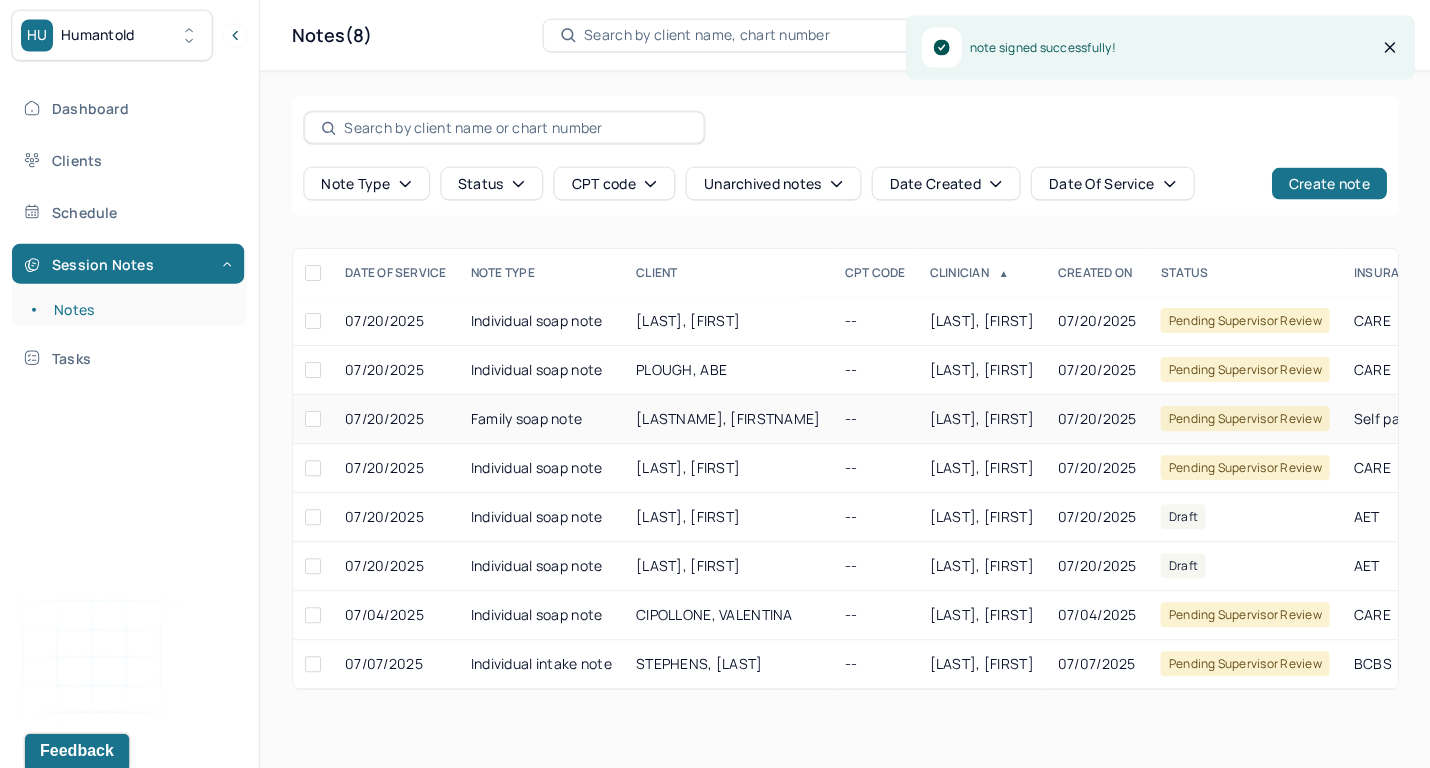 scroll, scrollTop: 65, scrollLeft: 0, axis: vertical 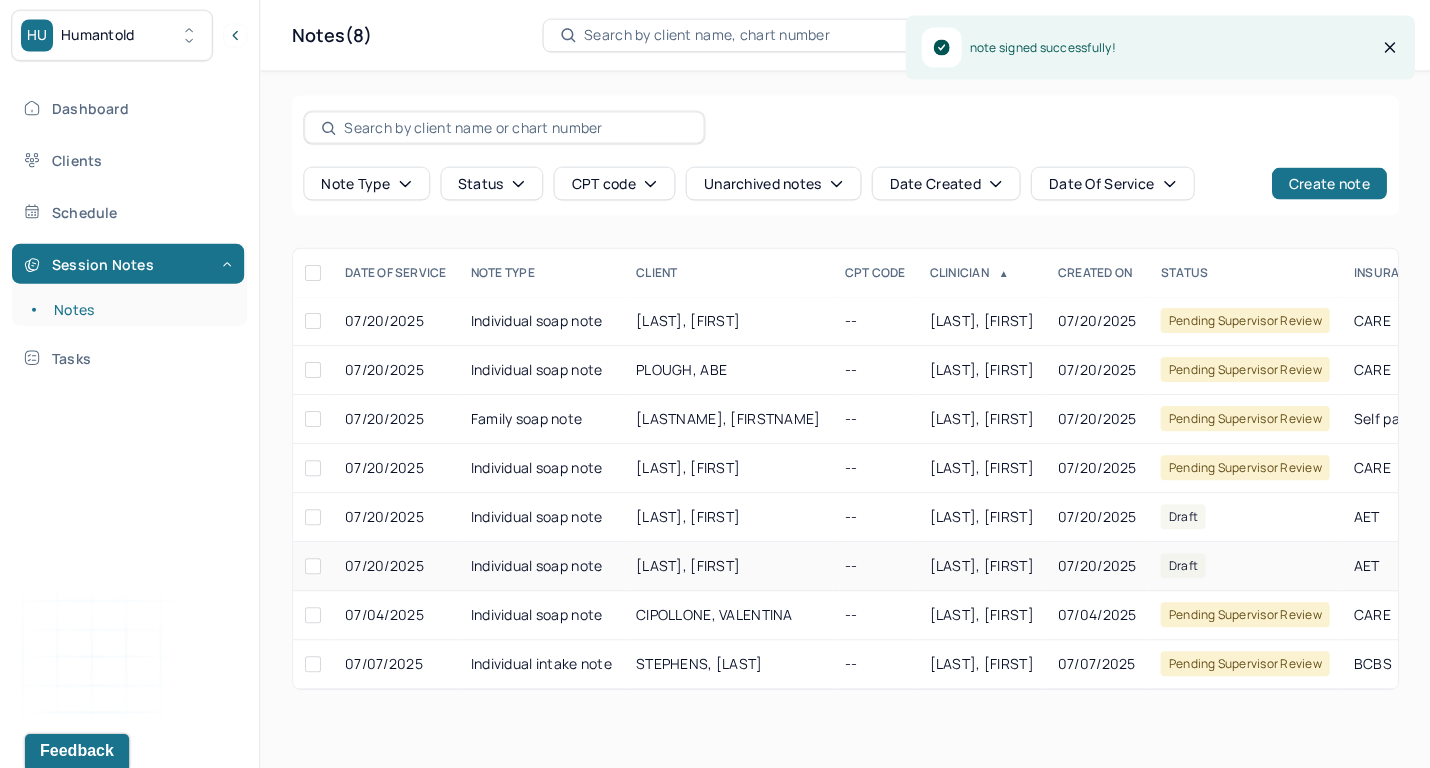 click on "[LAST], [FIRST]" at bounding box center [728, 566] 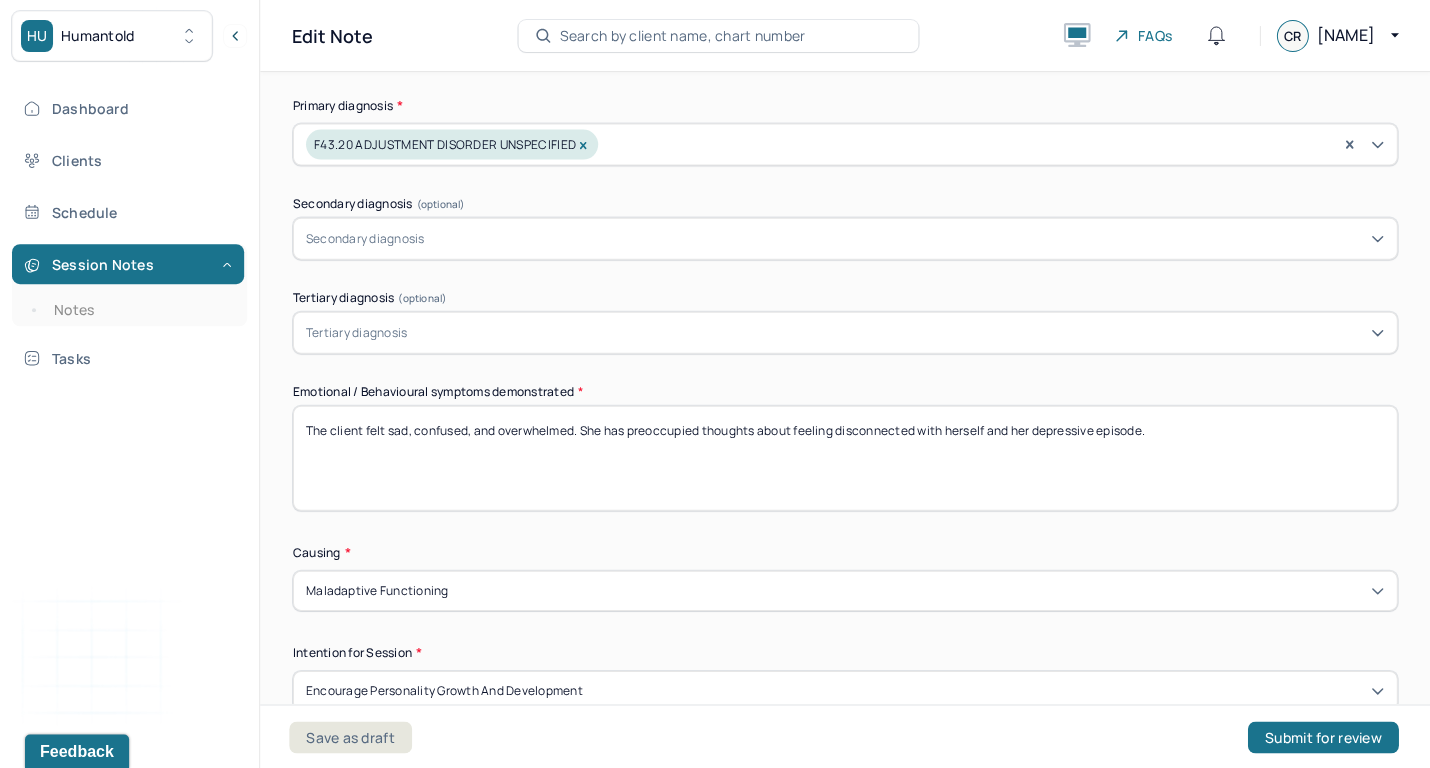 scroll, scrollTop: 778, scrollLeft: 0, axis: vertical 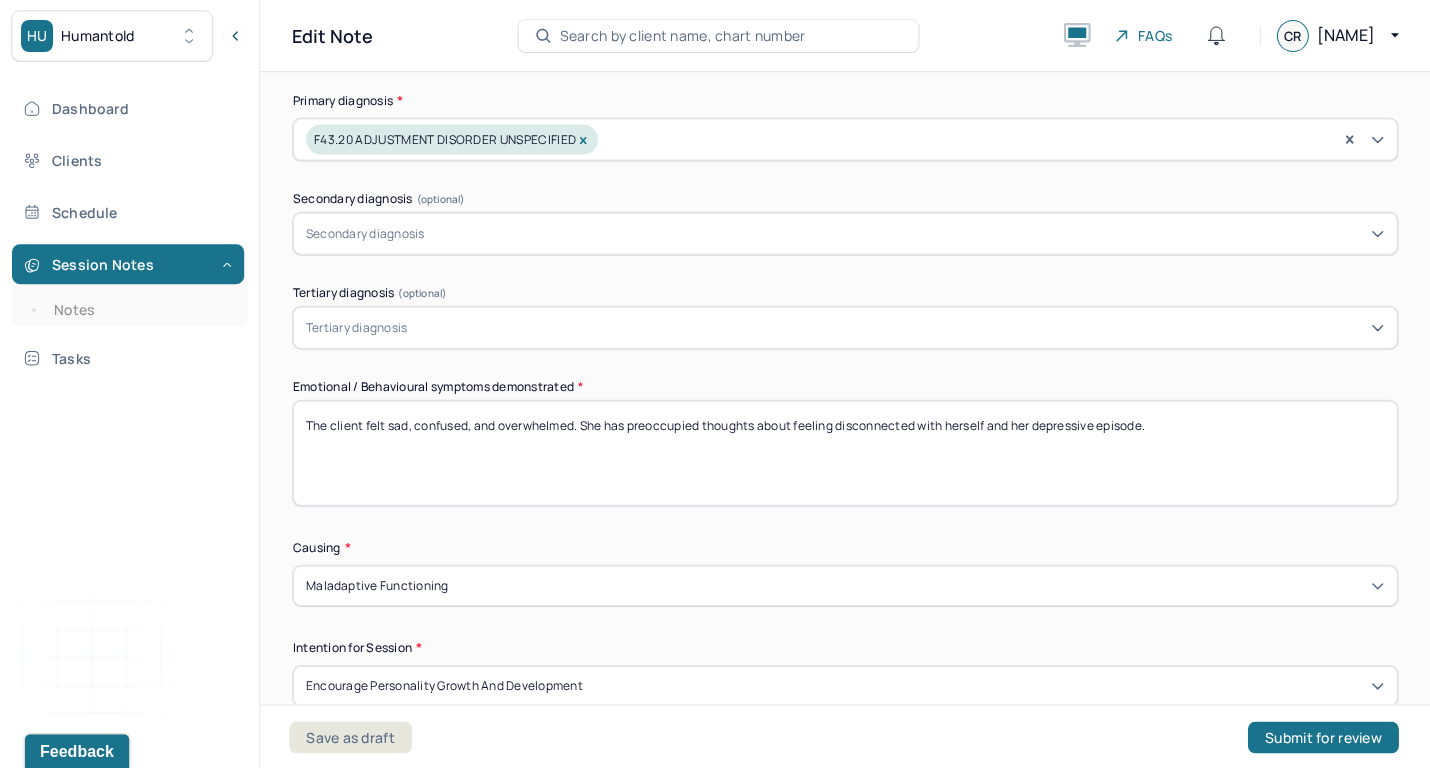 click on "The client felt sad, confused, and overwhelmed. She has preoccupied thoughts about feeling disconnected with herself and her depressive episode." at bounding box center (845, 452) 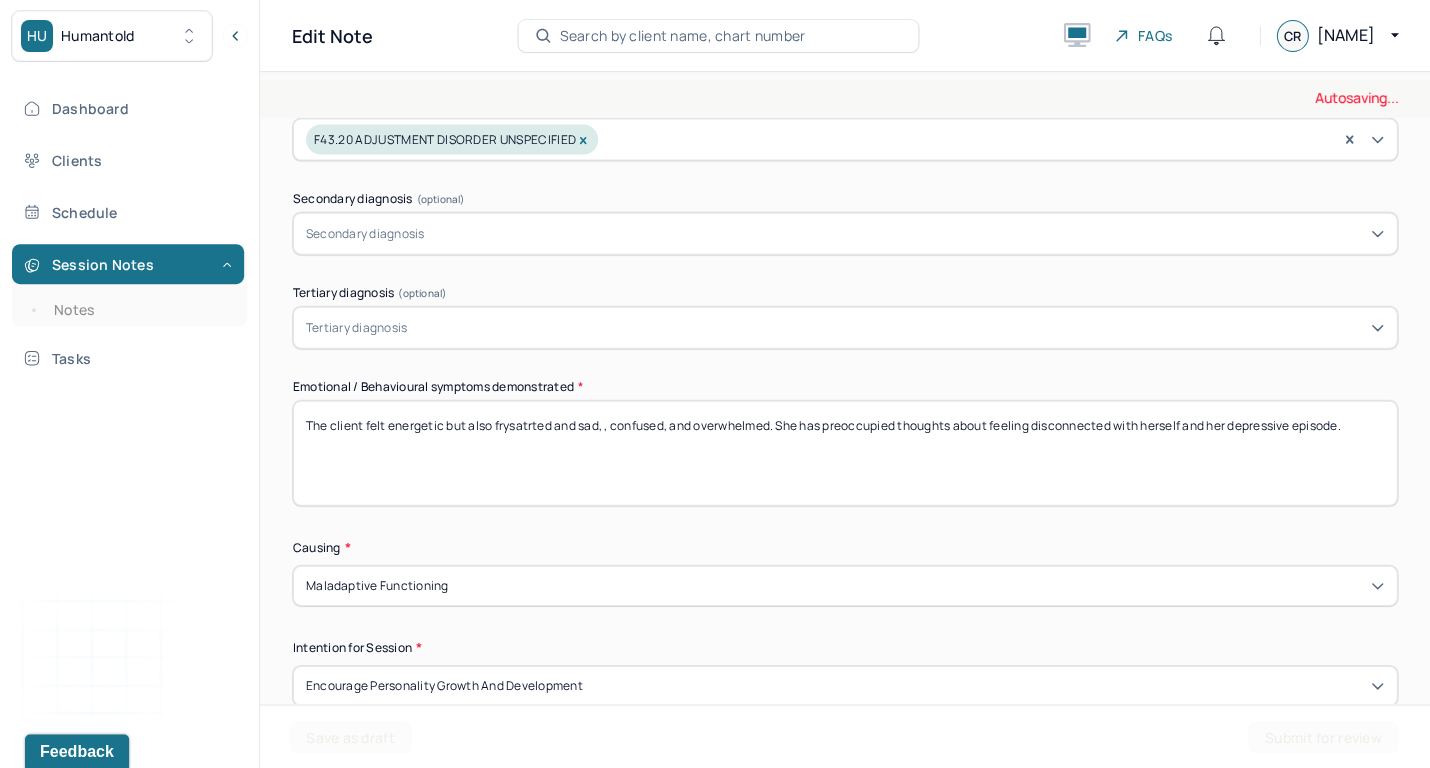 click on "The client felt sad, confused, and overwhelmed. She has preoccupied thoughts about feeling disconnected with herself and her depressive episode." at bounding box center (845, 452) 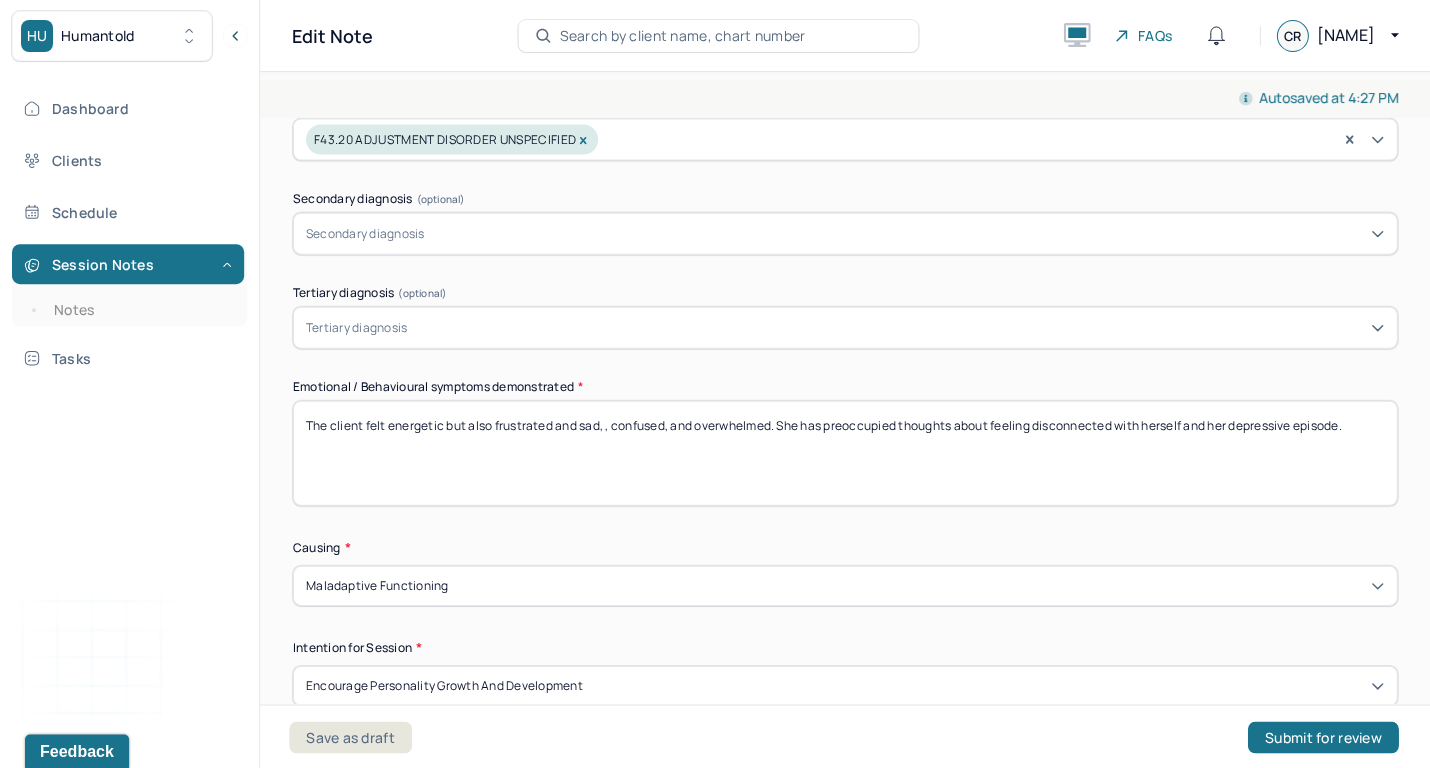 drag, startPoint x: 579, startPoint y: 499, endPoint x: 628, endPoint y: 458, distance: 63.89053 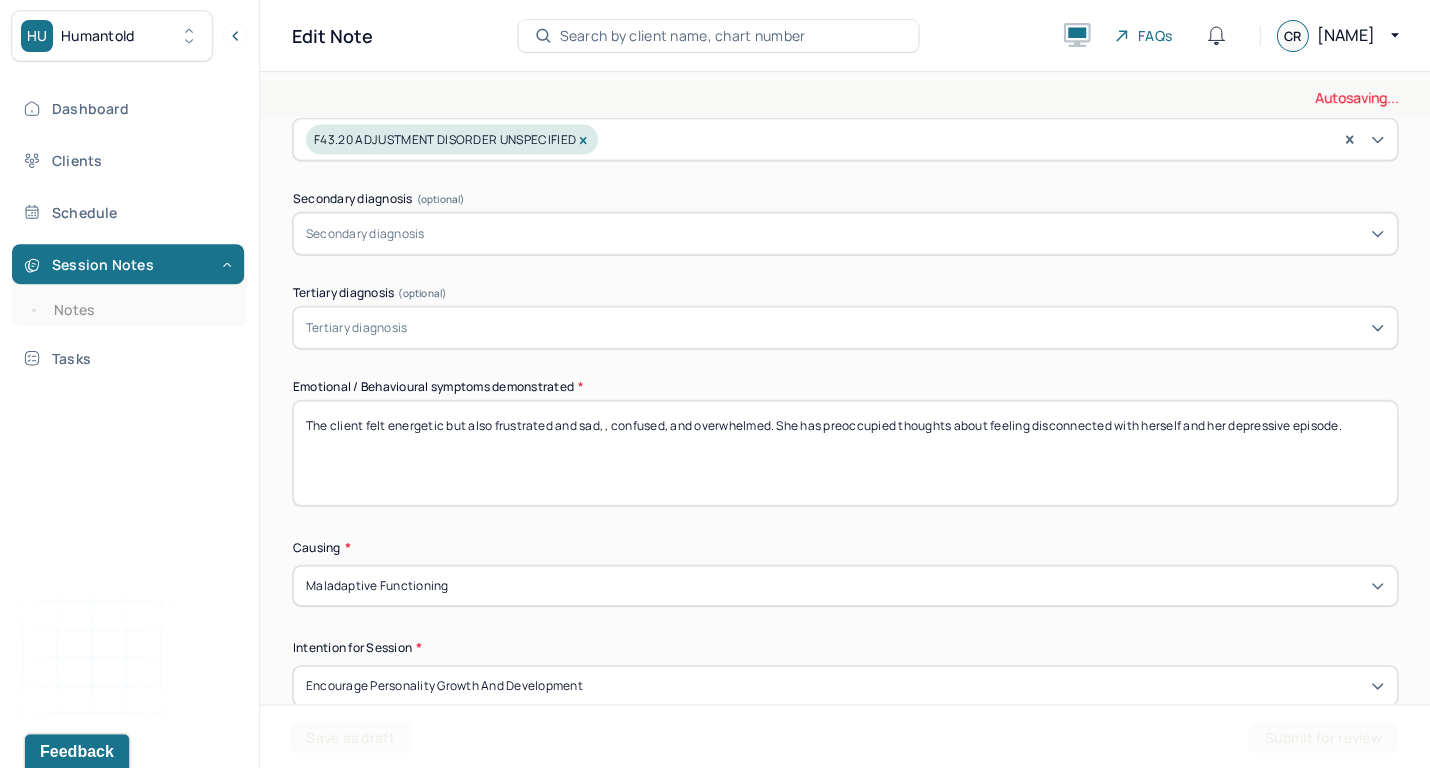click on "The client felt energetic but also frysatrted and sad, , confused, and overwhelmed. She has preoccupied thoughts about feeling disconnected with herself and her depressive episode." at bounding box center [845, 452] 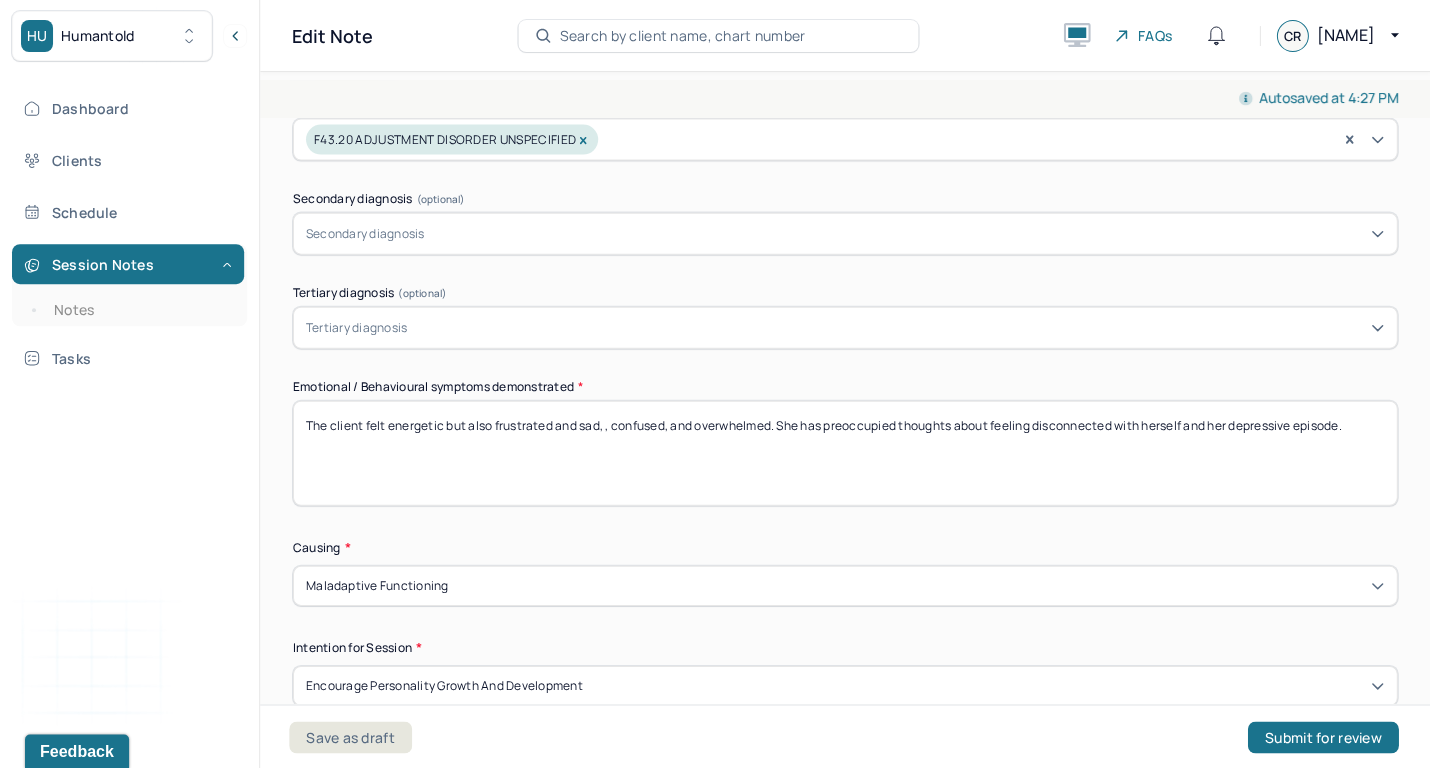 drag, startPoint x: 602, startPoint y: 420, endPoint x: 774, endPoint y: 424, distance: 172.04651 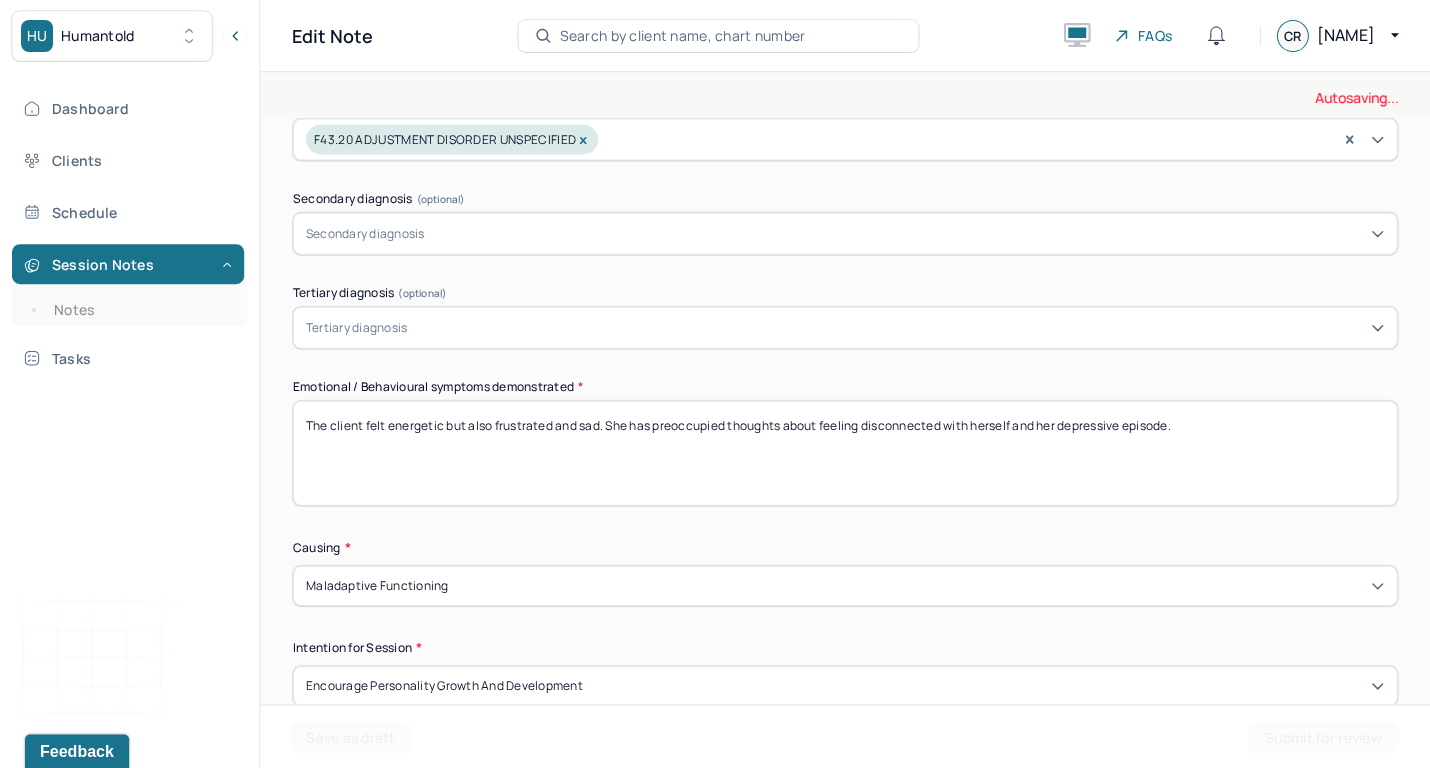 click on "The client felt energetic but also frustrated and sad, , confused, and overwhelmed. She has preoccupied thoughts about feeling disconnected with herself and her depressive episode." at bounding box center [845, 452] 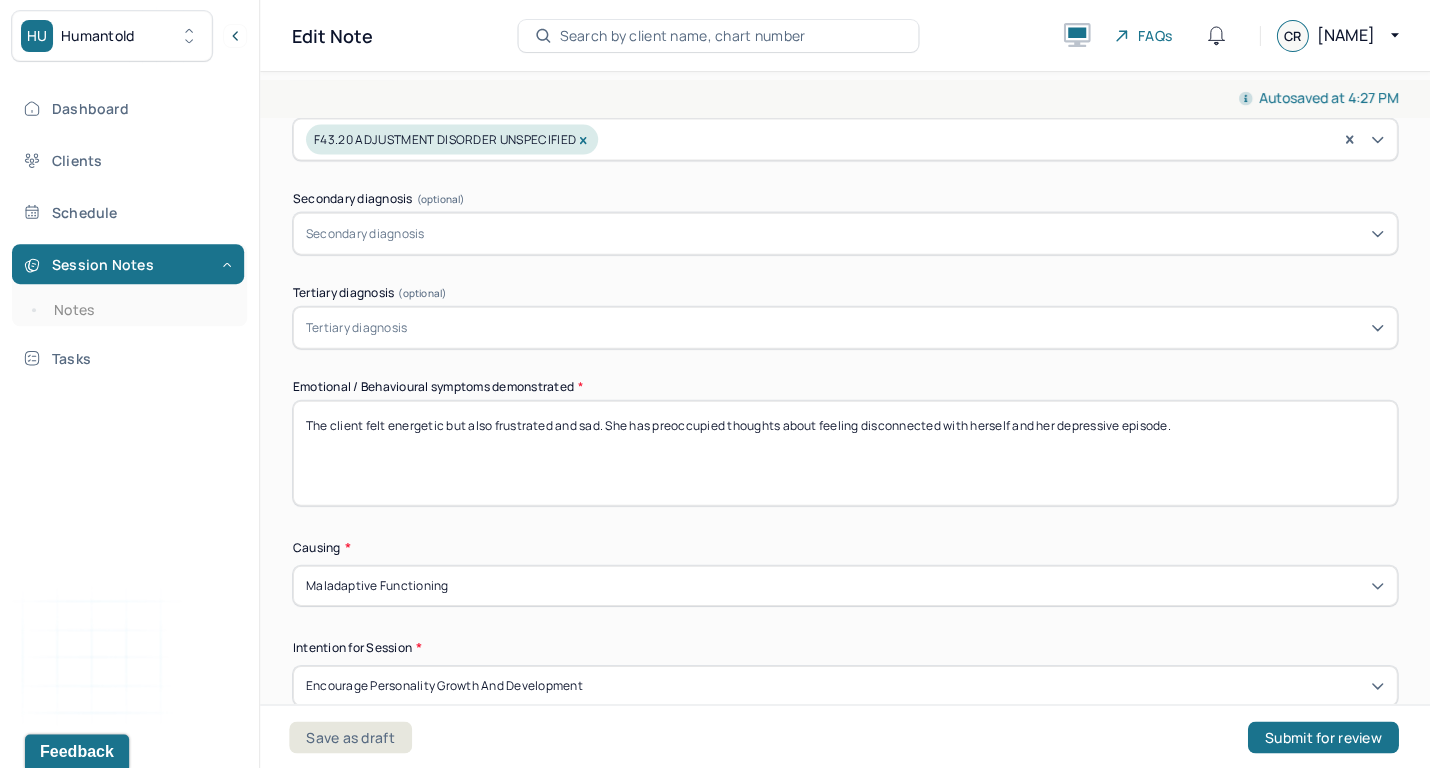 drag, startPoint x: 814, startPoint y: 421, endPoint x: 1363, endPoint y: 432, distance: 549.11017 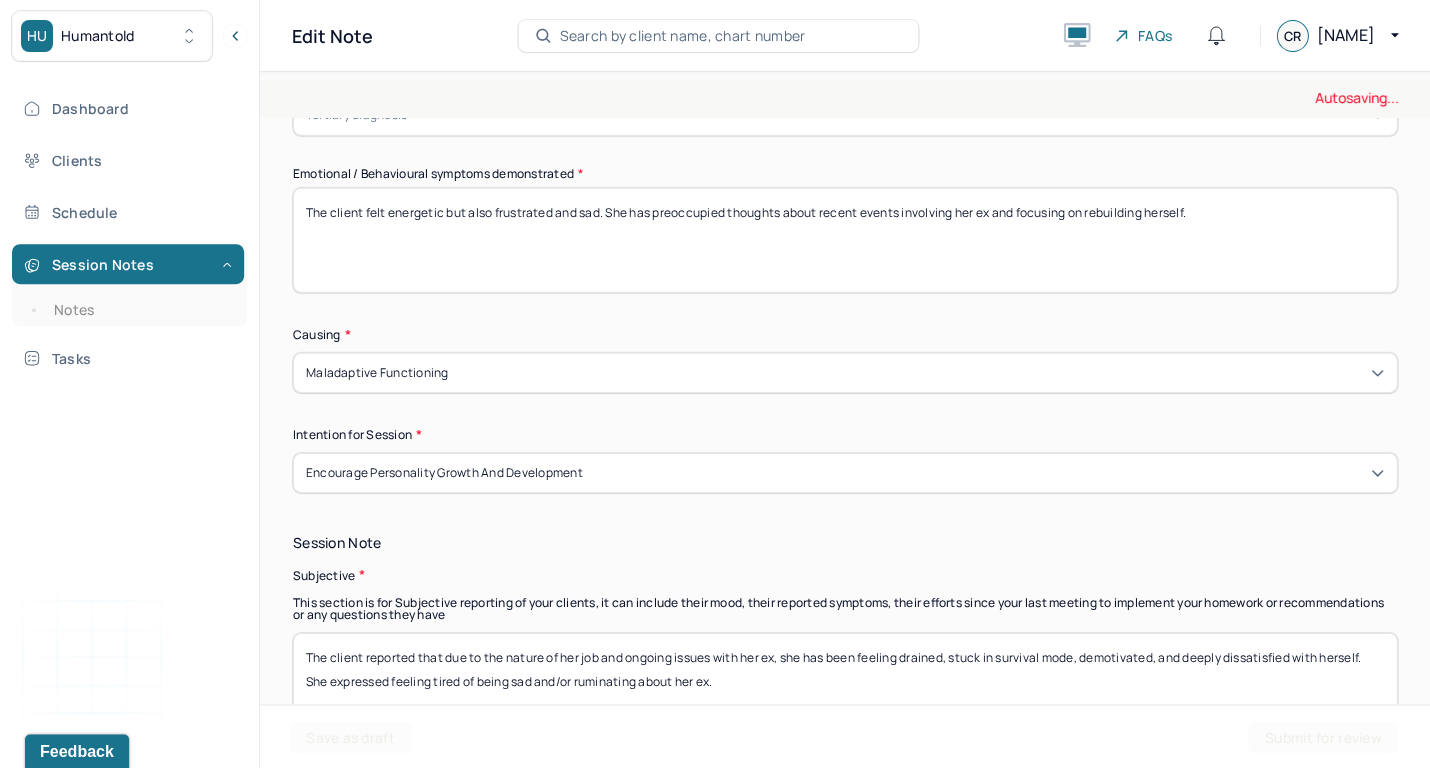 scroll, scrollTop: 1060, scrollLeft: 0, axis: vertical 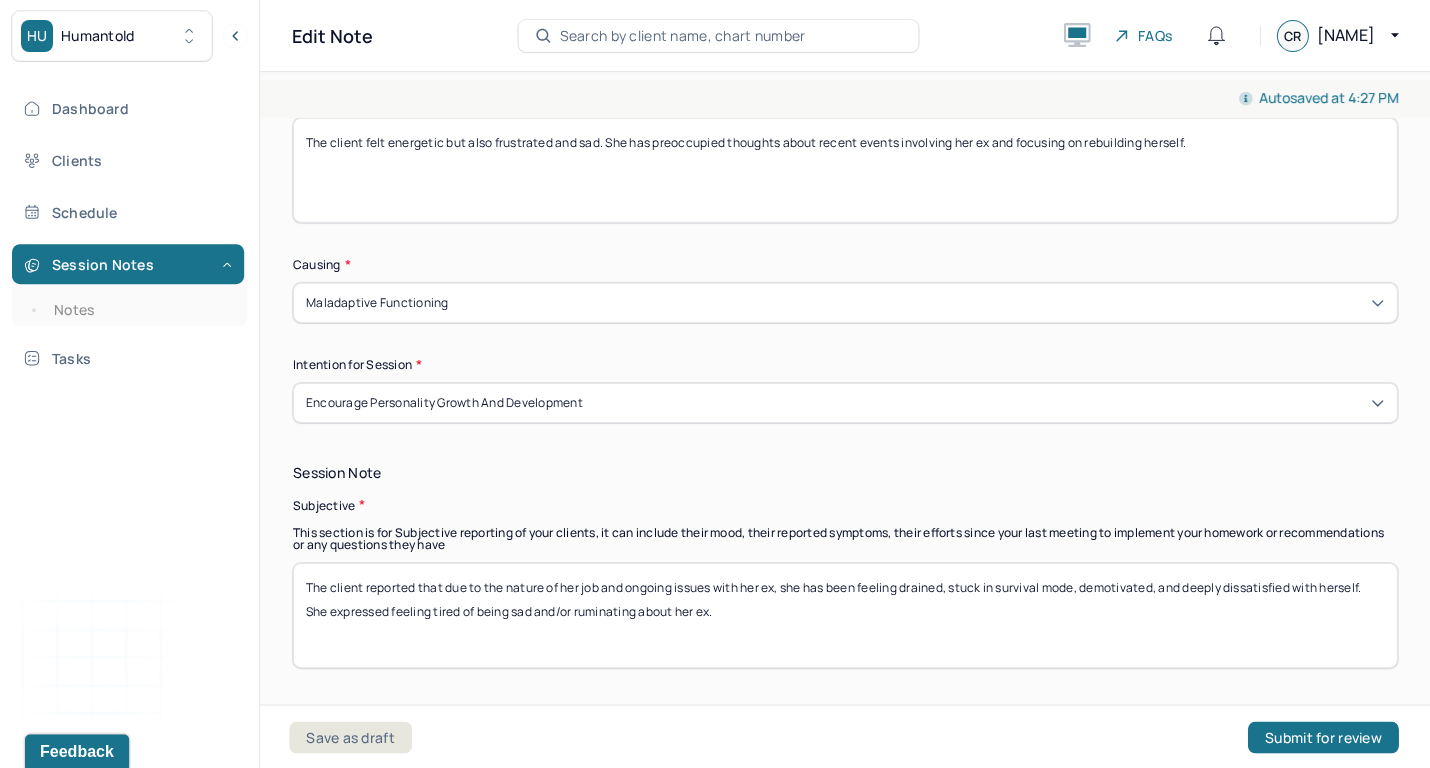 type on "The client felt energetic but also frustrated and sad. She has preoccupied thoughts about recent events involving her ex and focusing on rebuilding herself." 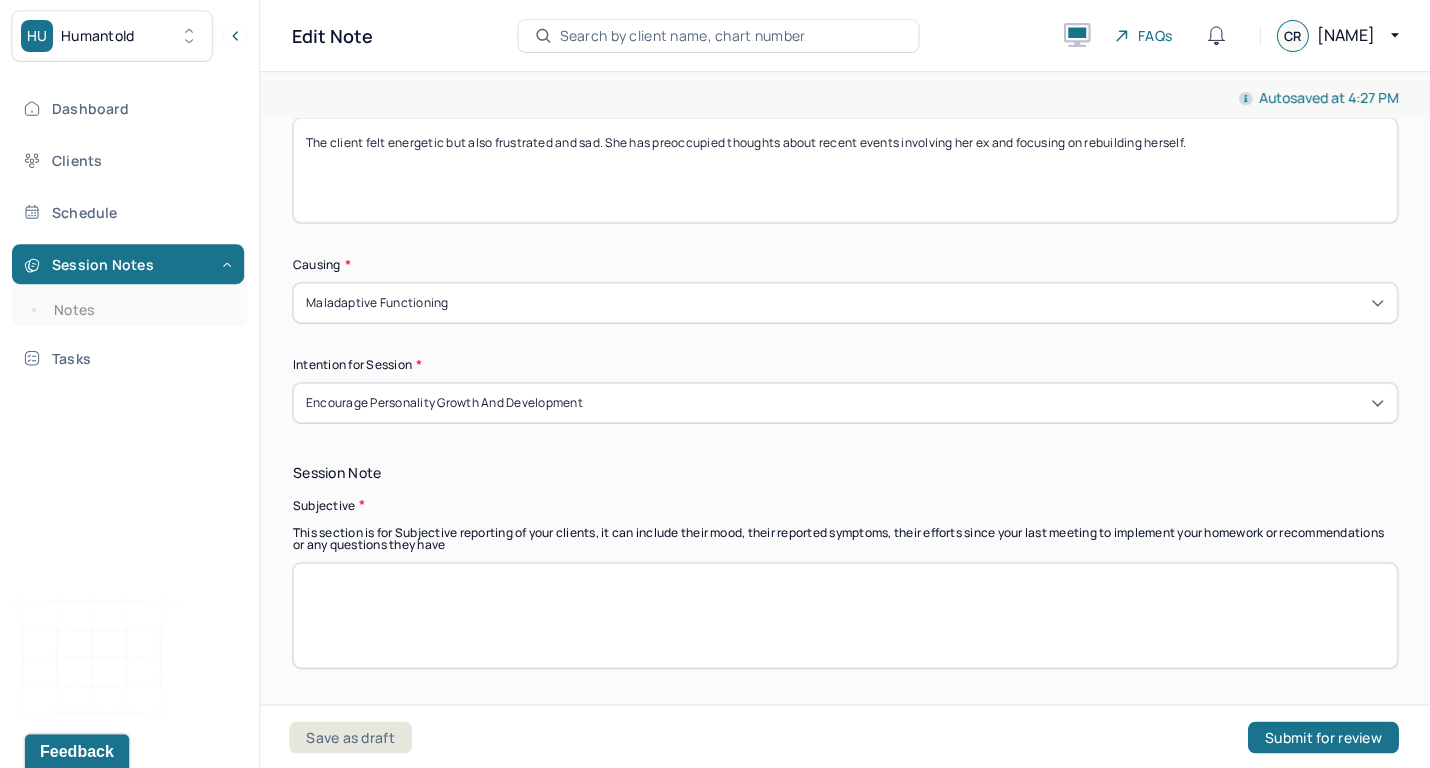 paste on "The client reported that due to recent events involving her ex, she is "officially done" trying to maintain a relationship or future with him. She expressed feeling deeply frustrated and saddened by his poor behavior, but is grateful for her ability to choose herself. The client reported that although recent trips have helped provide clarity, she is hoping to rebuild herself." 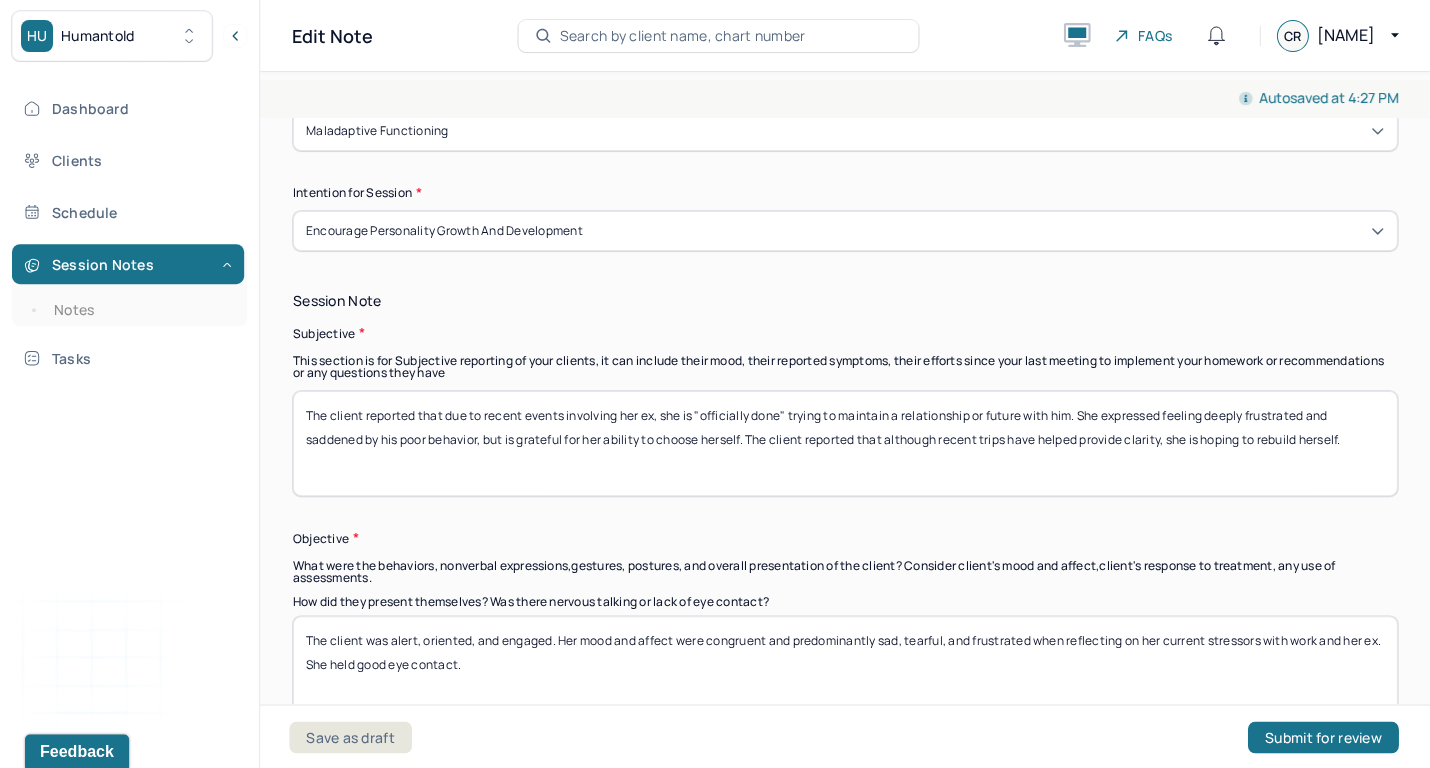 scroll, scrollTop: 1315, scrollLeft: 0, axis: vertical 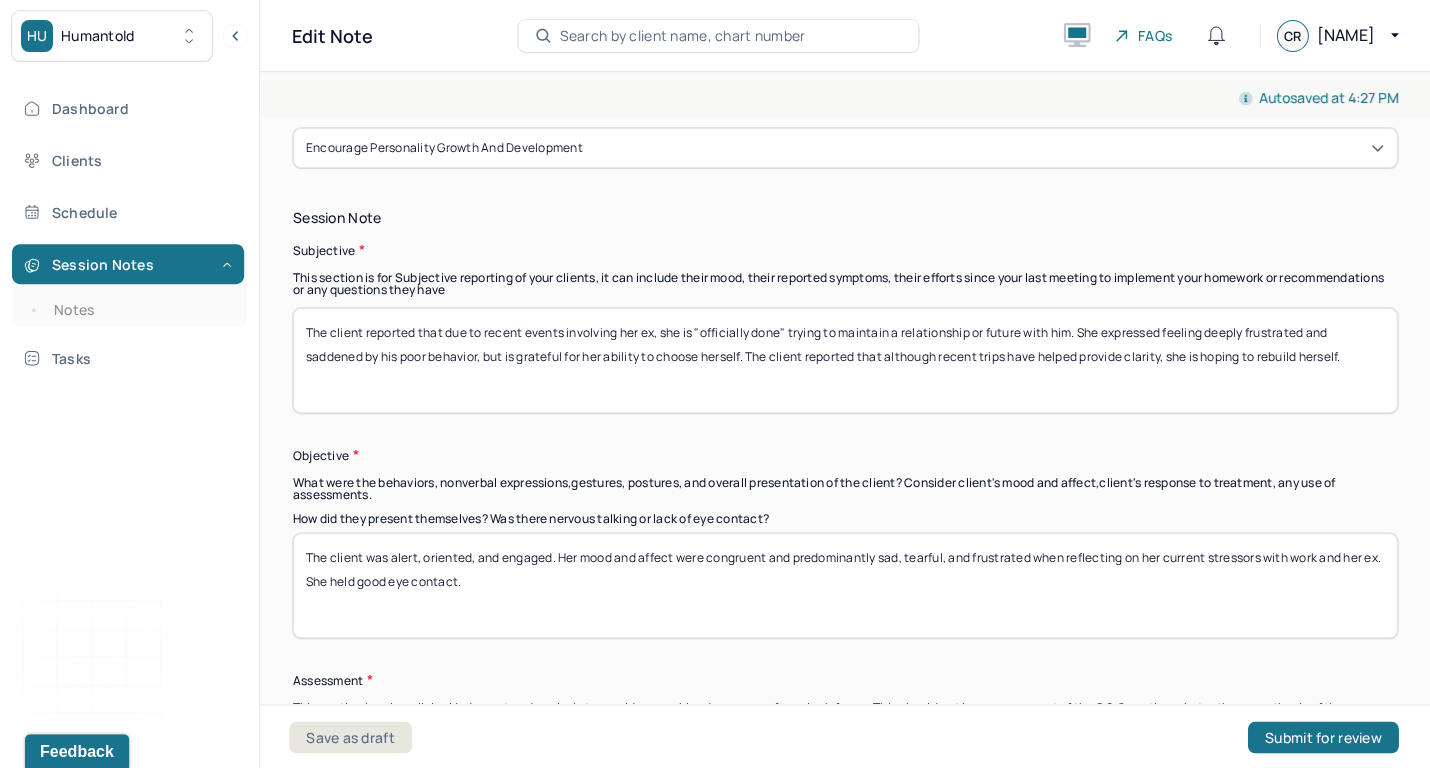 type on "The client reported that due to recent events involving her ex, she is "officially done" trying to maintain a relationship or future with him. She expressed feeling deeply frustrated and saddened by his poor behavior, but is grateful for her ability to choose herself. The client reported that although recent trips have helped provide clarity, she is hoping to rebuild herself." 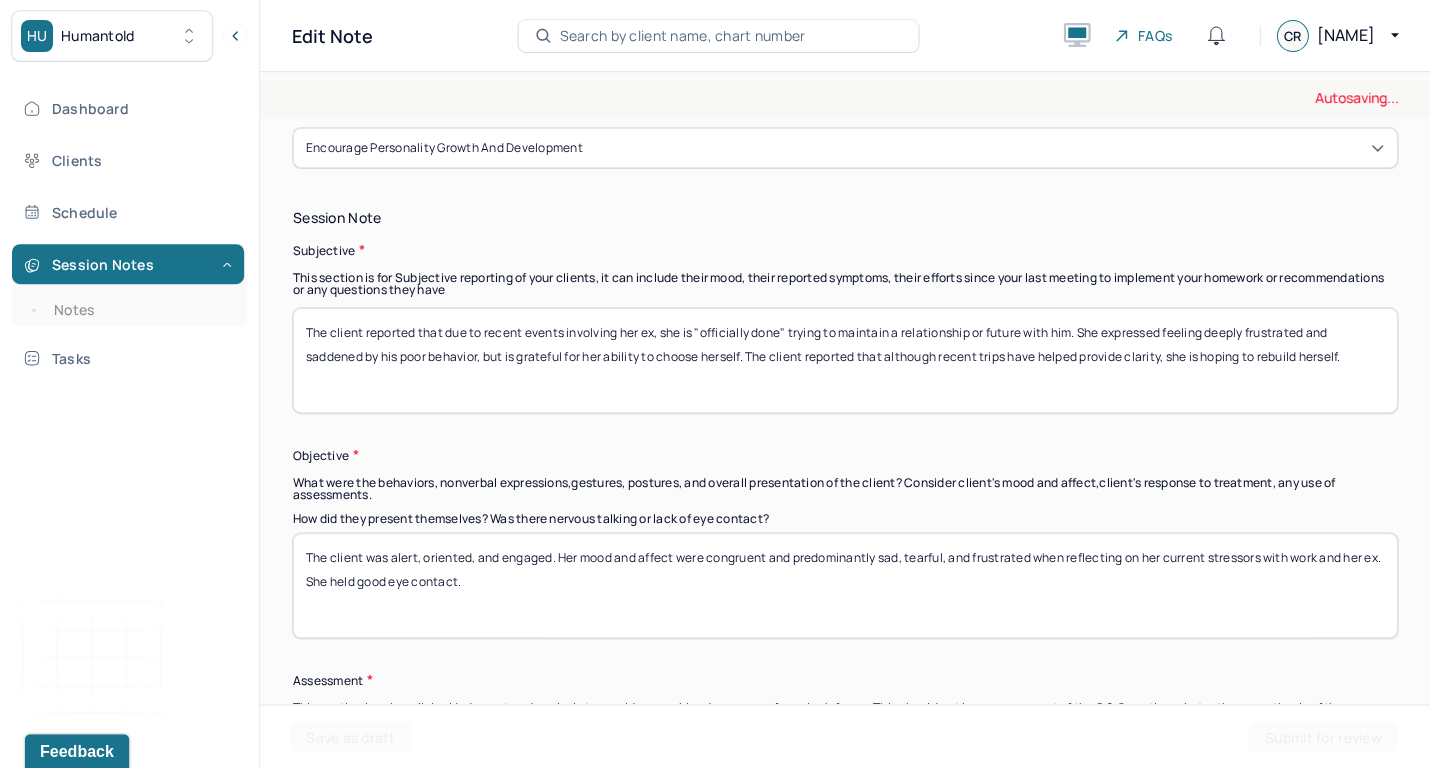 click on "The client was alert, oriented, and engaged. Her mood and affect were congruent and predominantly sad, tearful, and frustrated when reflecting on her current stressors with work and her ex. She held good eye contact." at bounding box center (845, 585) 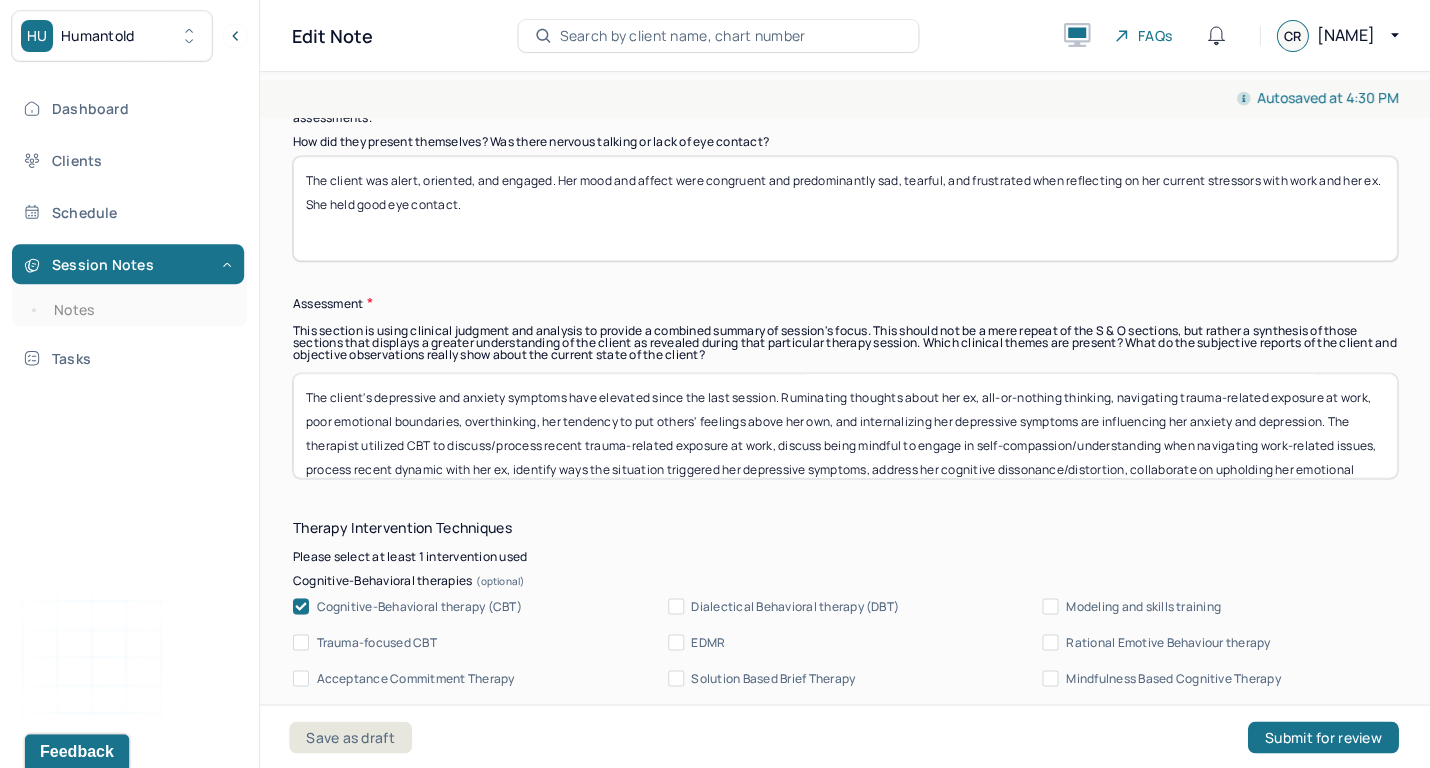 scroll, scrollTop: 1691, scrollLeft: 0, axis: vertical 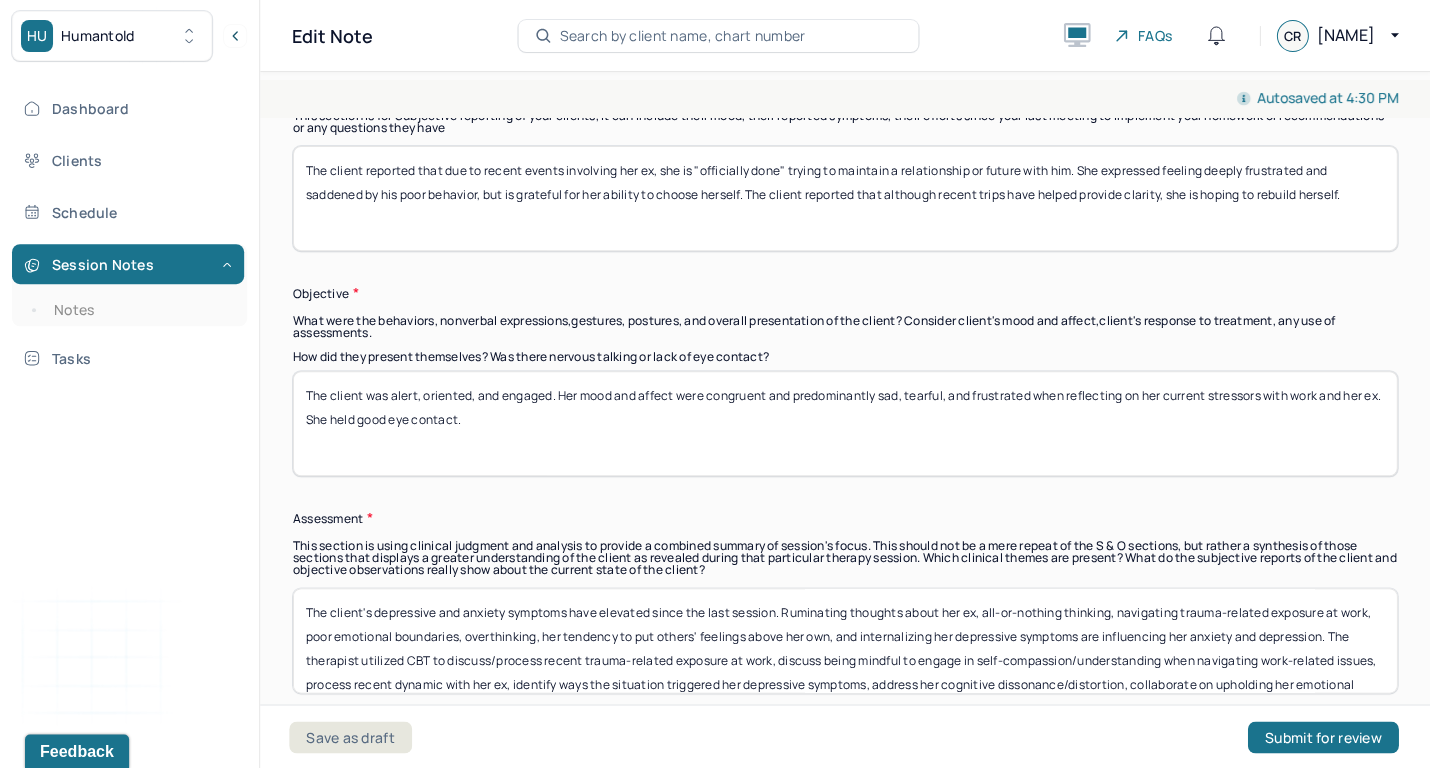 paste on "frustrated when reflecting on recent events and her deep desire to rebuild herself. She held good eye contact despite vulnerability." 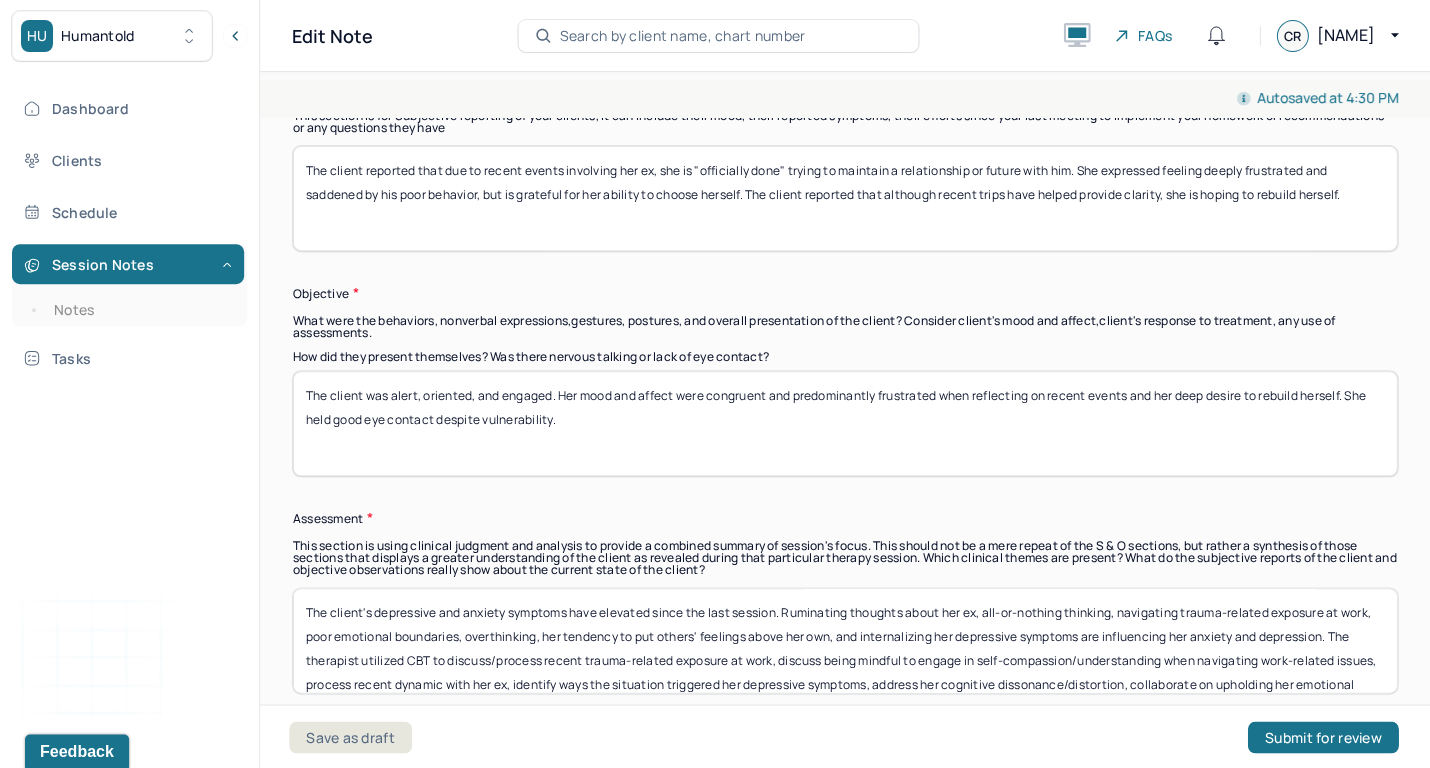 type on "The client was alert, oriented, and engaged. Her mood and affect were congruent and predominantly frustrated when reflecting on recent events and her deep desire to rebuild herself. She held good eye contact despite vulnerability." 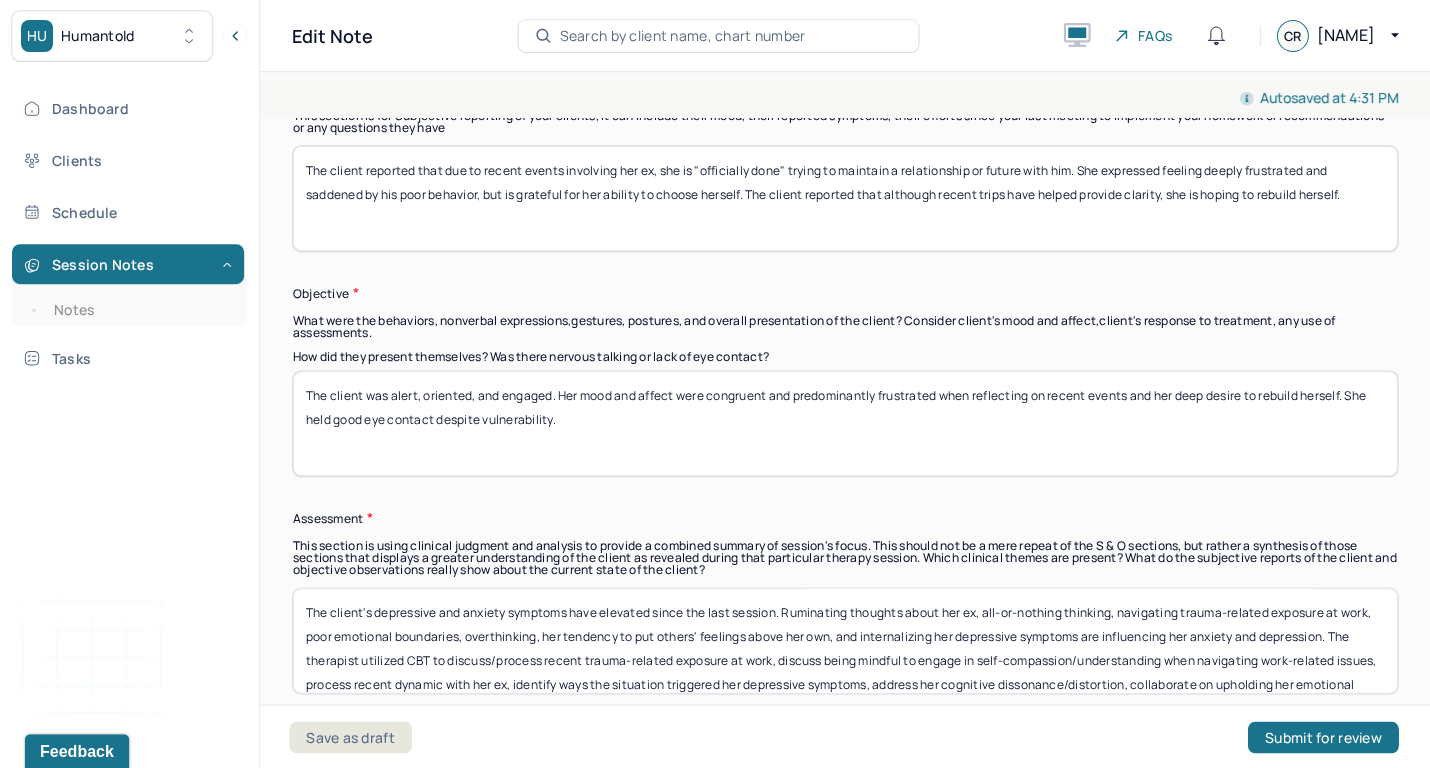 paste on "Although the client's depressive and anxiety symptoms have not been intense, unprocessed events involving her ex, feeling paranoid, insecurities, self-doubt, strong inner critic, and trust difficulties may influence her anxiety and depression. The therapist utilized CBT to process recent events involving her ex, acknowledge her shift in mindset, validate her conflicting emotions, address poor patterns of behavior of prioritizing others' emotional needs, identify ways her relationship with her ex affected her trust and confidence, challenge maladaptive thought processes, collaborate on building/engaging self-compassion/adaptive coping skills, and discuss utilzing her support system" 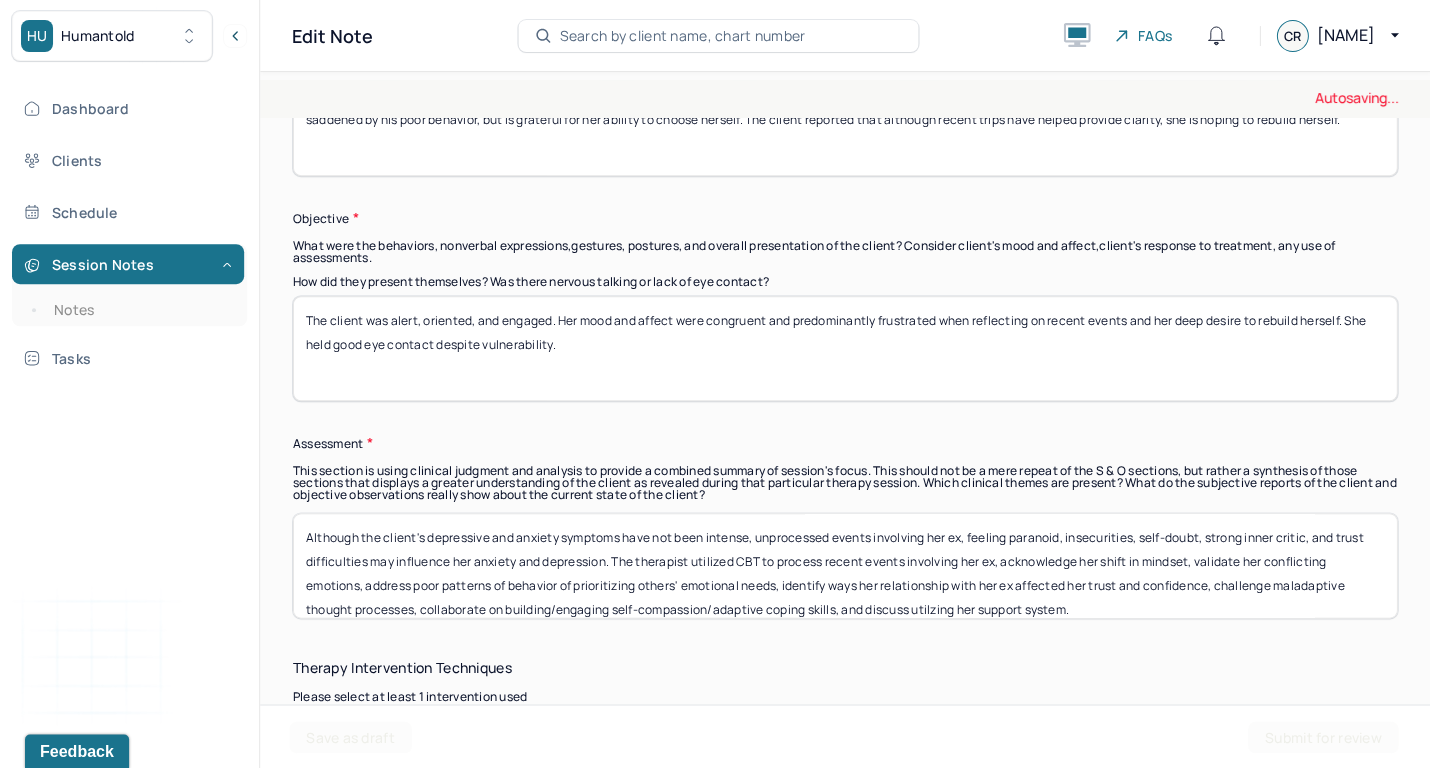 scroll, scrollTop: 1636, scrollLeft: 0, axis: vertical 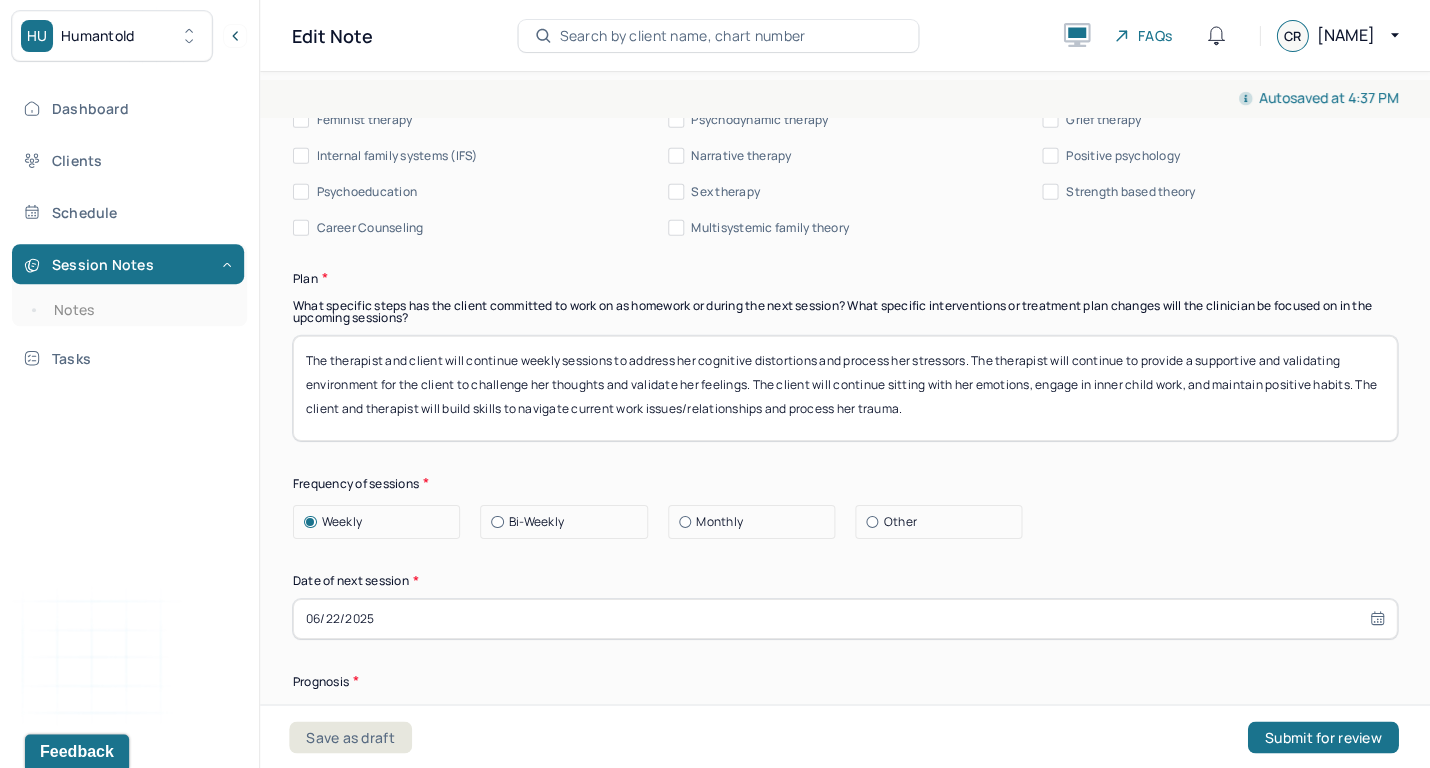 type on "Although the client's depressive and anxiety symptoms have not been intense, unprocessed events involving her ex, feeling paranoid, insecurities, self-doubt, strong inner critic, and trust difficulties may influence her anxiety and depression. The therapist utilized CBT to process recent events involving her ex, acknowledge her shift in mindset, validate her conflicting emotions, address poor patterns of behavior of prioritizing others' emotional needs, identify ways her relationship with her ex affected her trust and confidence, challenge maladaptive thought processes, collaborate on building/engaging self-compassion/adaptive coping skills, and discuss utilzing her support system." 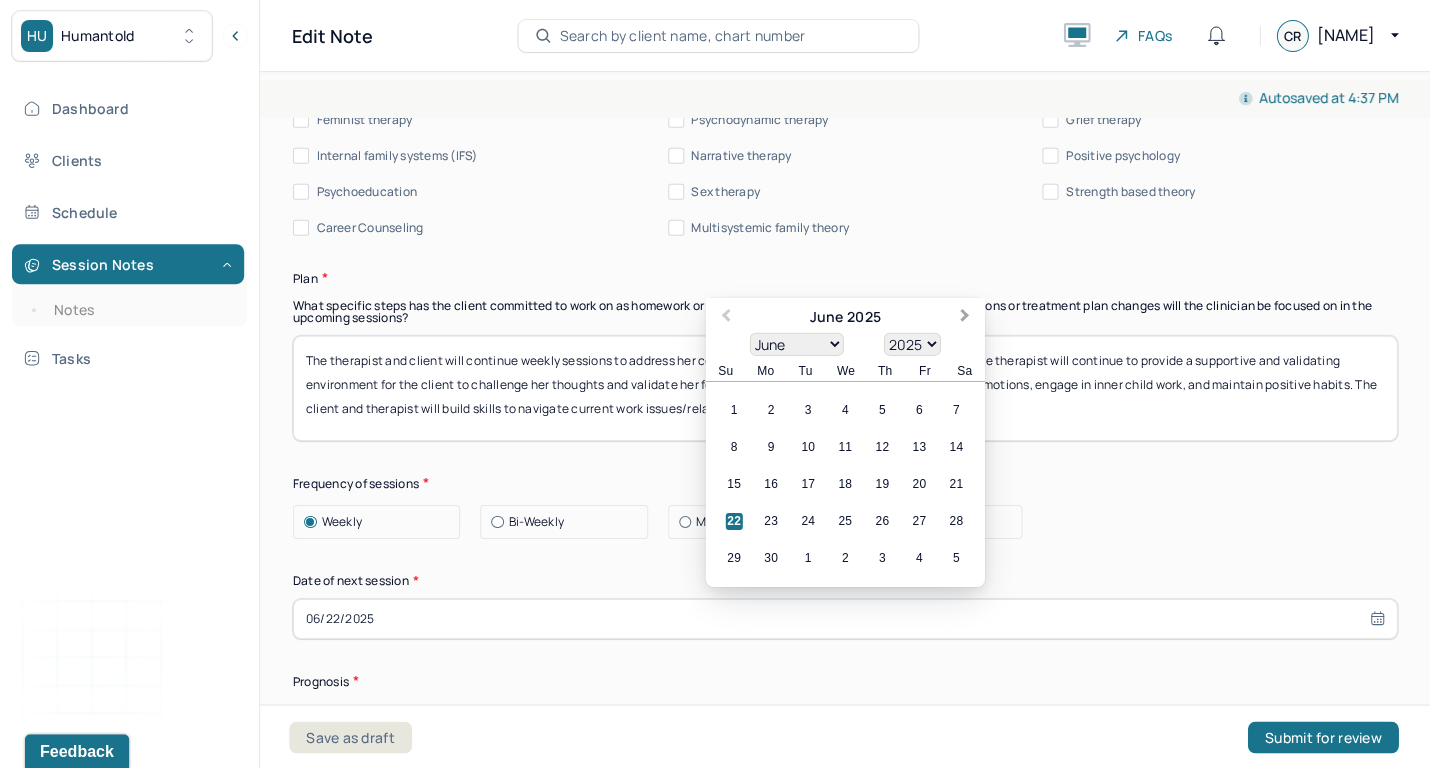 click on "Next Month" at bounding box center [967, 319] 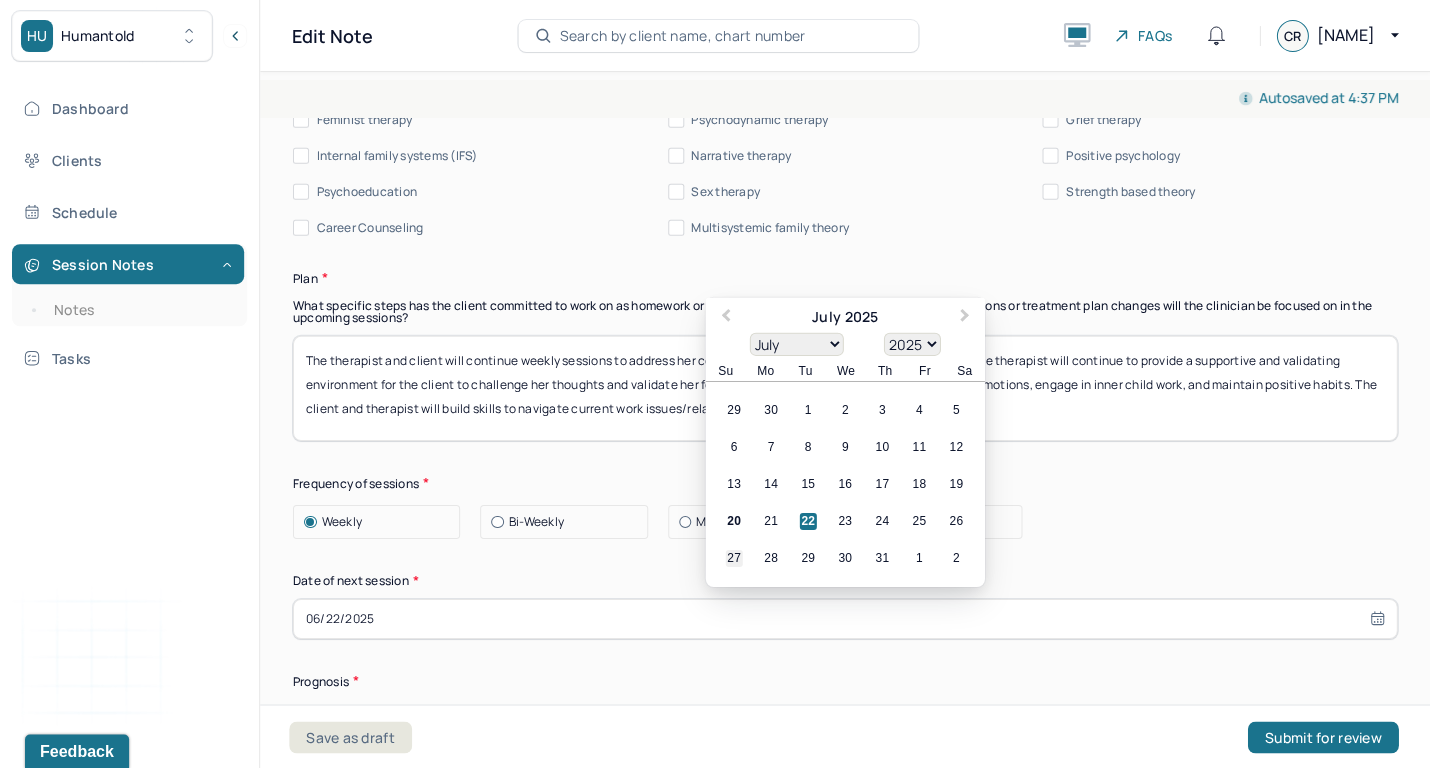 click on "27" at bounding box center [734, 558] 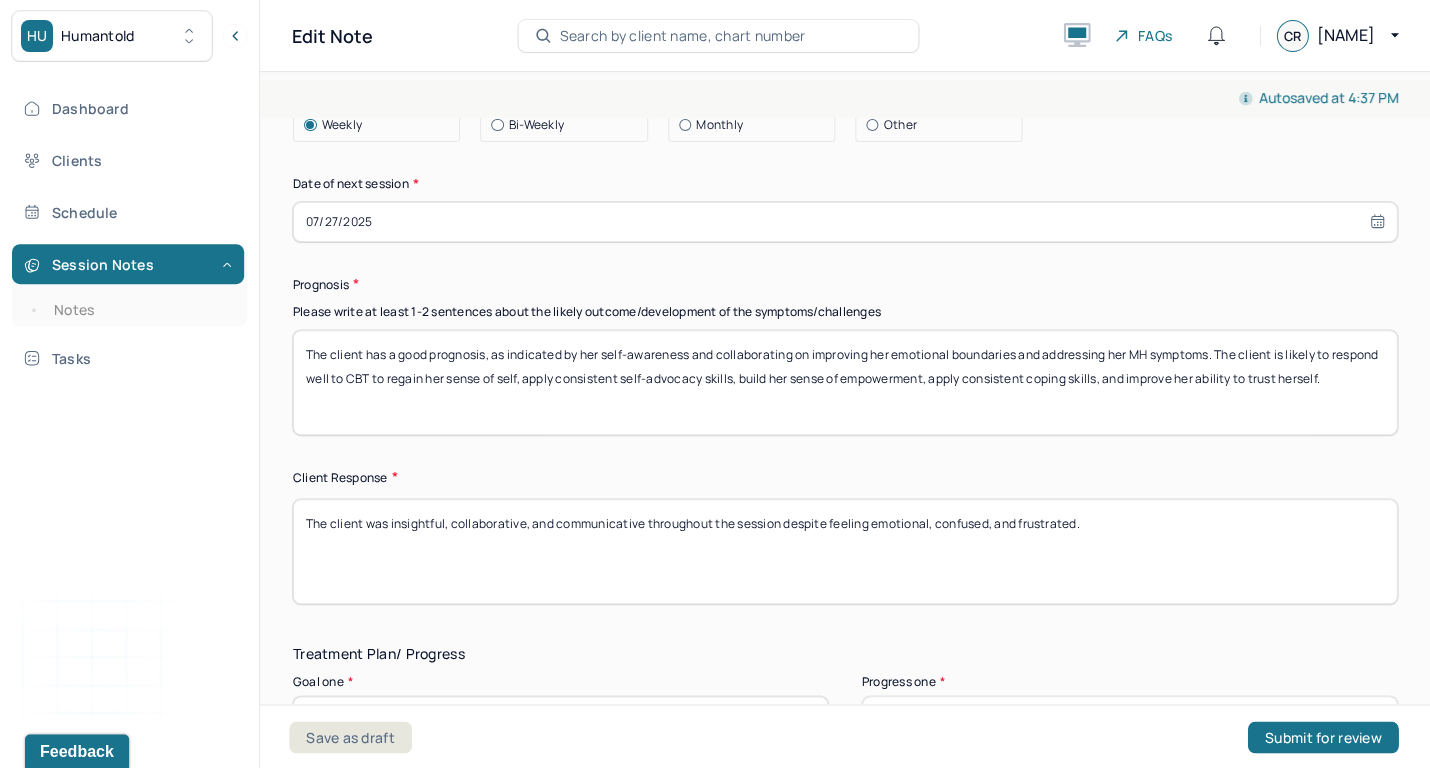 scroll, scrollTop: 2853, scrollLeft: 0, axis: vertical 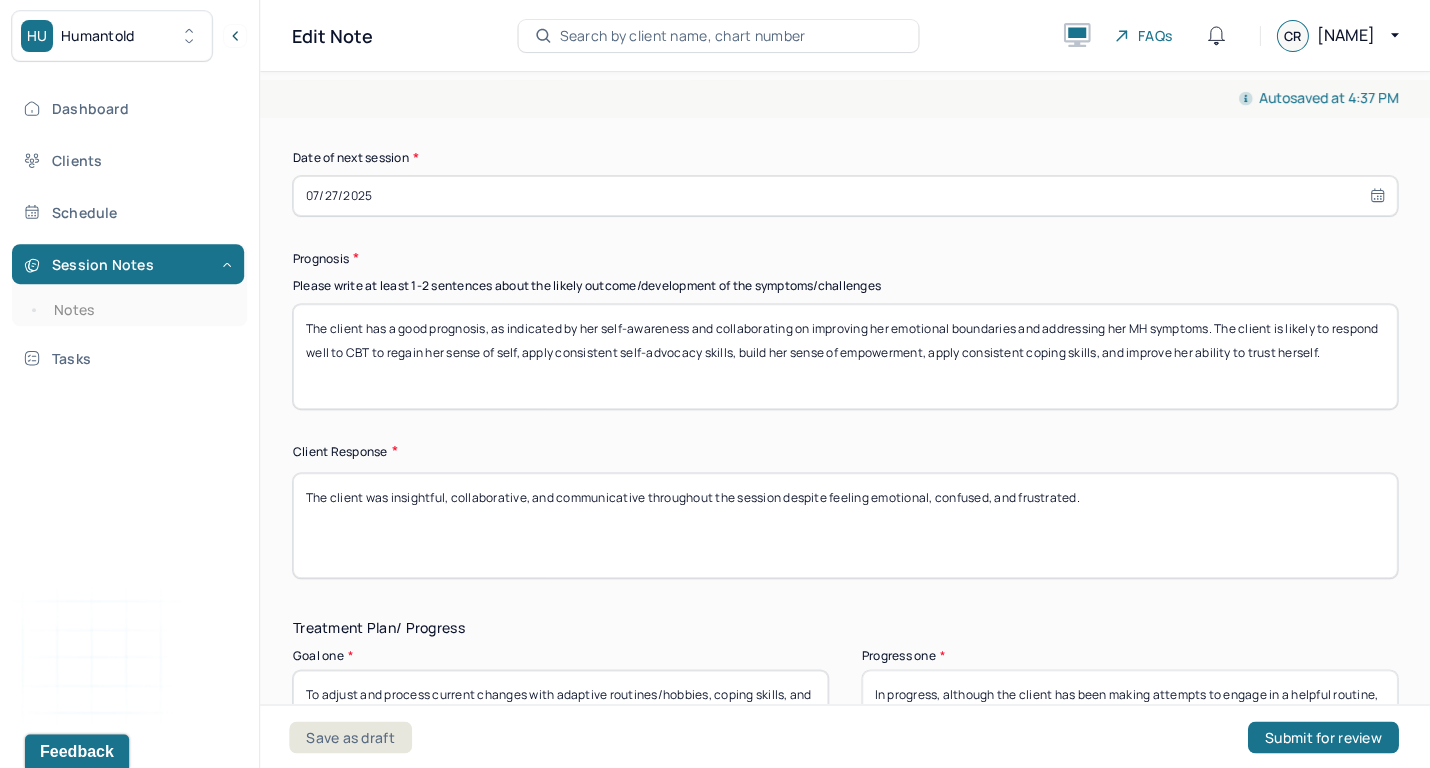 click on "The client has a good prognosis, as indicated by her self-awareness and collaborating on improving her emotional boundaries and addressing her MH symptoms. The client is likely to respond well to CBT to regain her sense of self, apply consistent self-advocacy skills, build her sense of empowerment, apply consistent coping skills, and improve her ability to trust herself." at bounding box center [845, 356] 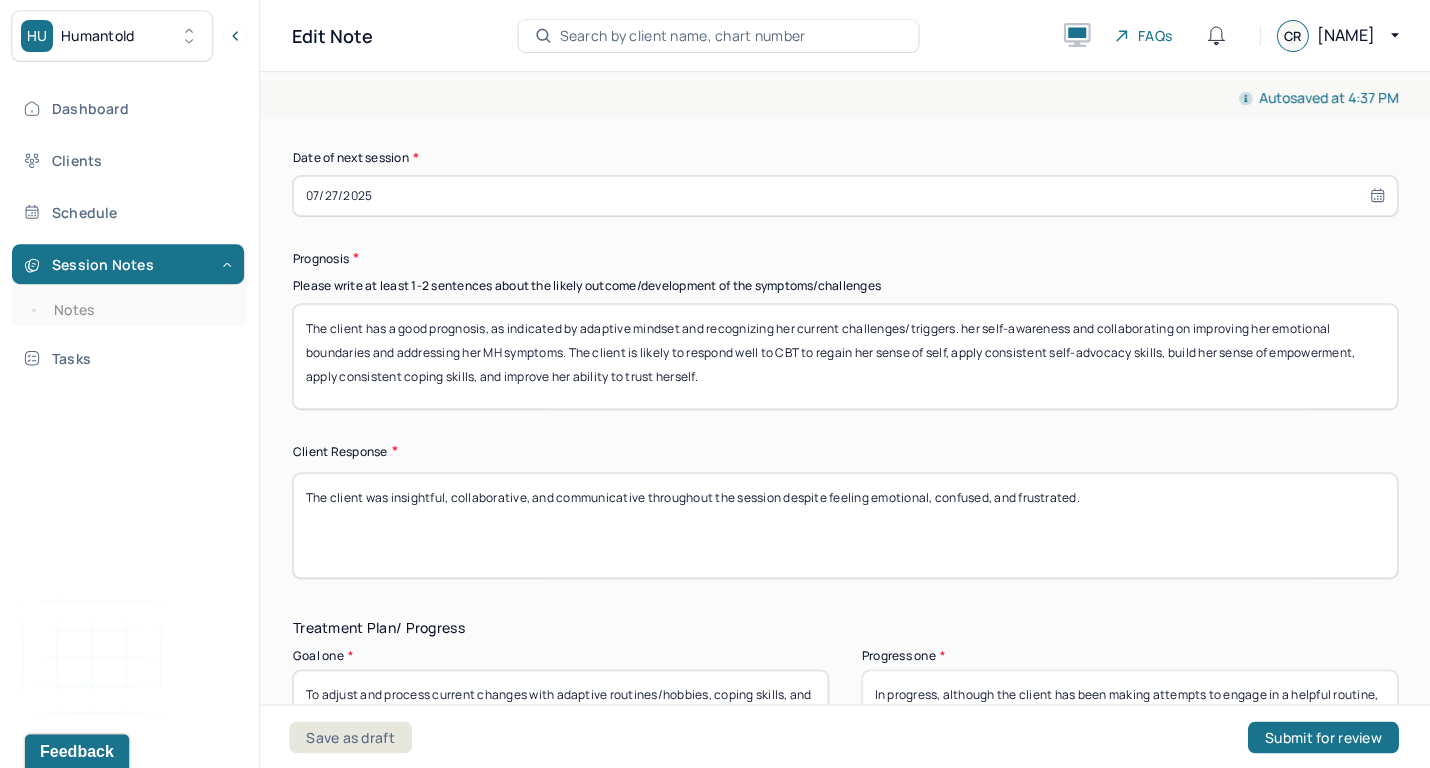 drag, startPoint x: 963, startPoint y: 320, endPoint x: 570, endPoint y: 342, distance: 393.6153 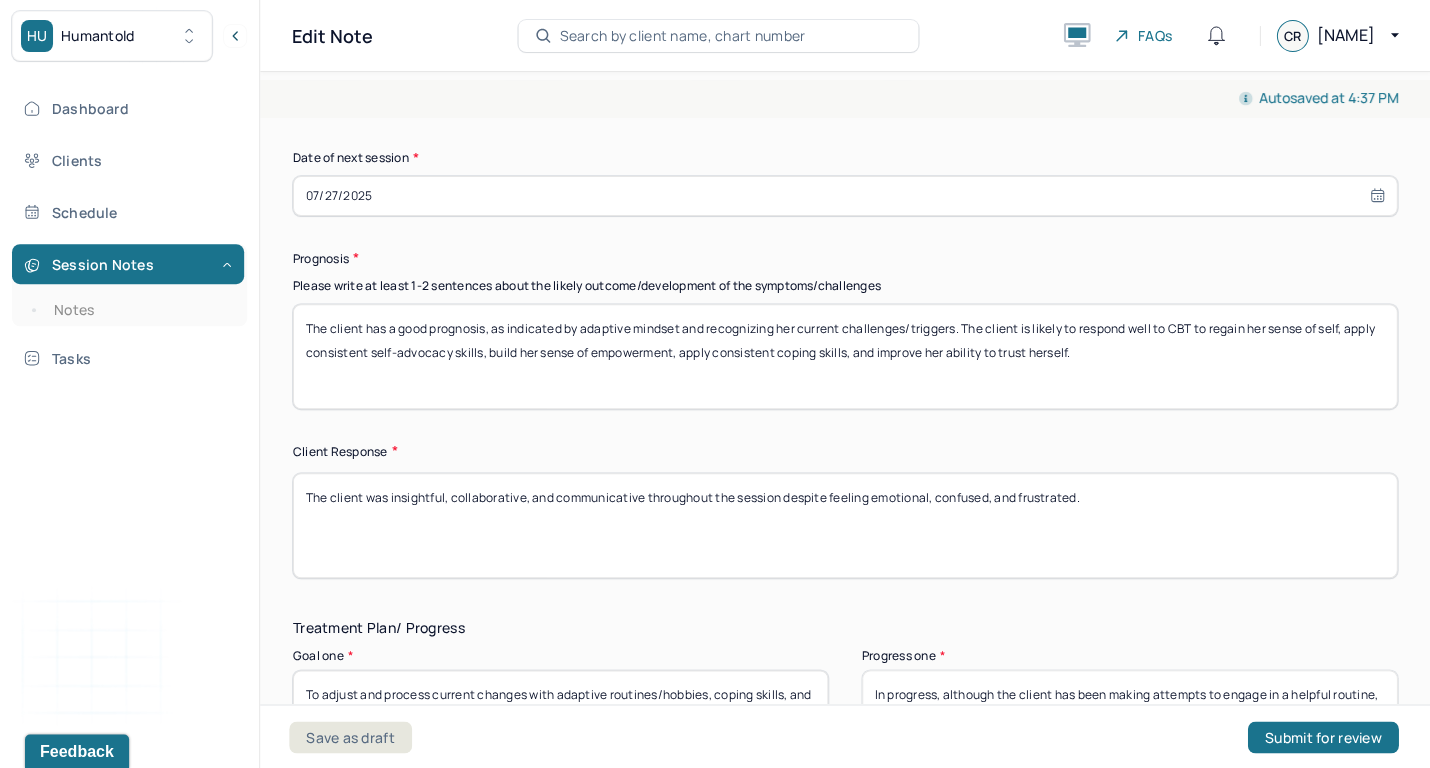 click on "The client has a good prognosis, as indicated by adaptive mindset and recognizing her current challenges/triggers.. The client is likely to respond well to CBT to regain her sense of self, apply consistent self-advocacy skills, build her sense of empowerment, apply consistent coping skills, and improve her ability to trust herself." at bounding box center (845, 356) 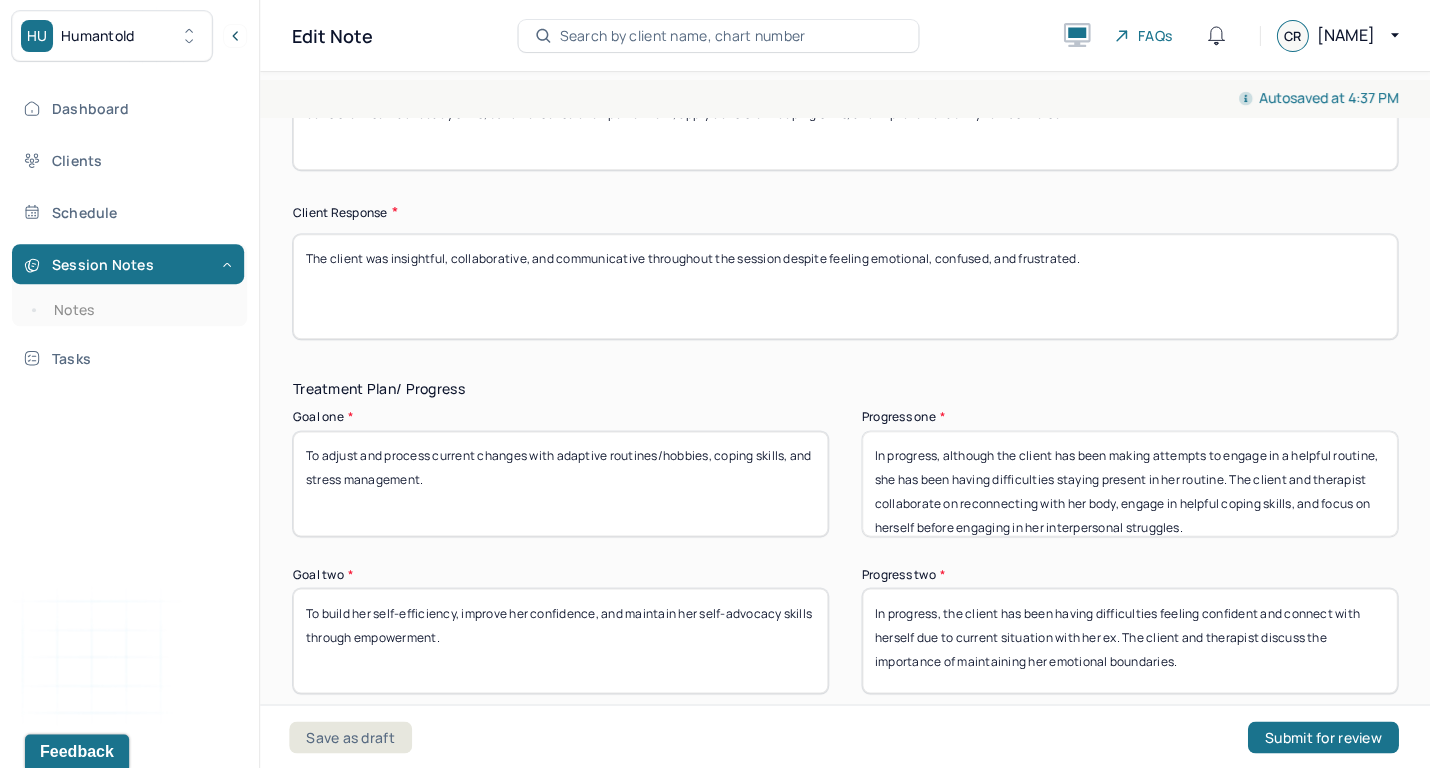 scroll, scrollTop: 3104, scrollLeft: 0, axis: vertical 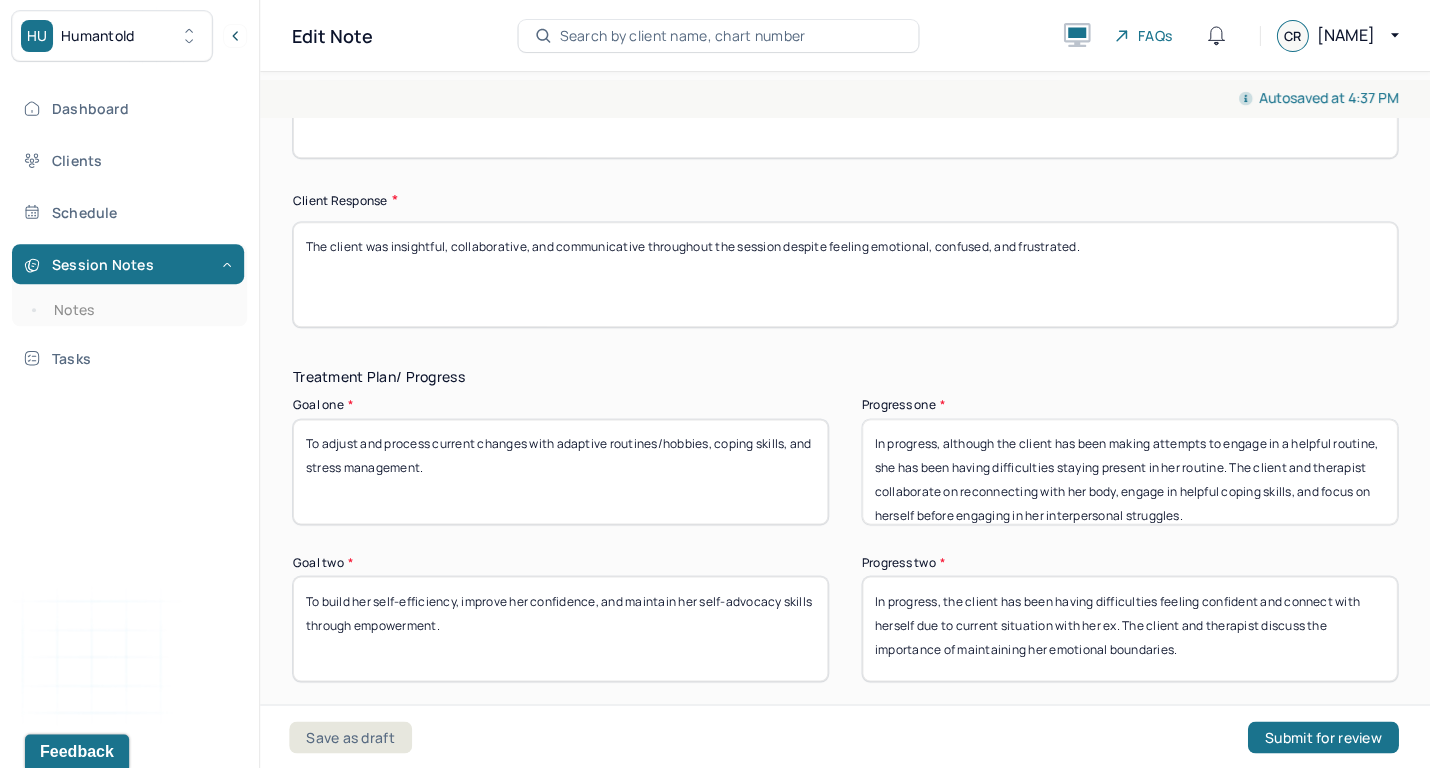 type on "The client has a good prognosis, as indicated by adaptive mindset and recognizing her current challenges/triggers. The client is likely to respond well to CBT to regain her sense of self, apply consistent self-advocacy skills, build her sense of empowerment, apply consistent coping skills, and improve her ability to trust herself." 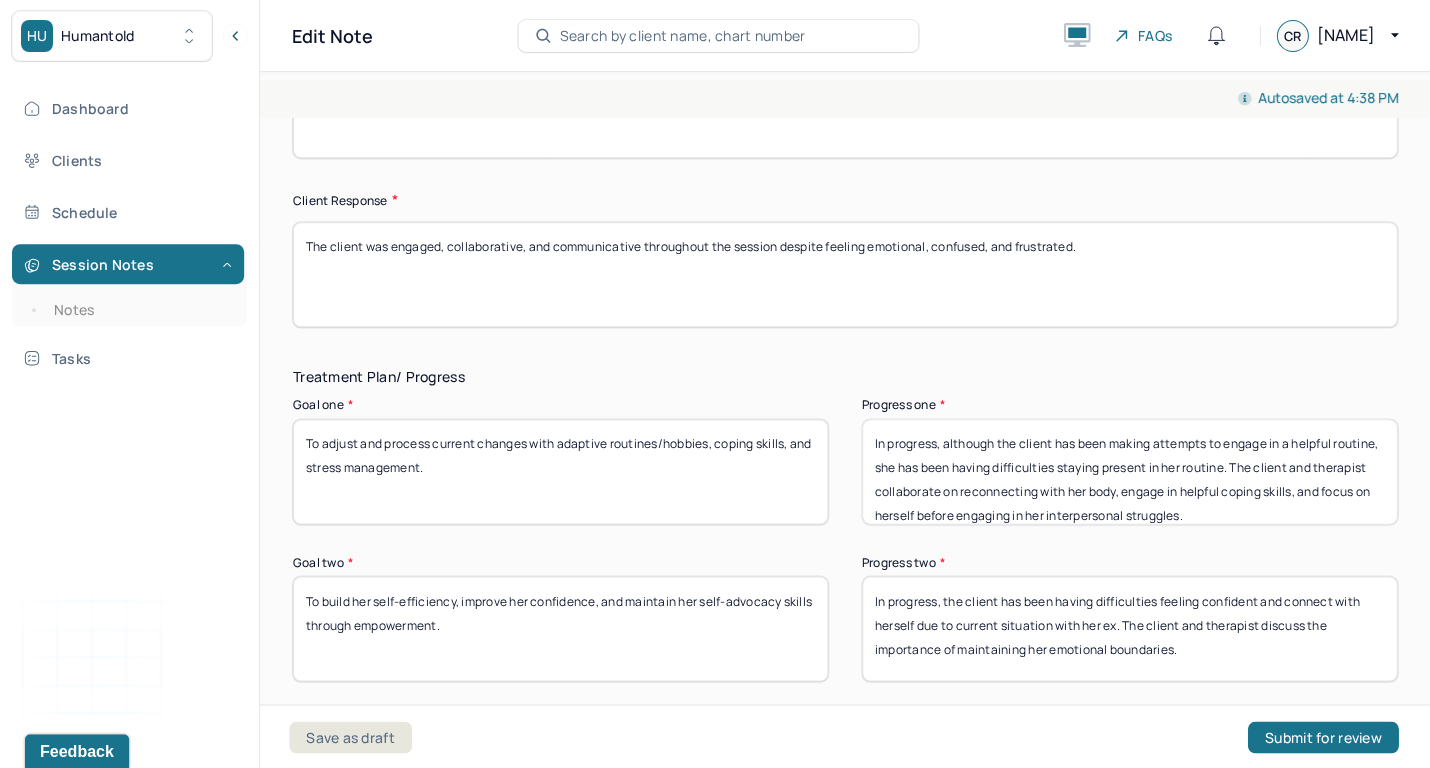 drag, startPoint x: 455, startPoint y: 250, endPoint x: 526, endPoint y: 237, distance: 72.18033 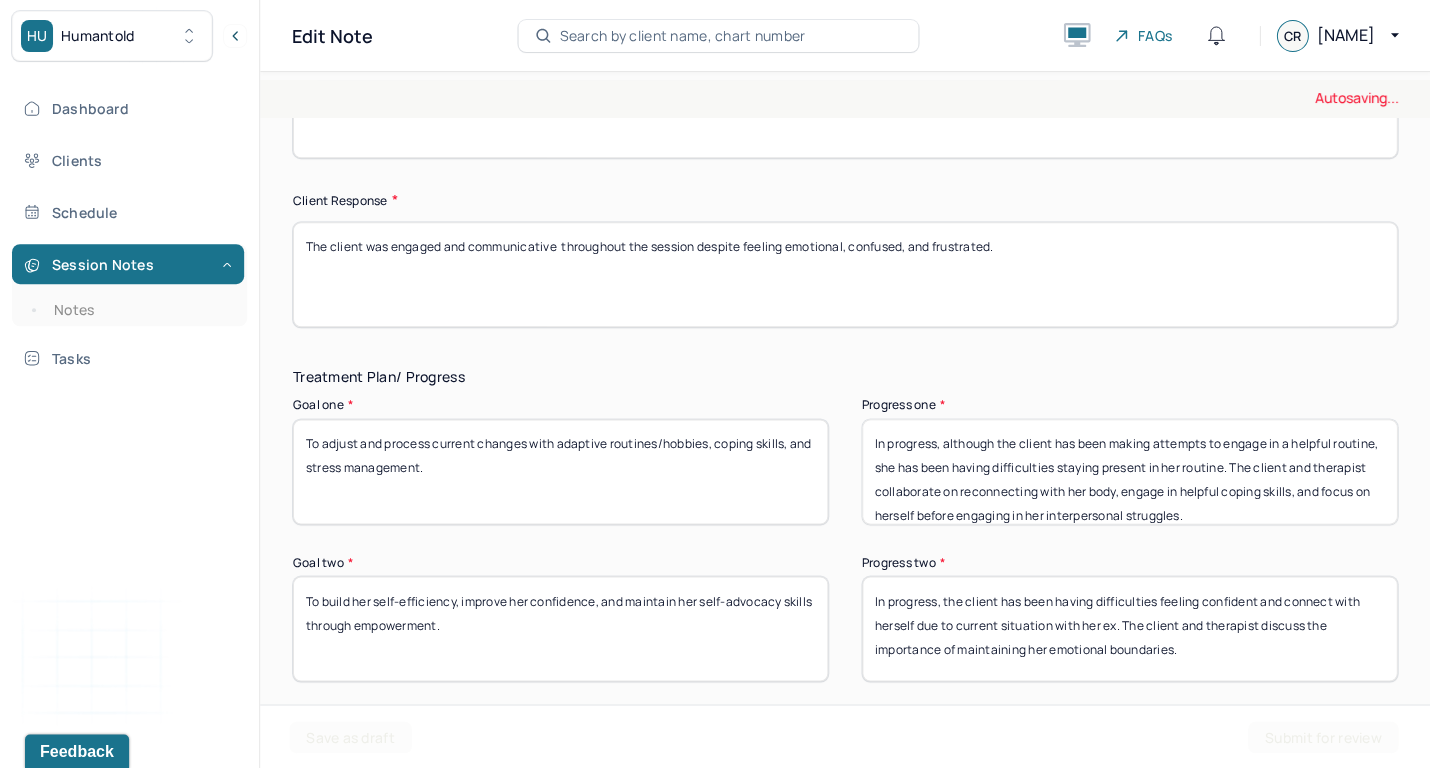 click on "The client was engaged,, collaborative, and communicative  throughout the session despite feeling emotional, confused, and frustrated." at bounding box center (845, 274) 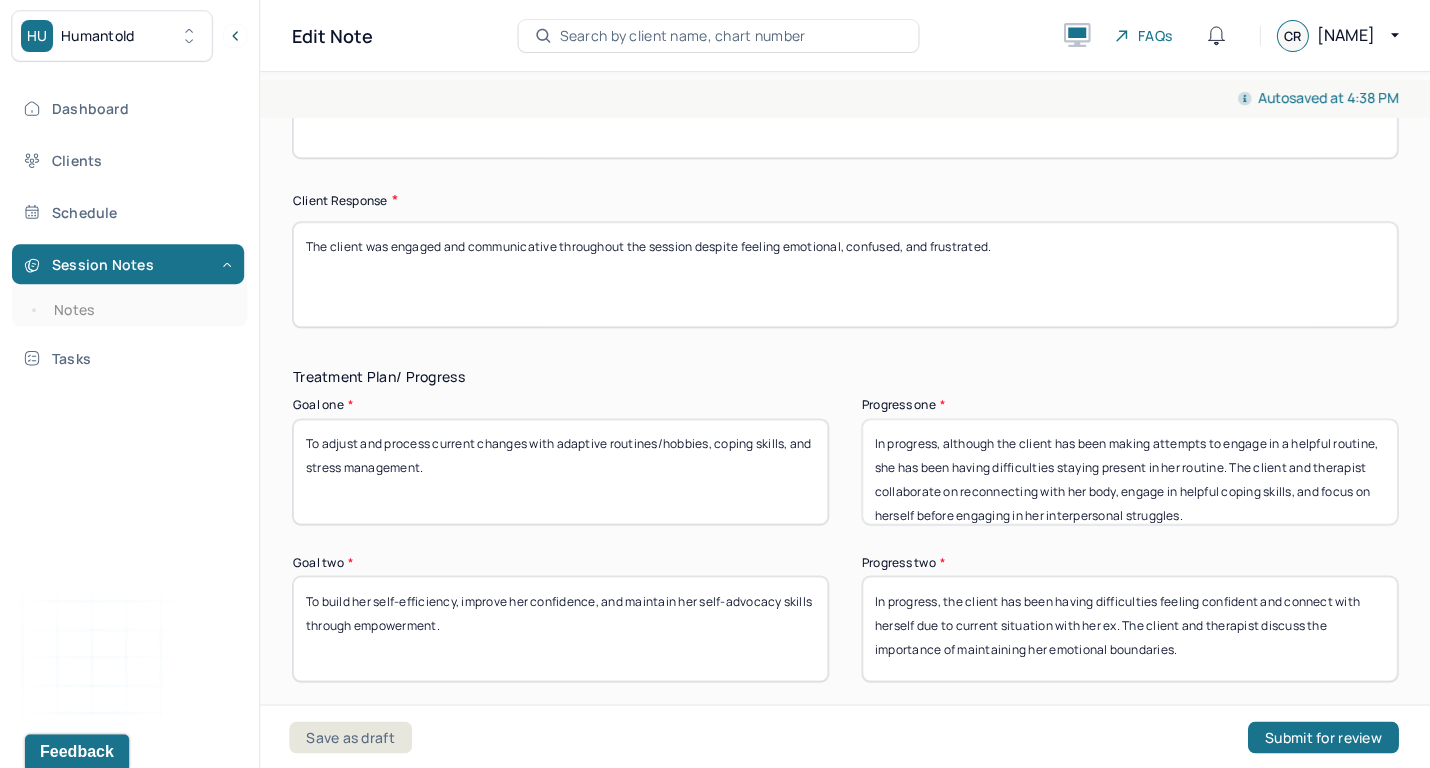 drag, startPoint x: 784, startPoint y: 237, endPoint x: 1147, endPoint y: 237, distance: 363 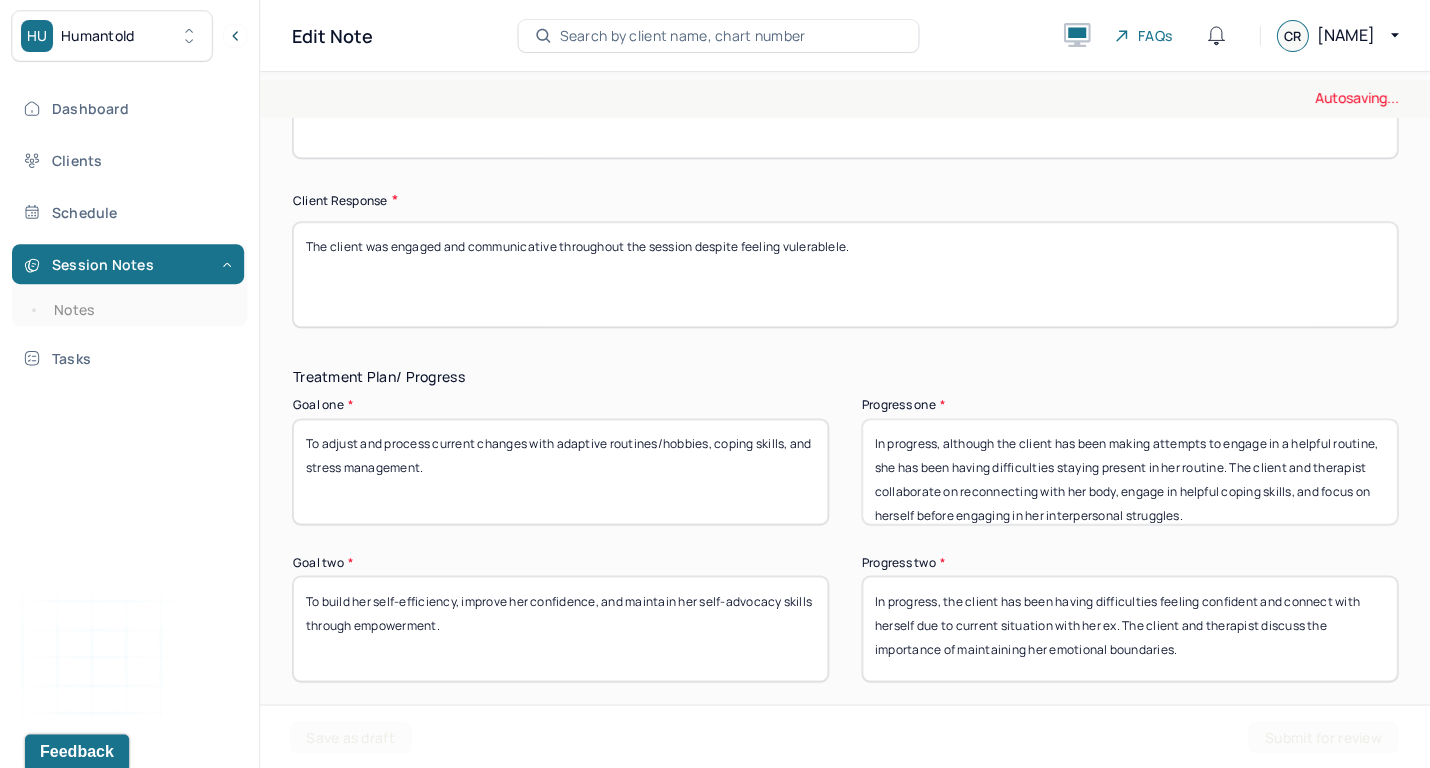click on "The client was engaged and communicative  throughout the session despite feeling emotional, confused, and frustrated." at bounding box center [845, 274] 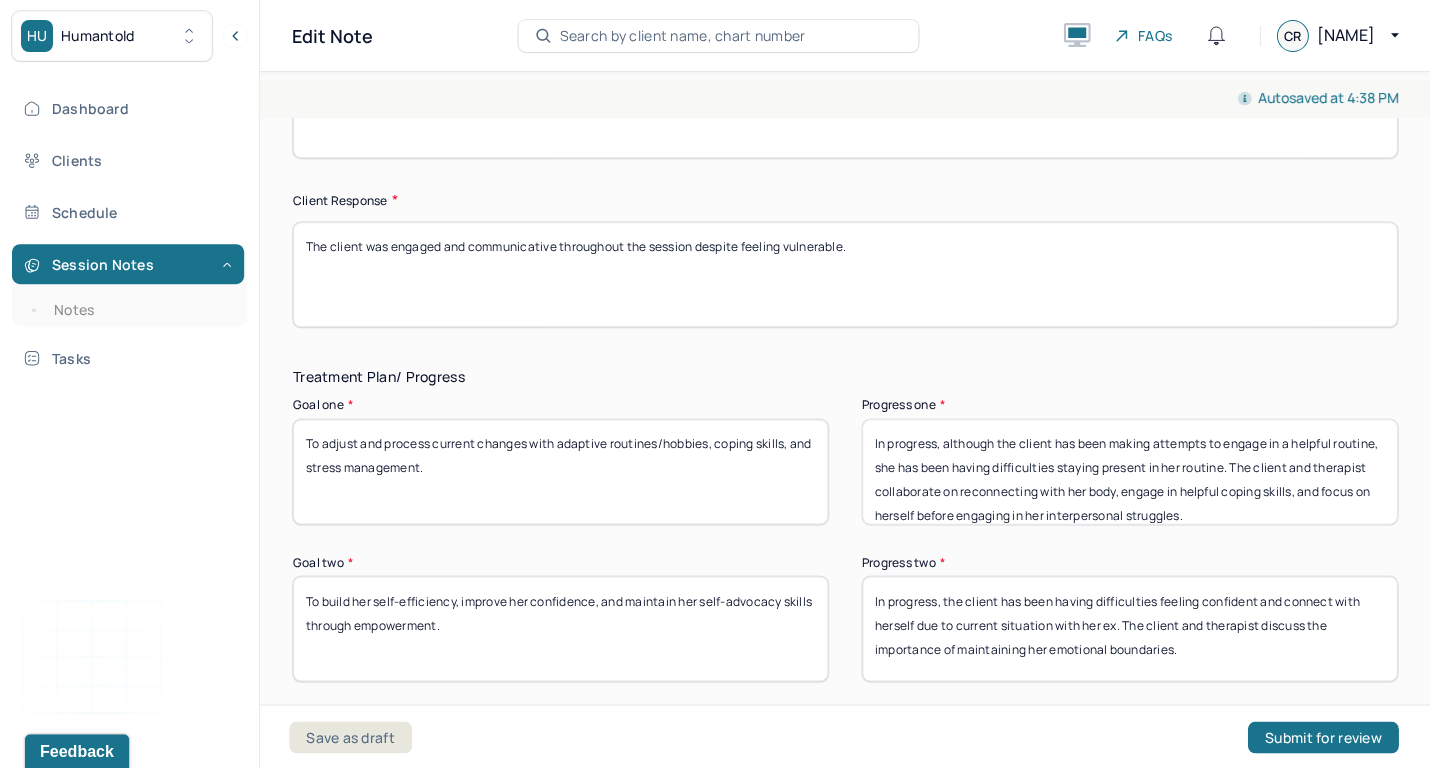 click on "The client was engaged and communicative throughout the session despite feeling vuler." at bounding box center [845, 274] 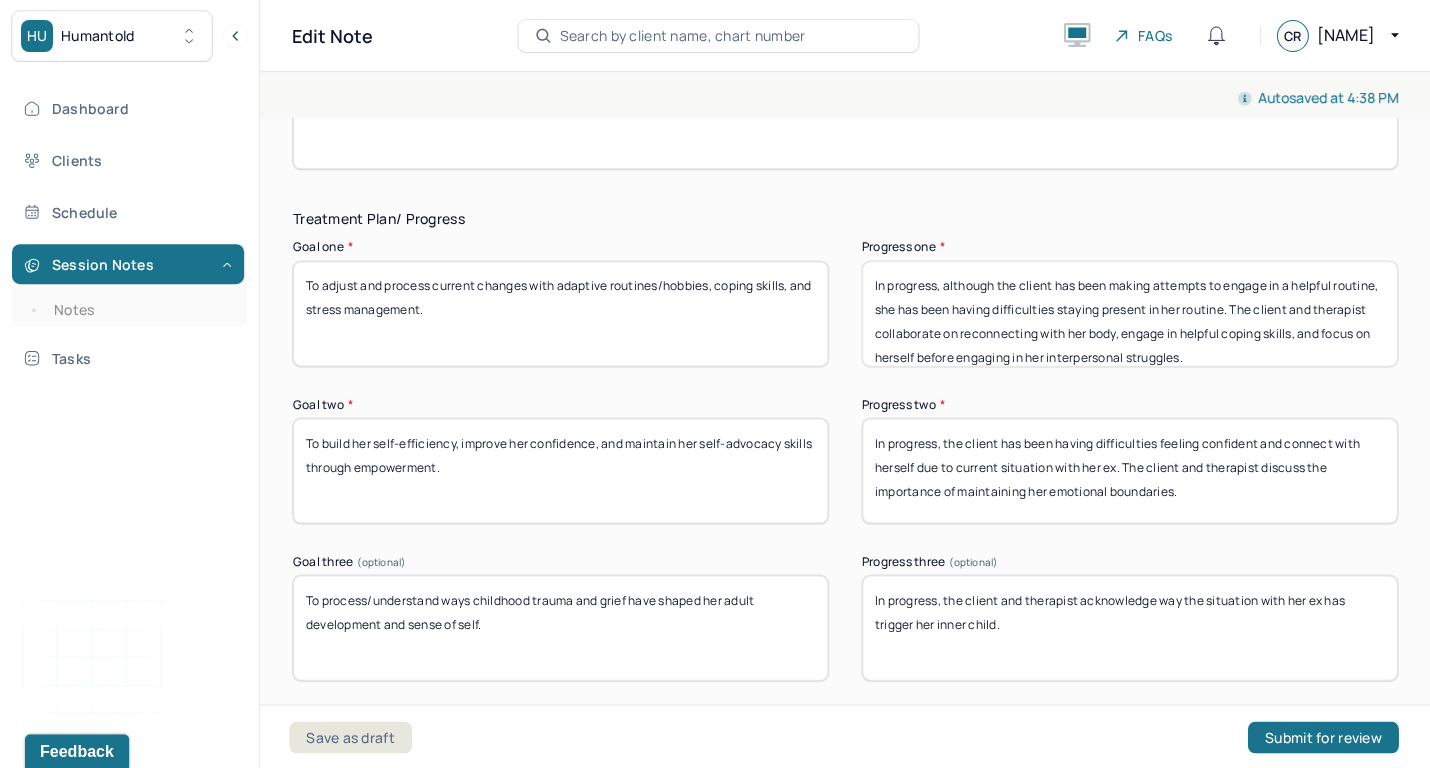 scroll, scrollTop: 3270, scrollLeft: 0, axis: vertical 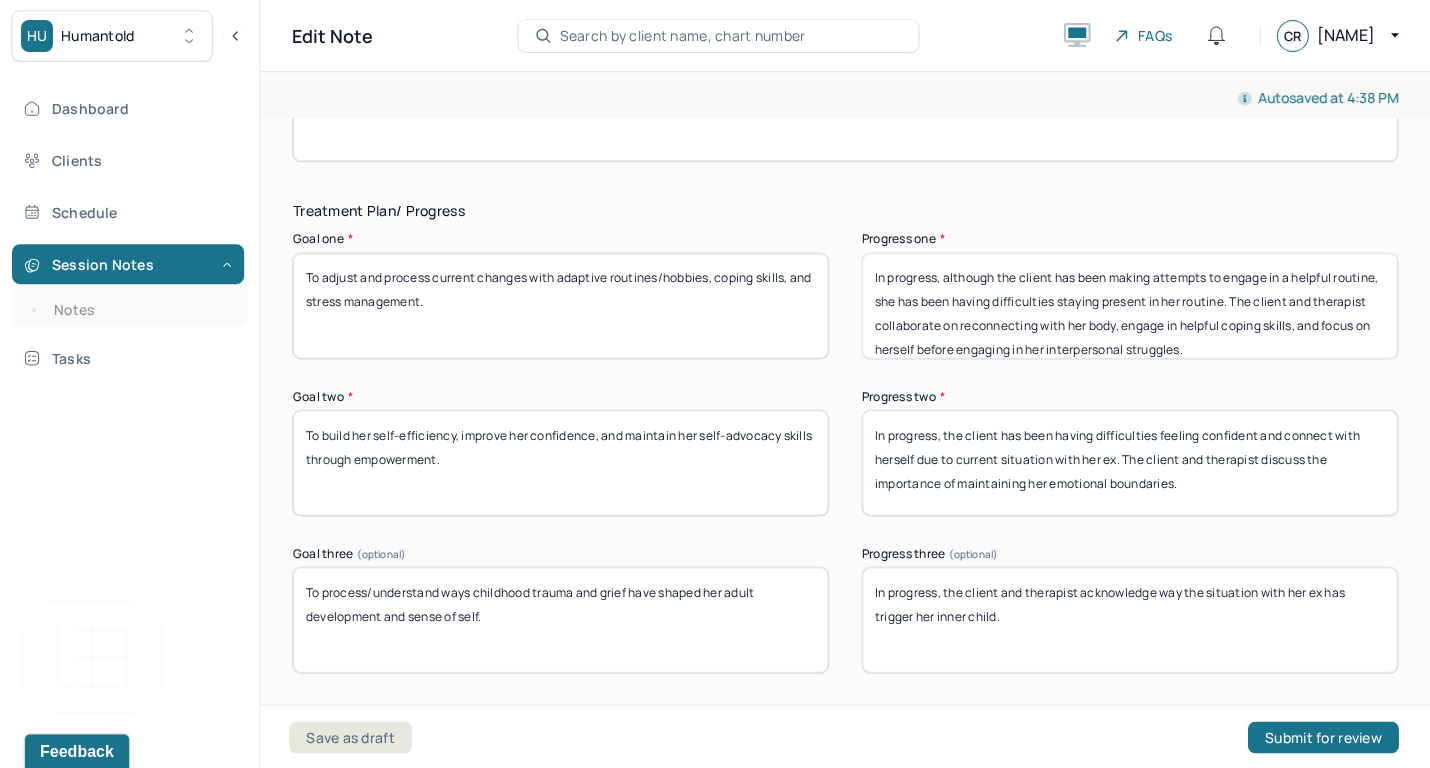 type on "The client was engaged and communicative throughout the session despite feeling vulnerable." 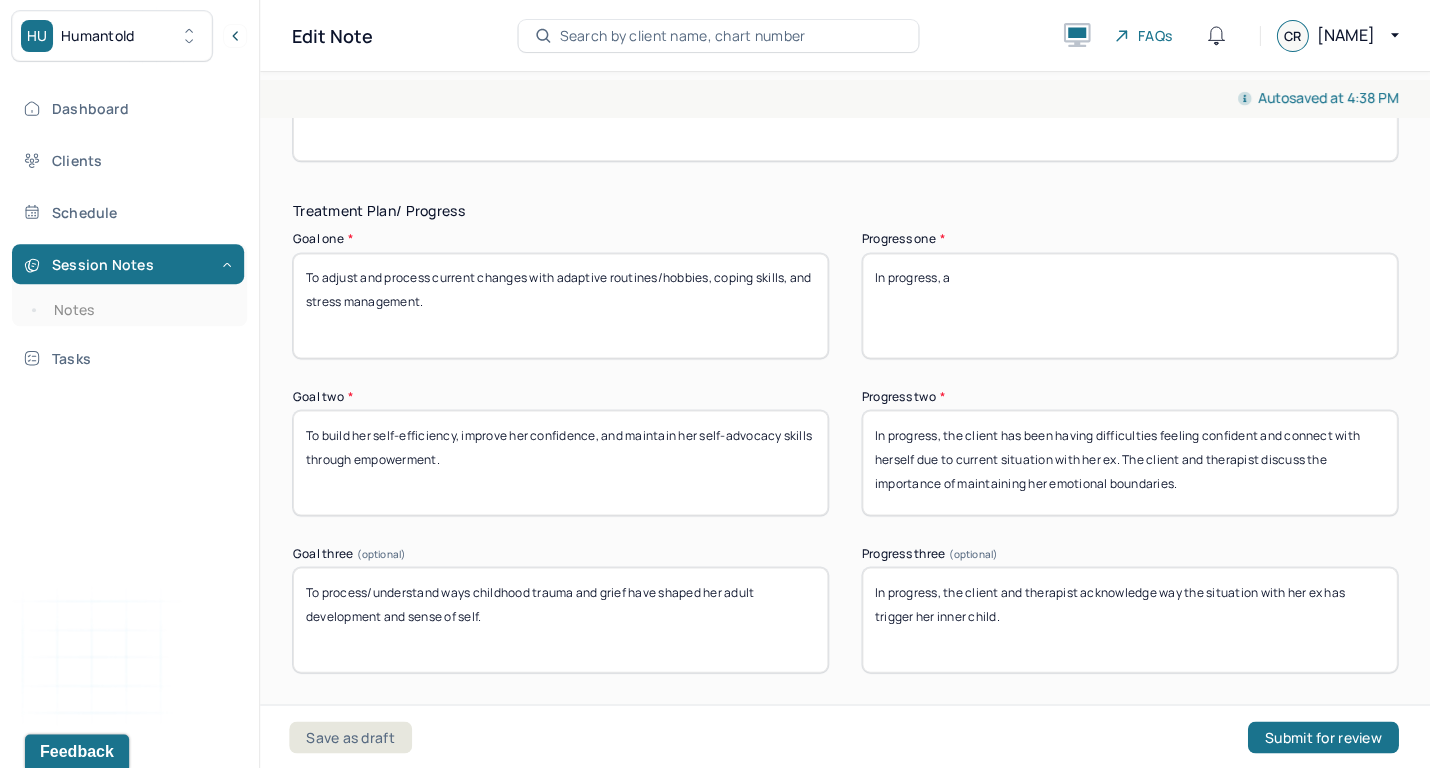 scroll, scrollTop: 0, scrollLeft: 0, axis: both 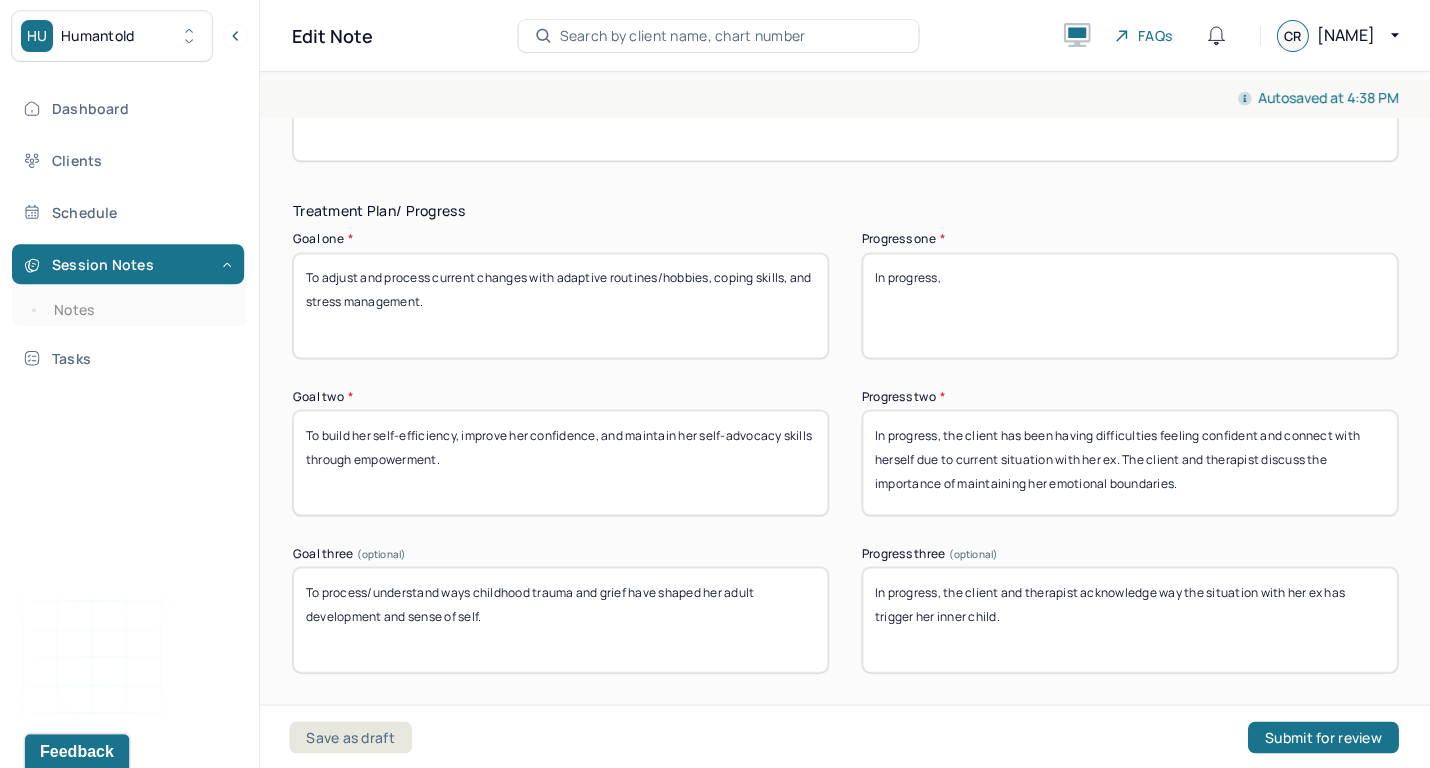 type on "In progress," 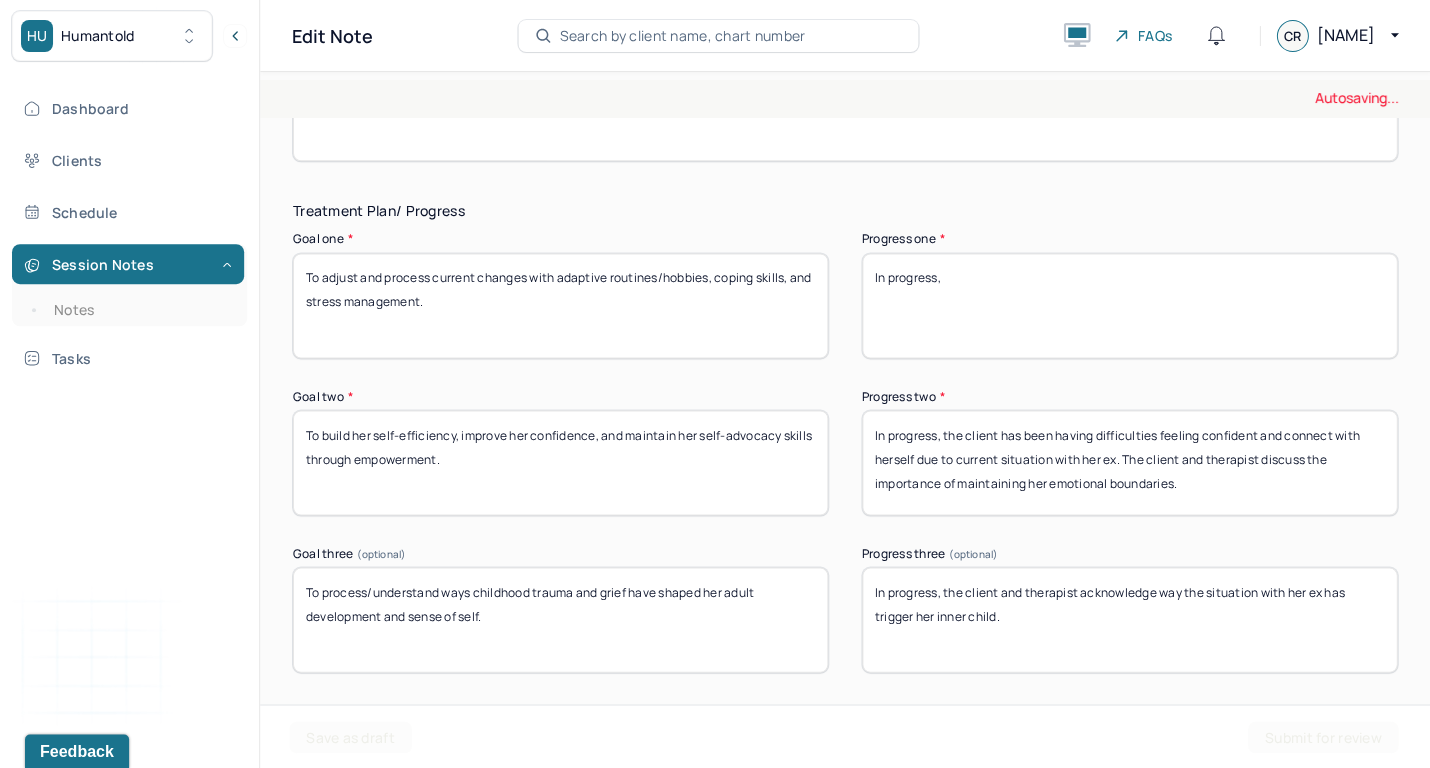 drag, startPoint x: 948, startPoint y: 427, endPoint x: 1096, endPoint y: 562, distance: 200.32224 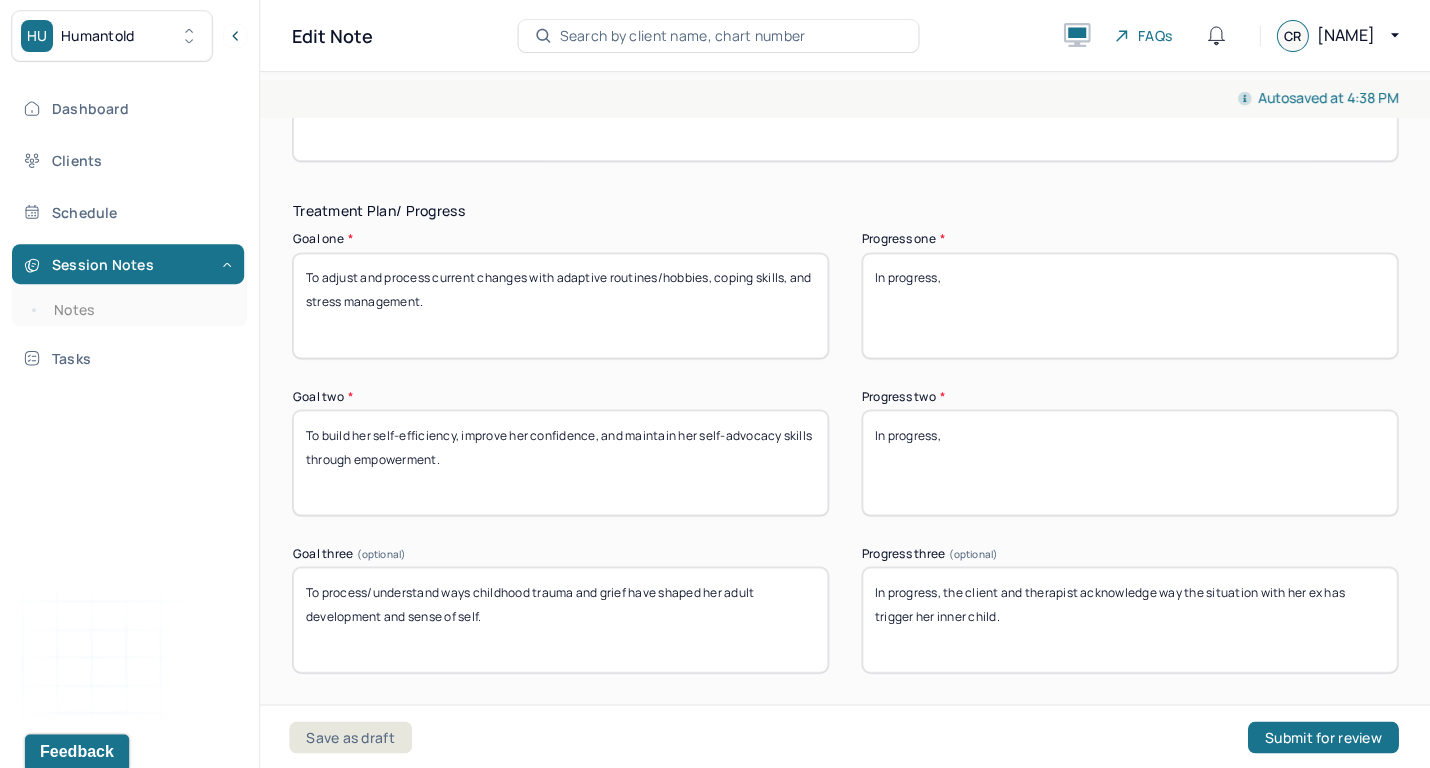 type on "In progress," 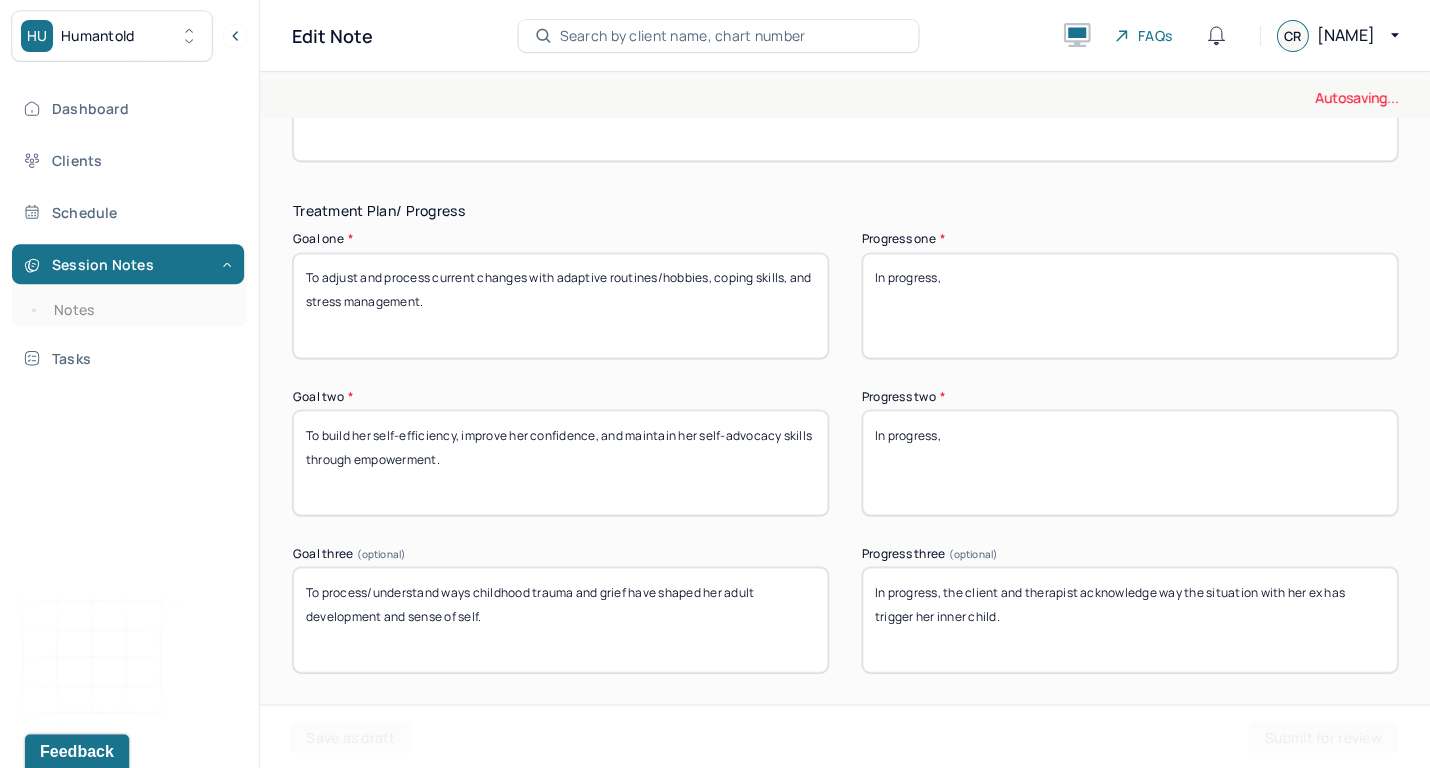 drag, startPoint x: 944, startPoint y: 577, endPoint x: 1035, endPoint y: 646, distance: 114.20158 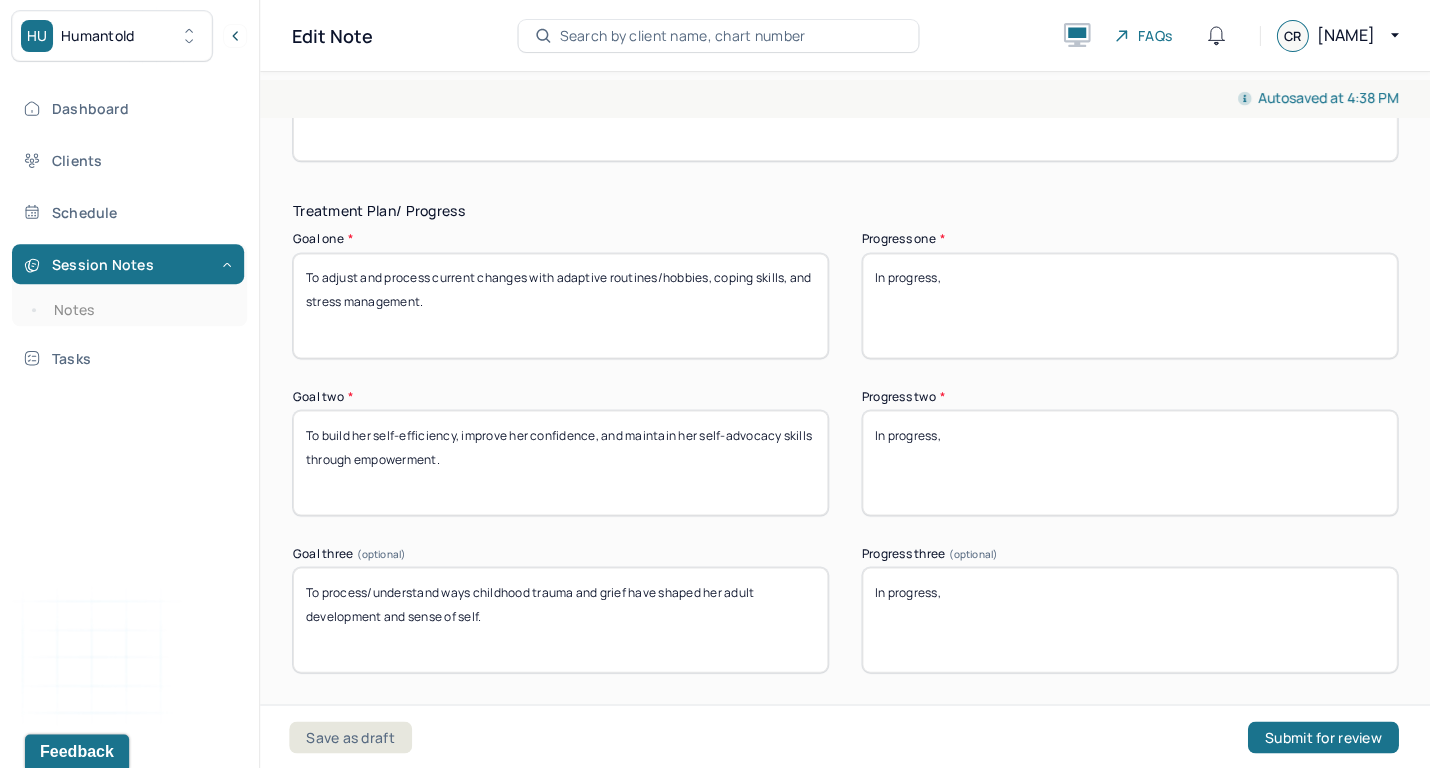 type on "In progress," 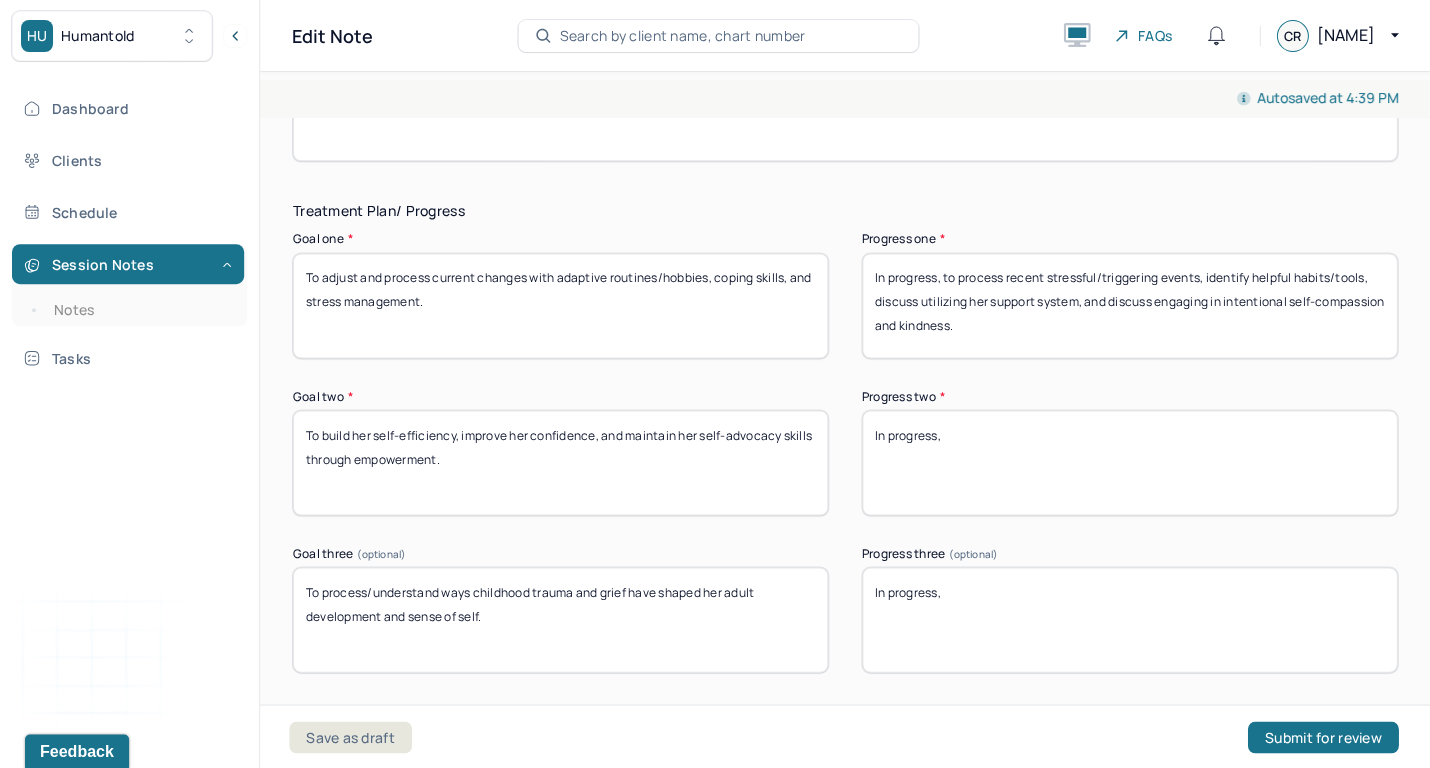 type on "In progress, to process recent stressful/triggering events, identify helpful habits/tools, discuss utilizing her support system, and discuss engaging in intentional self-compassion and kindness." 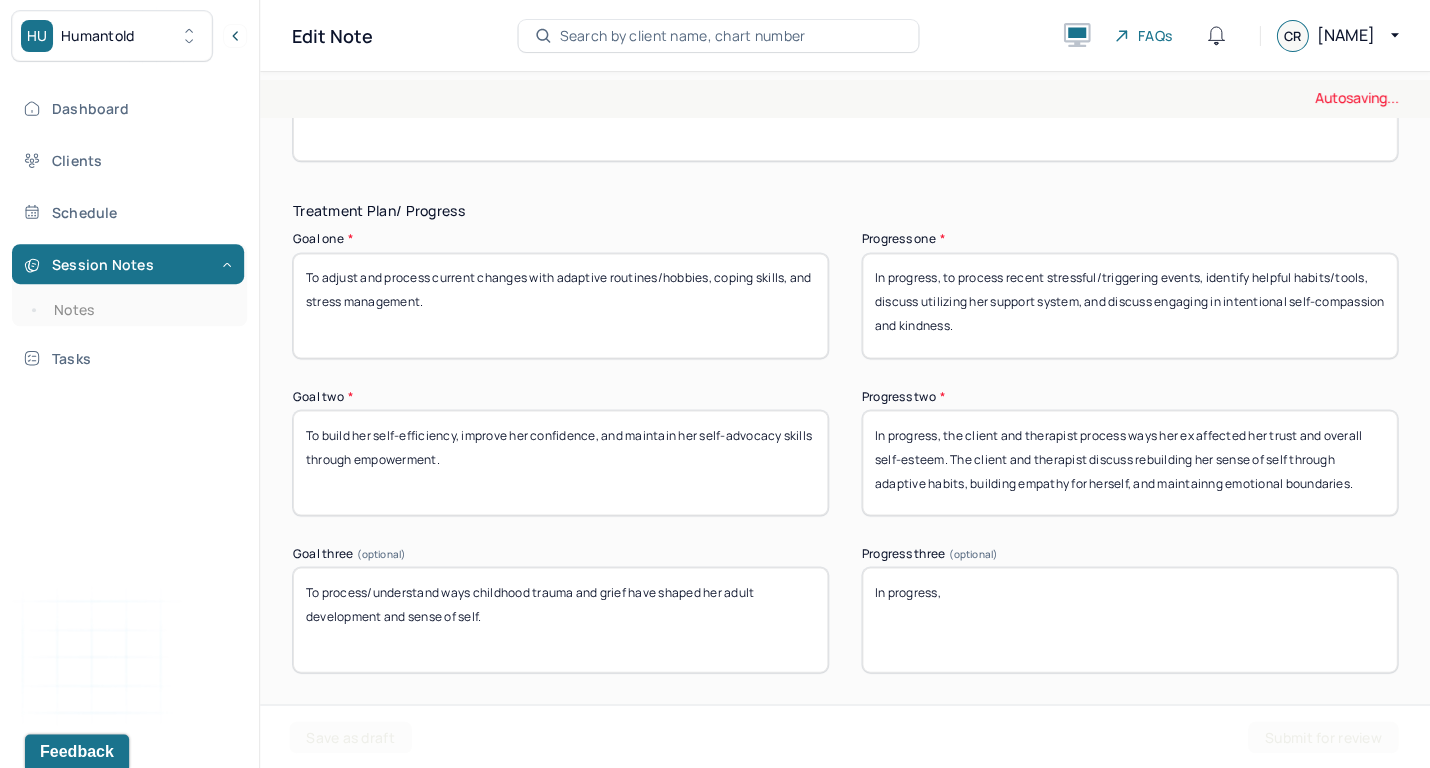click on "In progress, the client and therapist process ways her ex affected her trust and overall self-esteem. The client and therapist discuss rebuilding her sense of self through adaptive habits," at bounding box center [1129, 462] 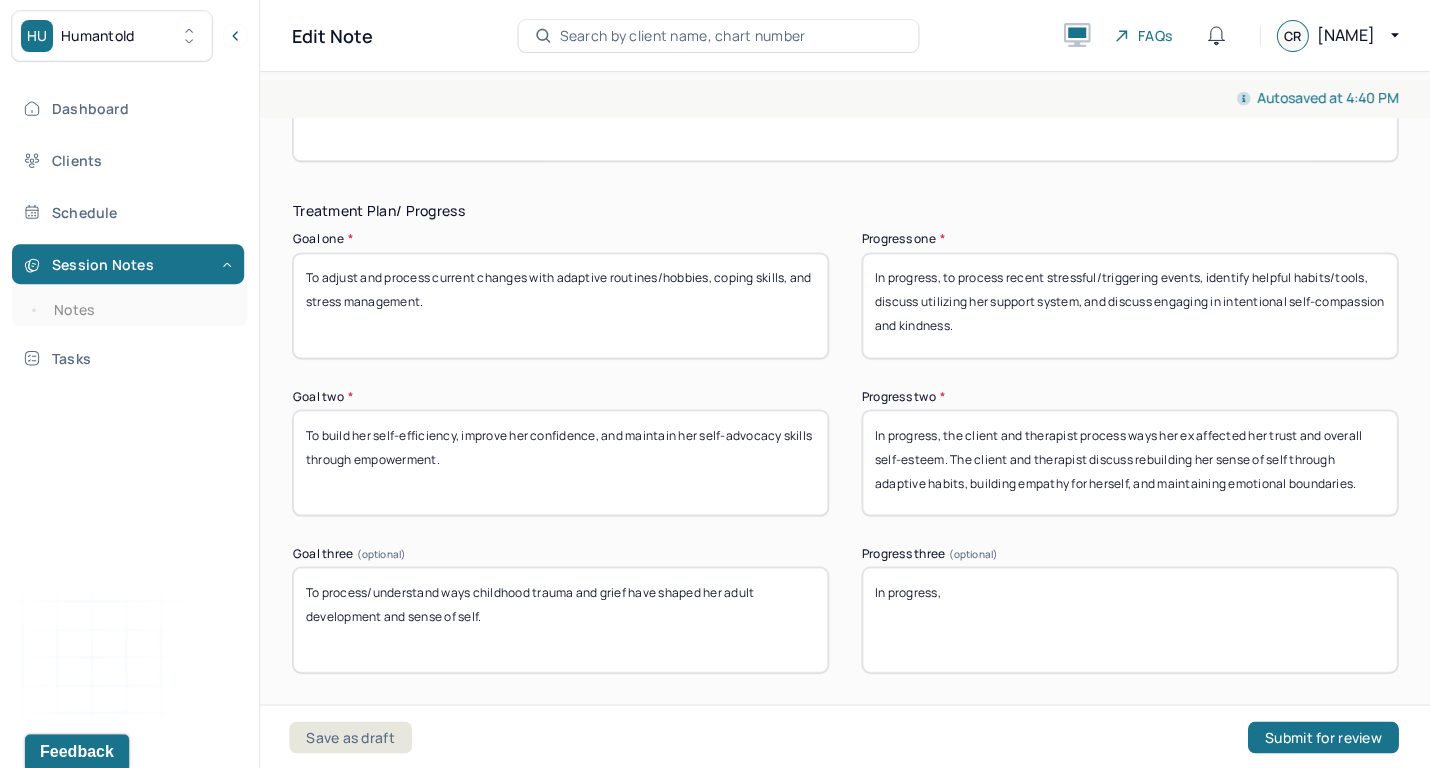 type on "In progress, the client and therapist process ways her ex affected her trust and overall self-esteem. The client and therapist discuss rebuilding her sense of self through adaptive habits, building empathy for herself, and maintaining emotional boundaries." 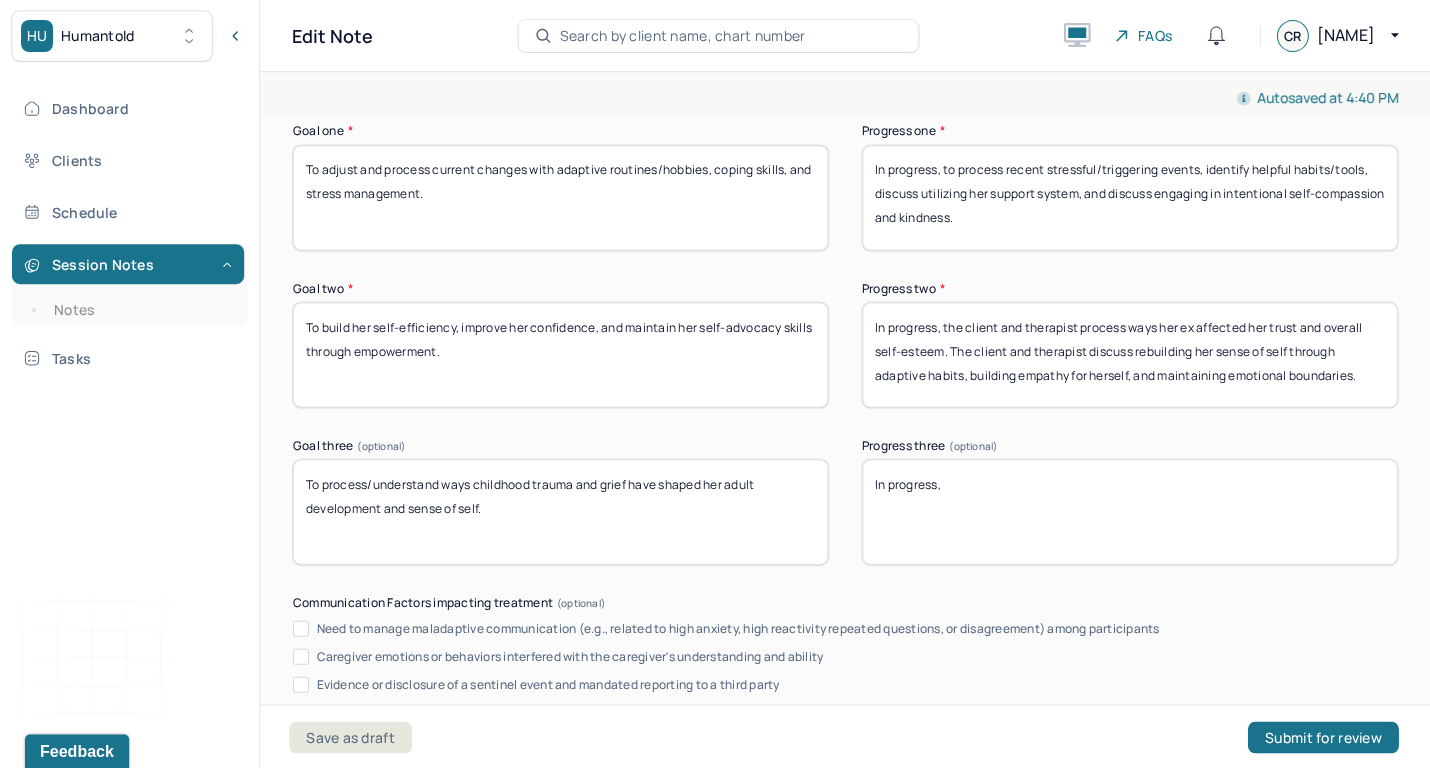 scroll, scrollTop: 3386, scrollLeft: 0, axis: vertical 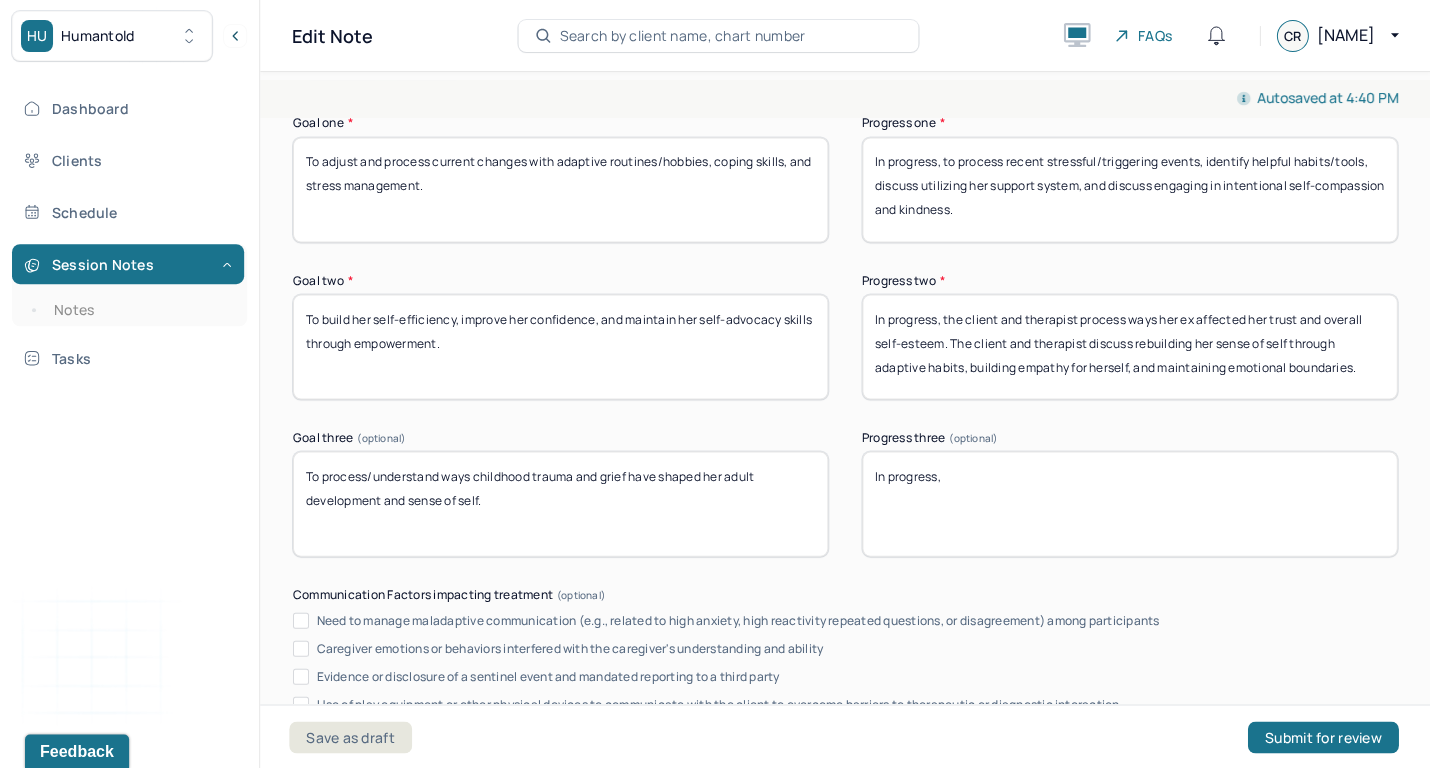 drag, startPoint x: 976, startPoint y: 478, endPoint x: 802, endPoint y: 471, distance: 174.14075 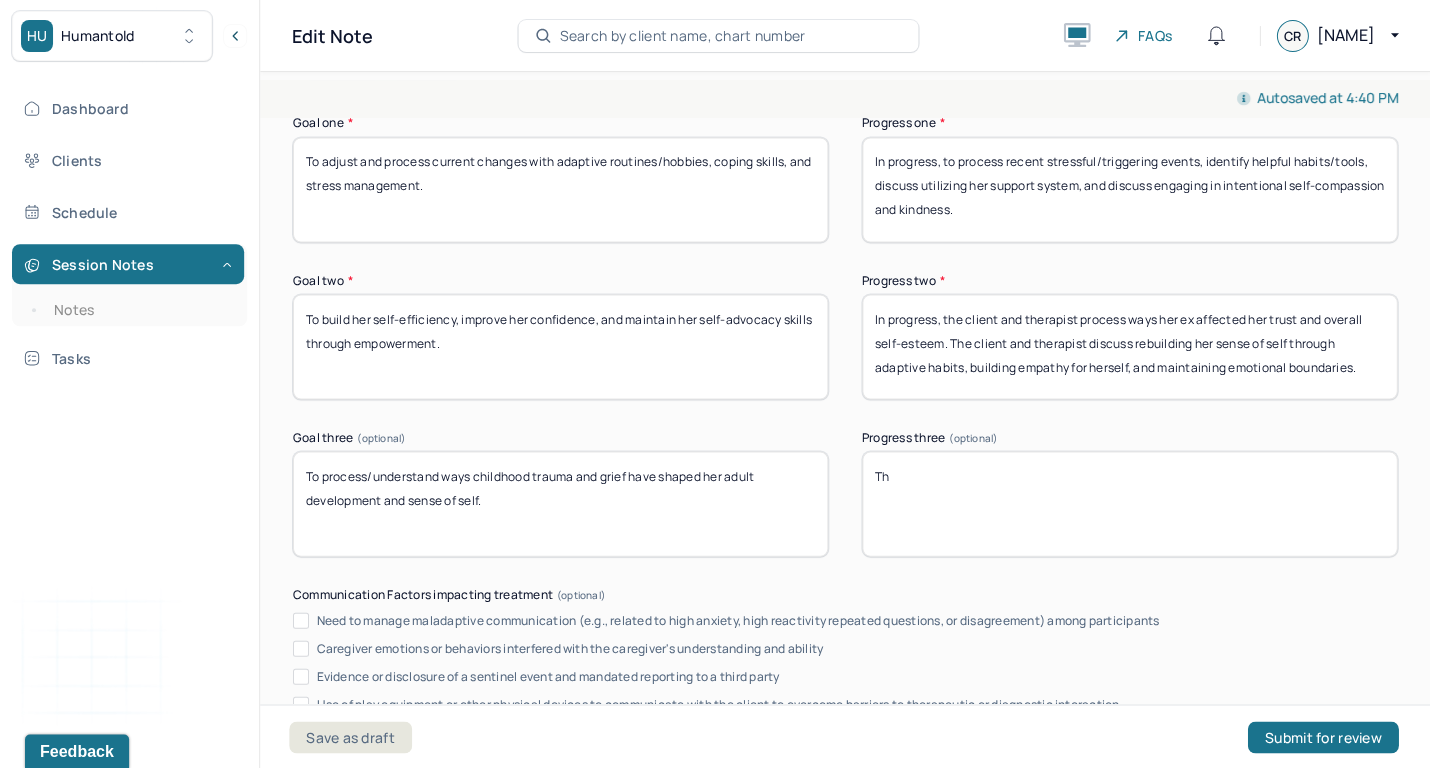 type on "T" 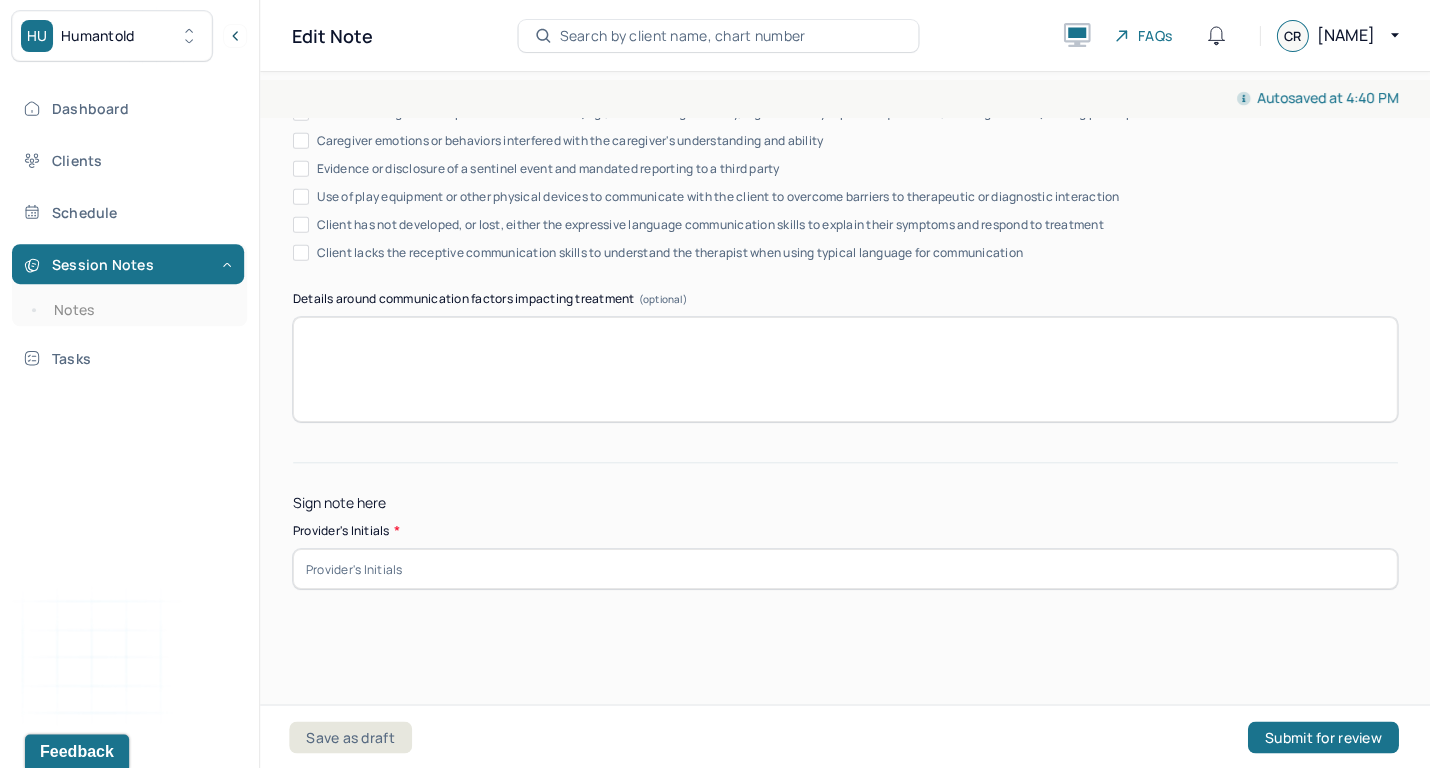 scroll, scrollTop: 3891, scrollLeft: 0, axis: vertical 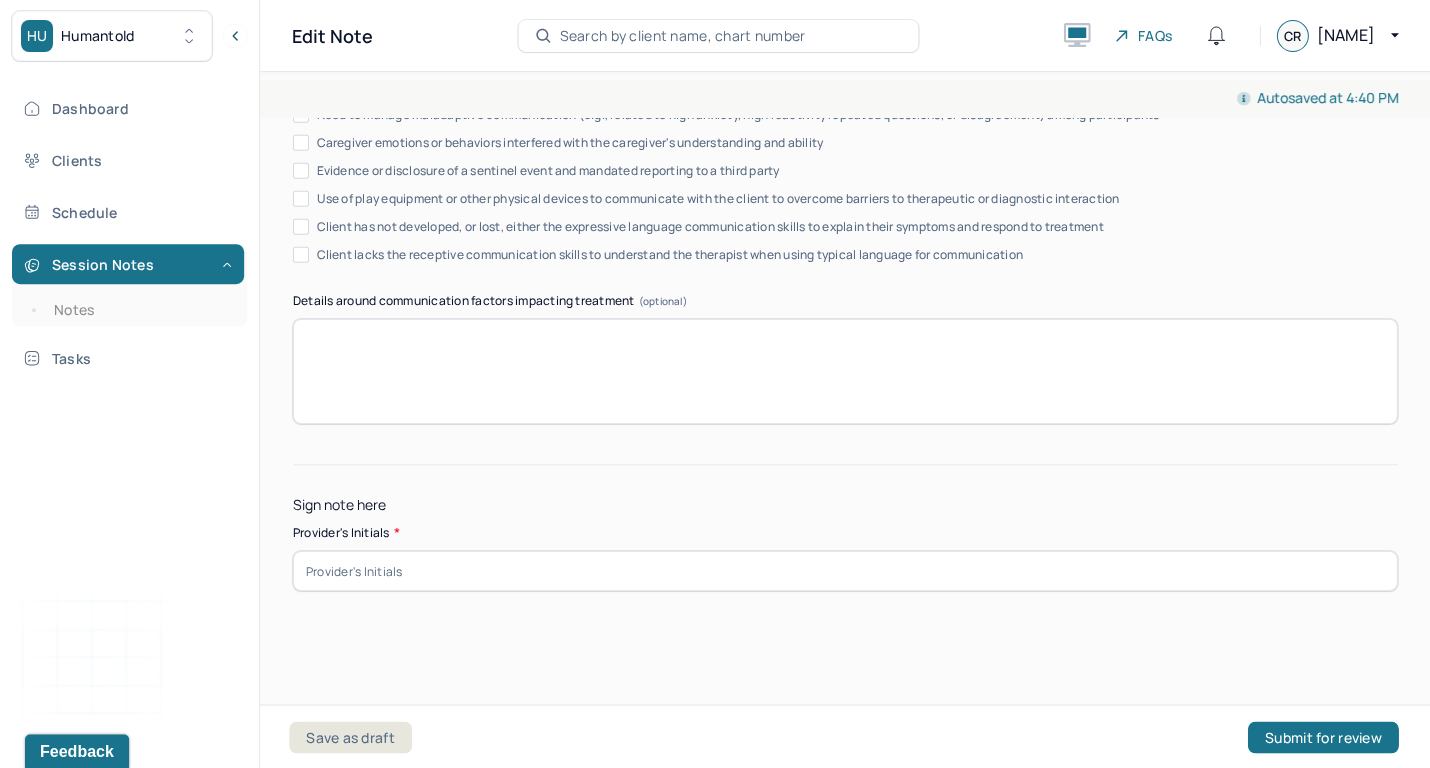 type on "In progress, the client and therapist acknowledge ways her childhood upbringing affected her ability to put herself first." 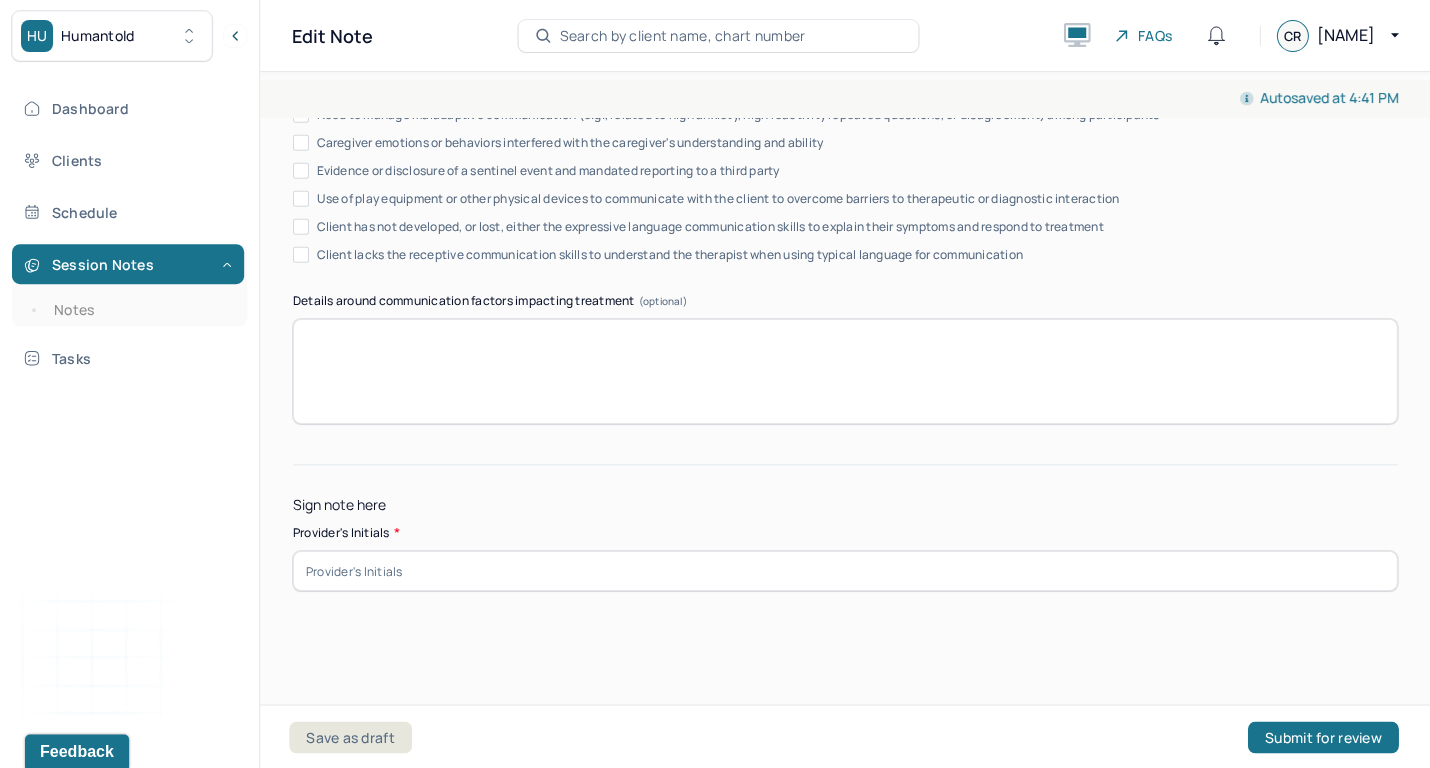 click at bounding box center (845, 571) 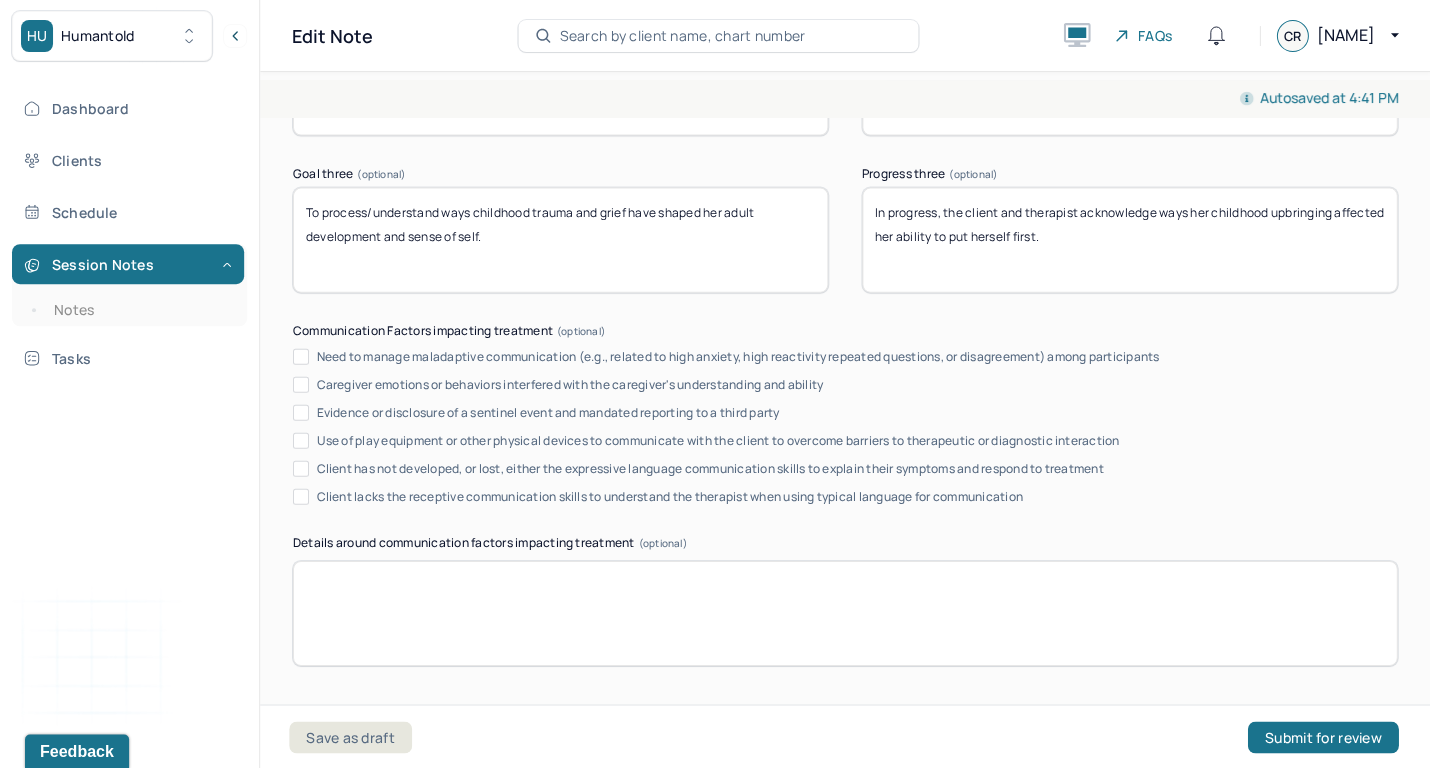 scroll, scrollTop: 3542, scrollLeft: 0, axis: vertical 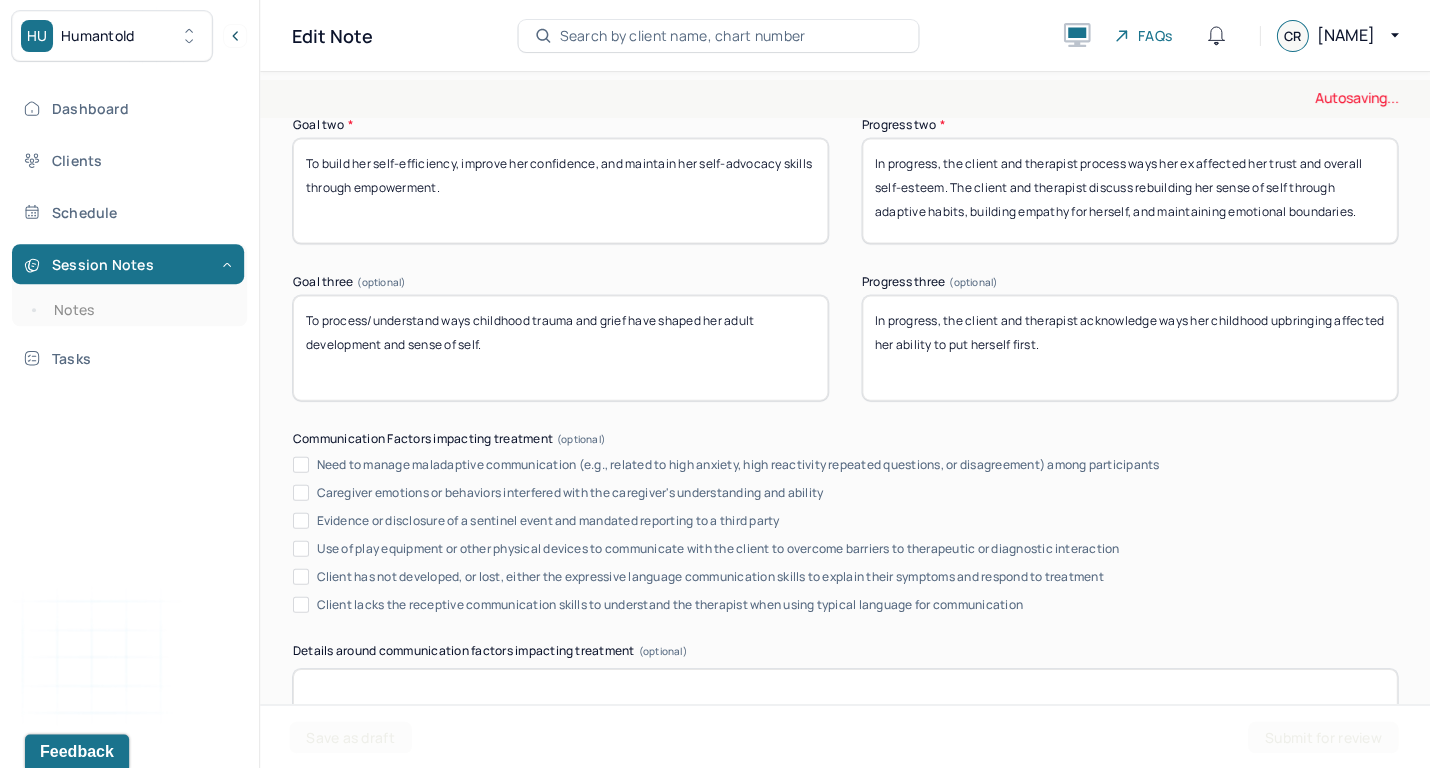 type on "cr" 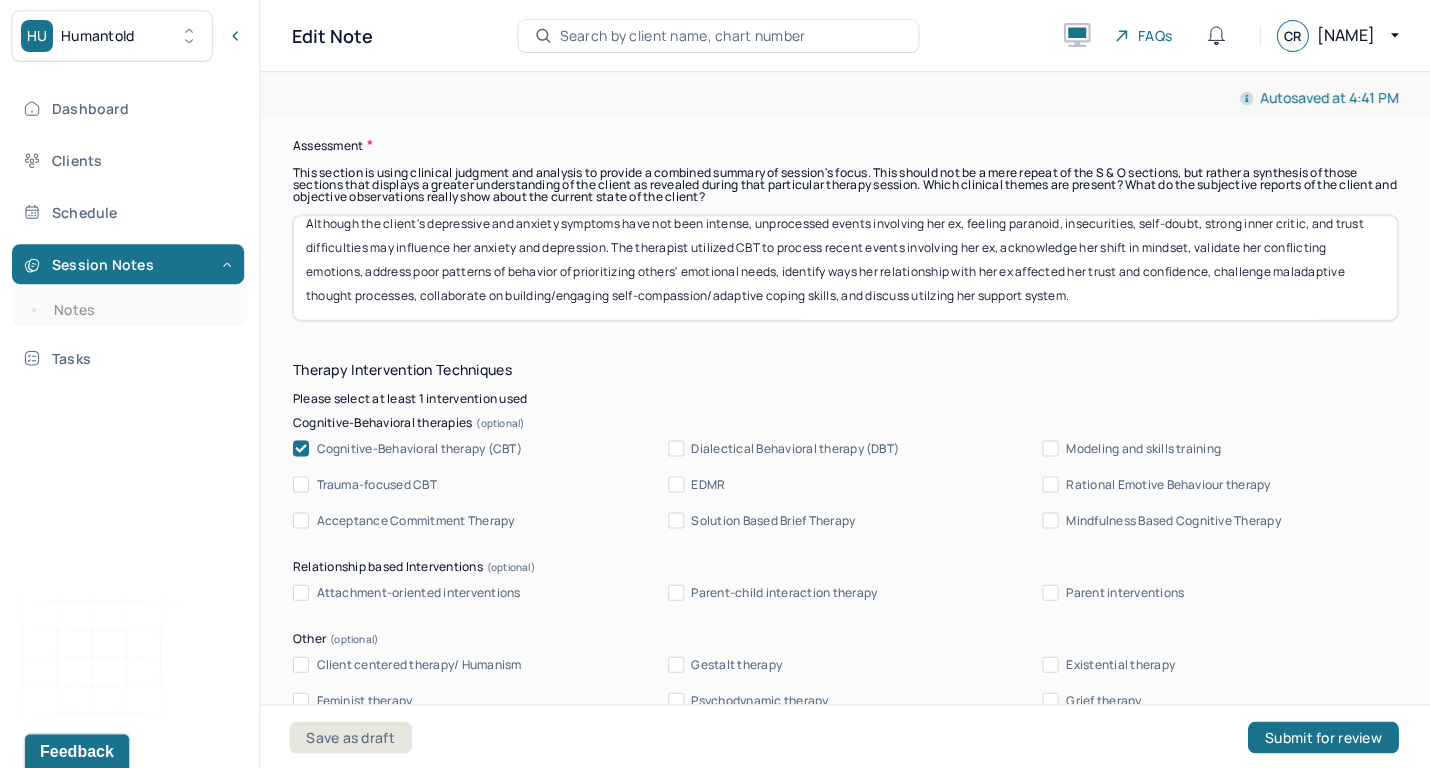 scroll, scrollTop: 1809, scrollLeft: 0, axis: vertical 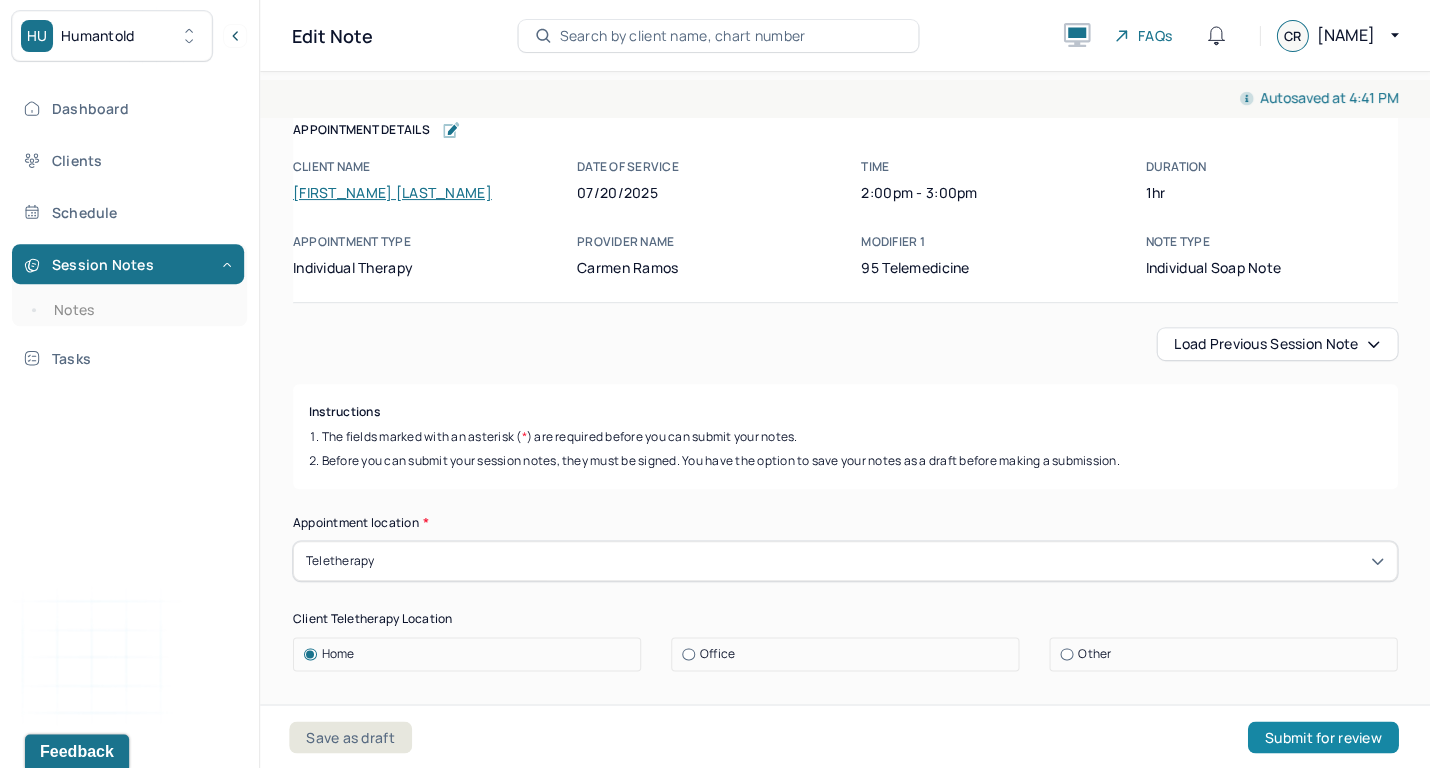 type on "In progress, the client and therapist acknowledge ways her childhood upbringing affected her ability to put herself first and her need to "heal" others." 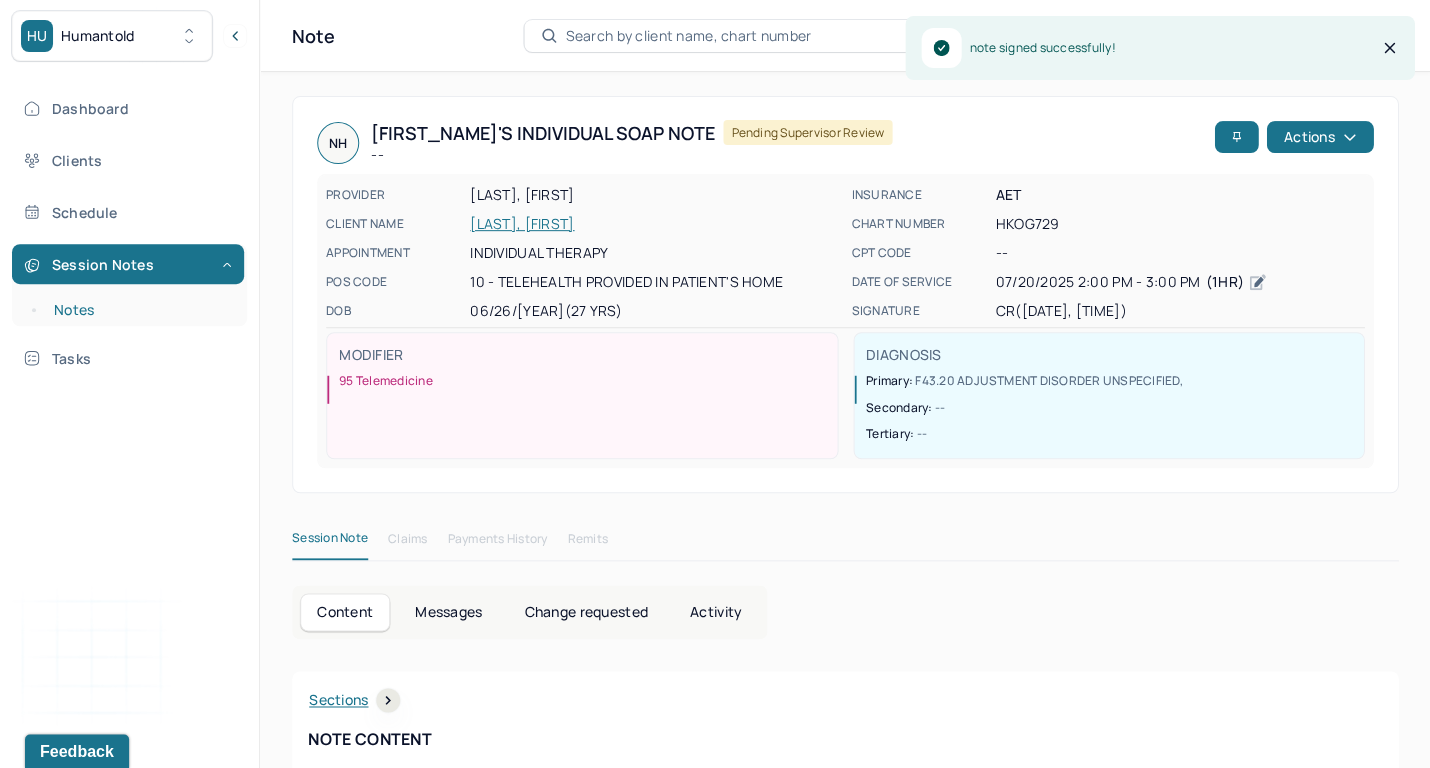 click on "Notes" at bounding box center [139, 310] 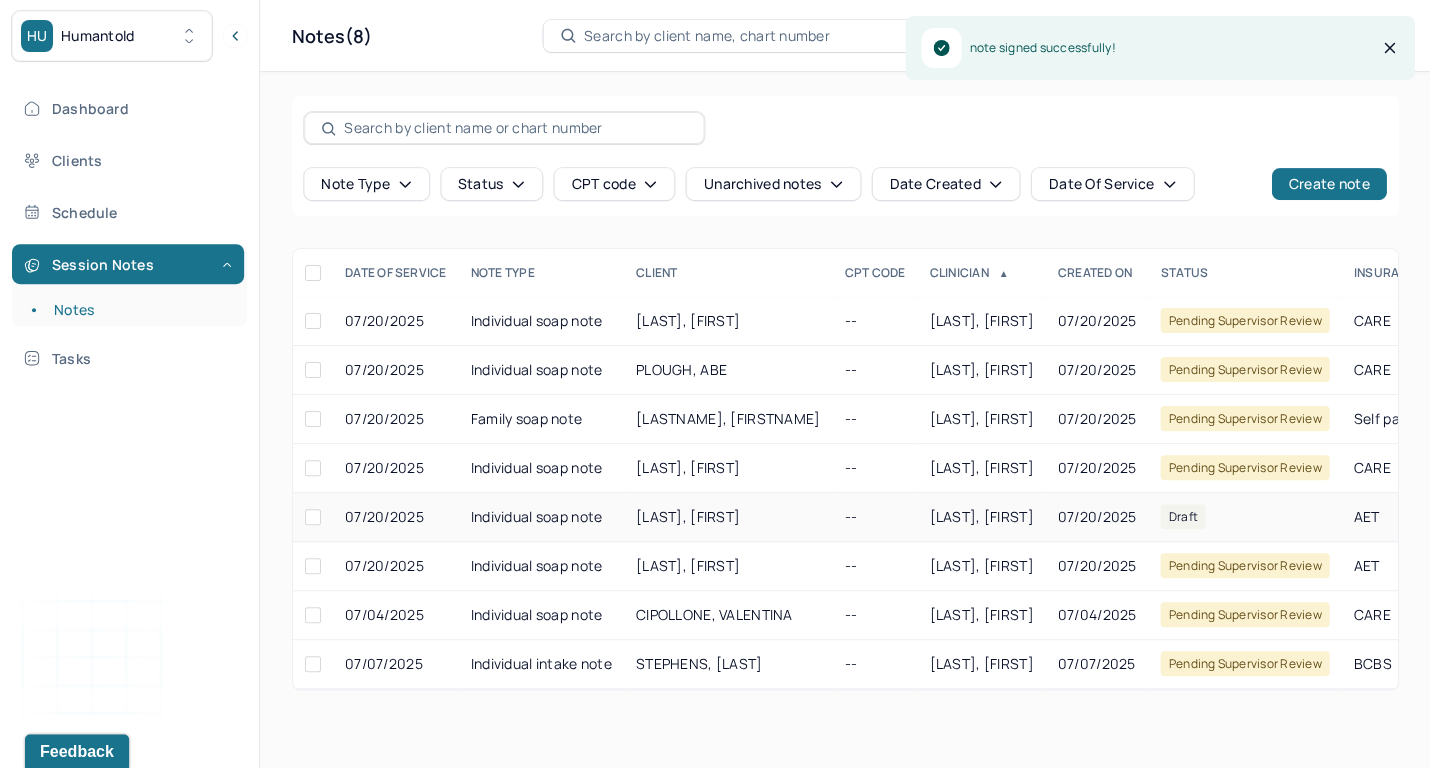 click on "[LAST], [FIRST]" at bounding box center (981, 516) 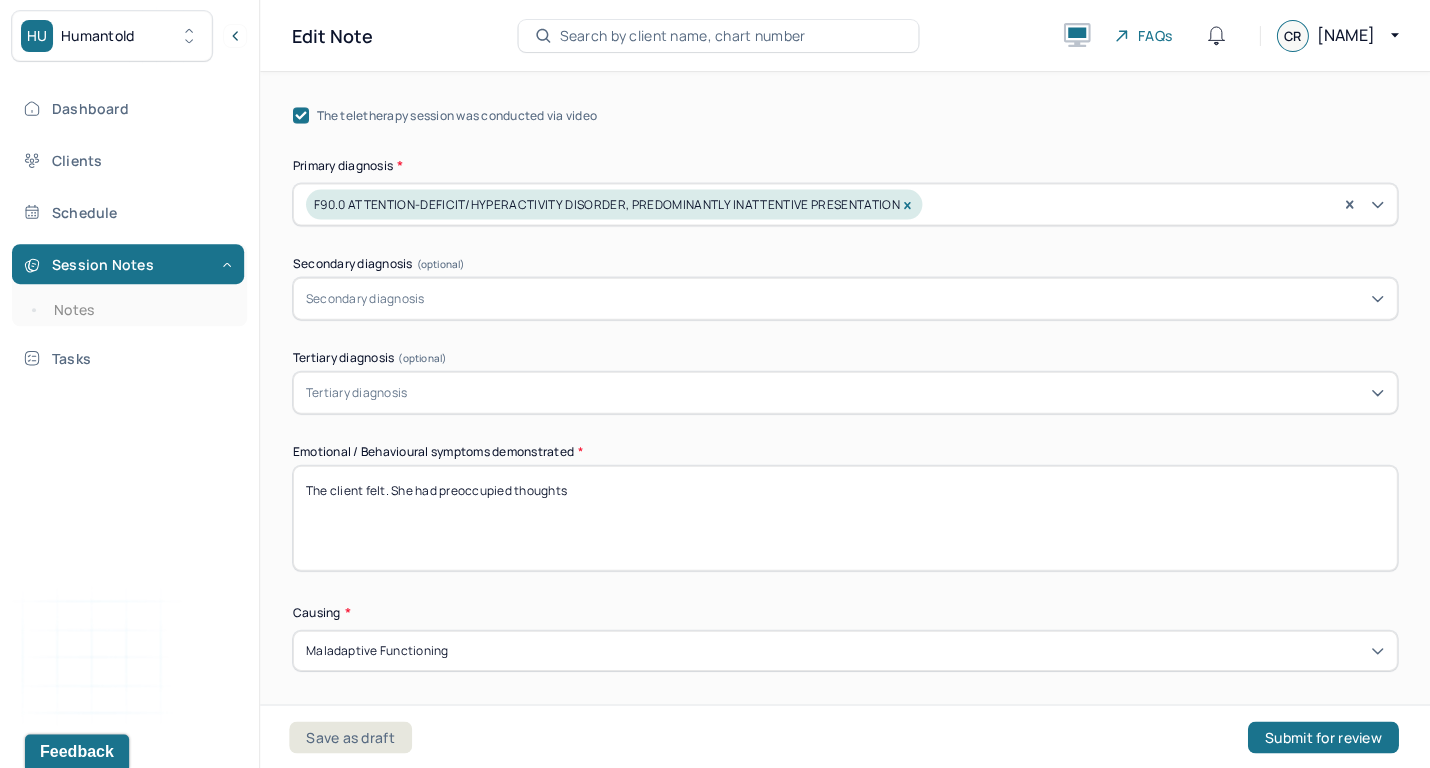 scroll, scrollTop: 801, scrollLeft: 0, axis: vertical 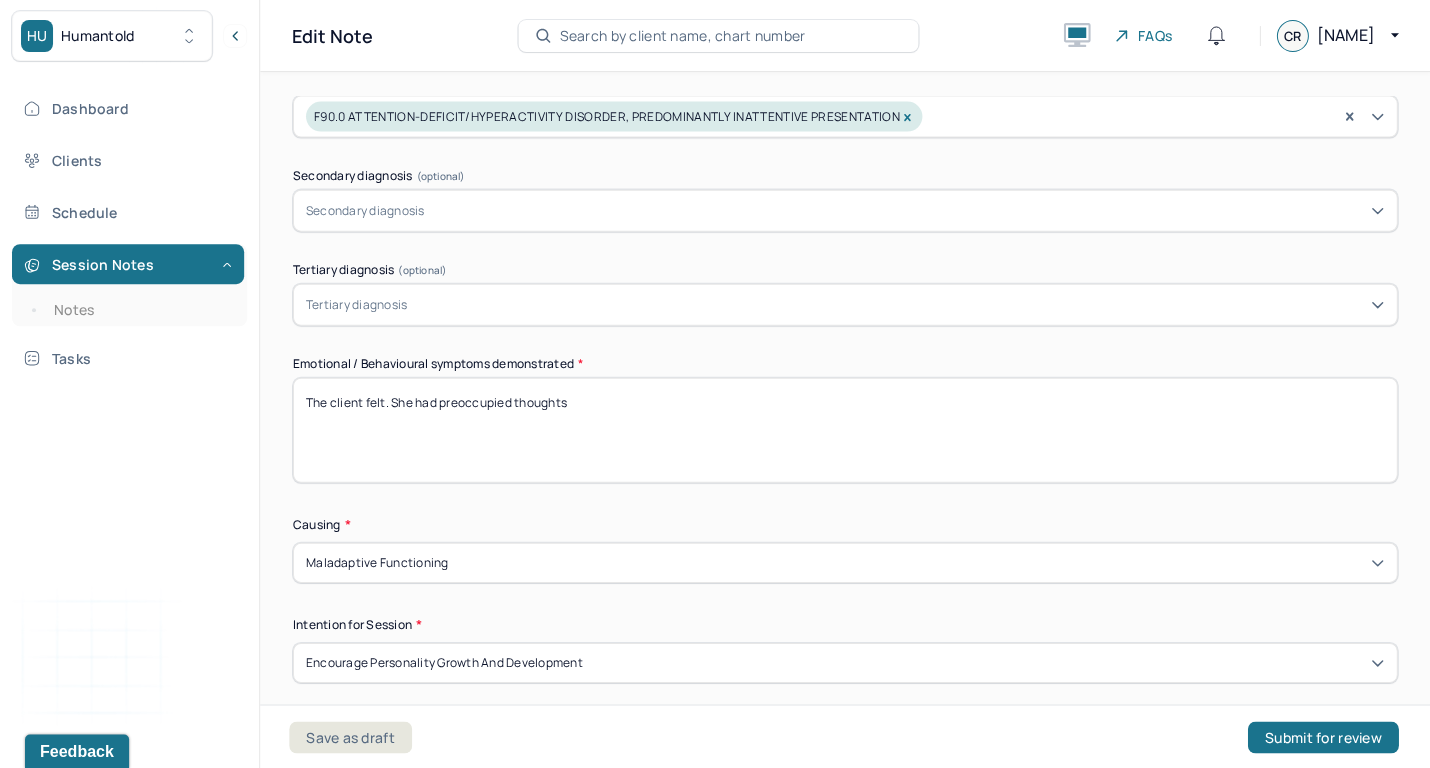 click on "The client felt. She had preoccupied thoughts" at bounding box center [845, 429] 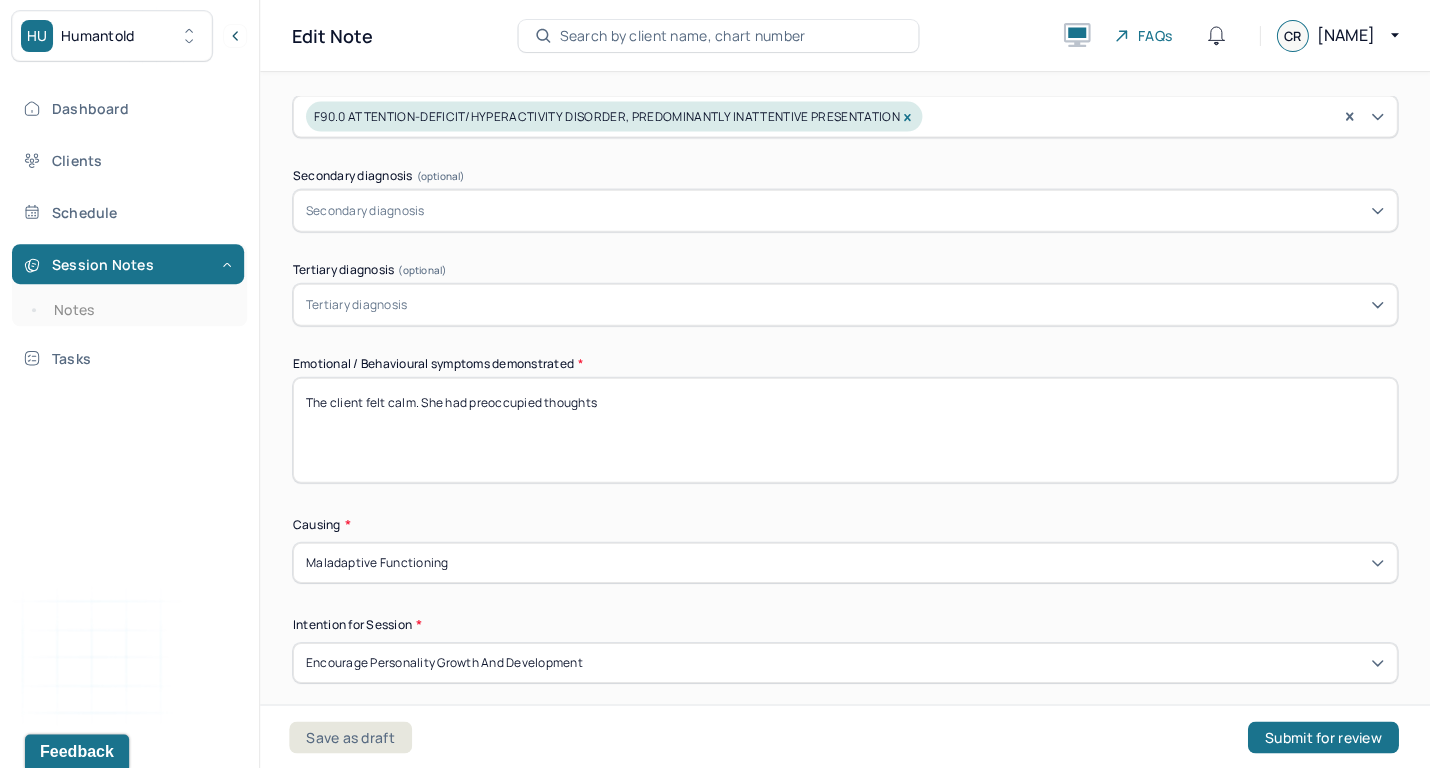 click on "The client felt. She had preoccupied thoughts" at bounding box center [845, 429] 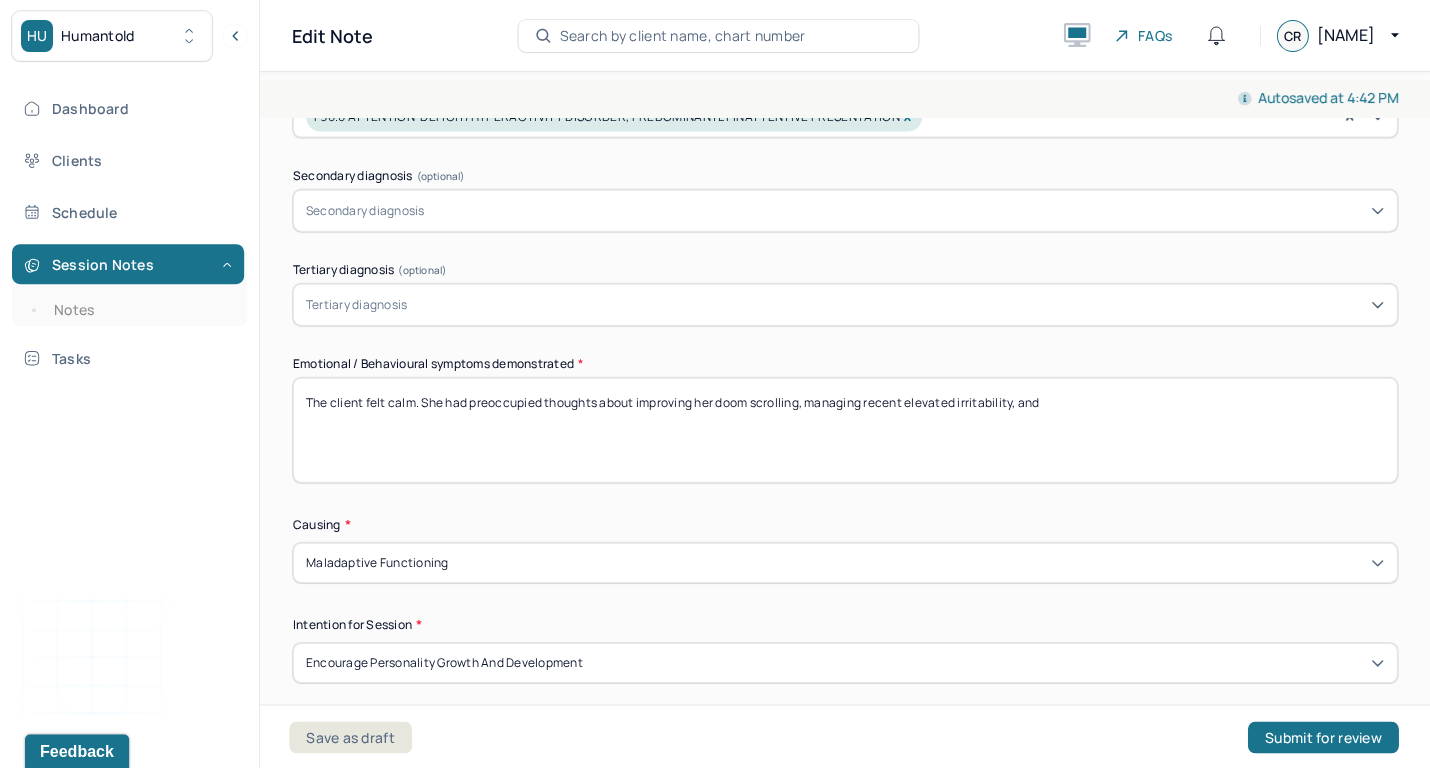 click on "The client felt calm. She had preoccupied thoughts about improving her doom scrolling, managing recent elevated irritability, and" at bounding box center [845, 429] 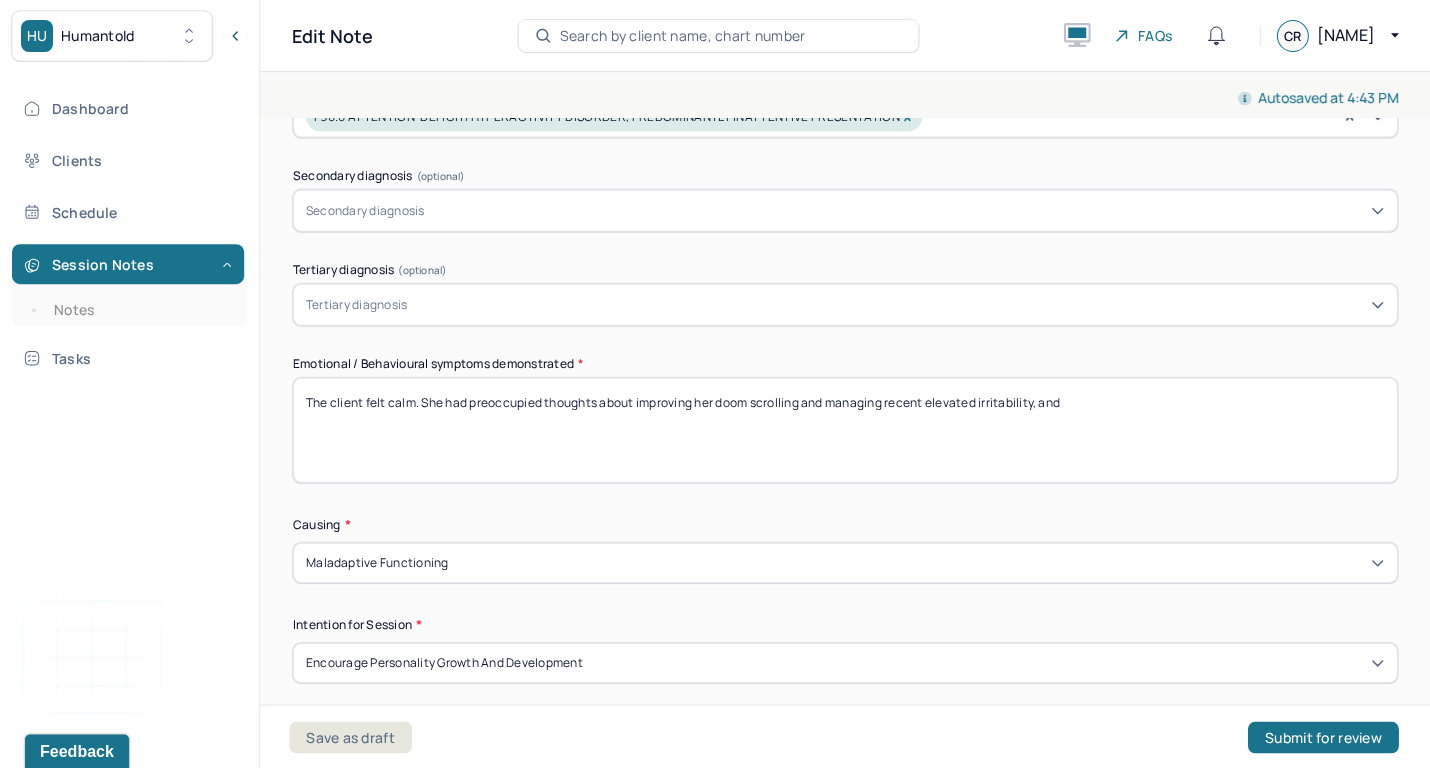 drag, startPoint x: 1038, startPoint y: 396, endPoint x: 1115, endPoint y: 396, distance: 77 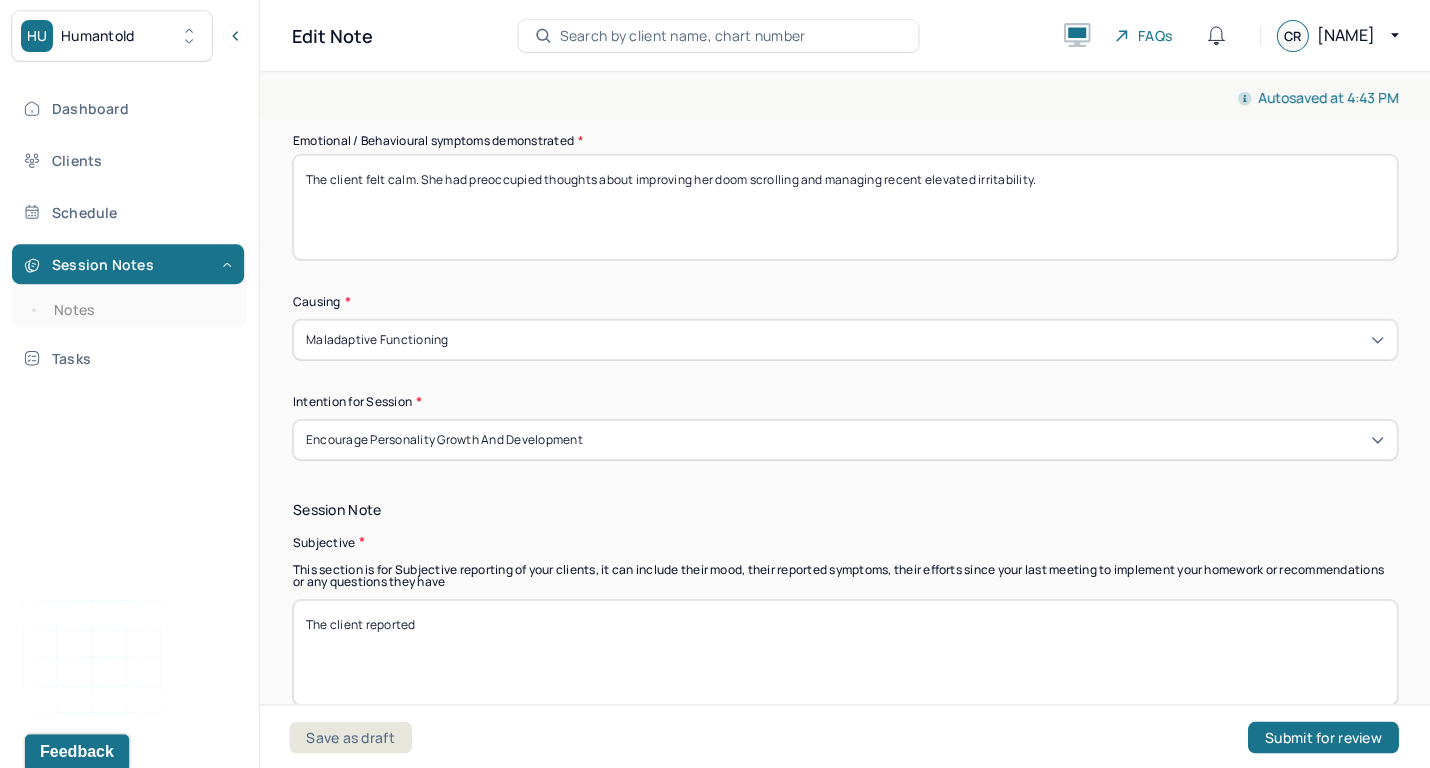 scroll, scrollTop: 1155, scrollLeft: 0, axis: vertical 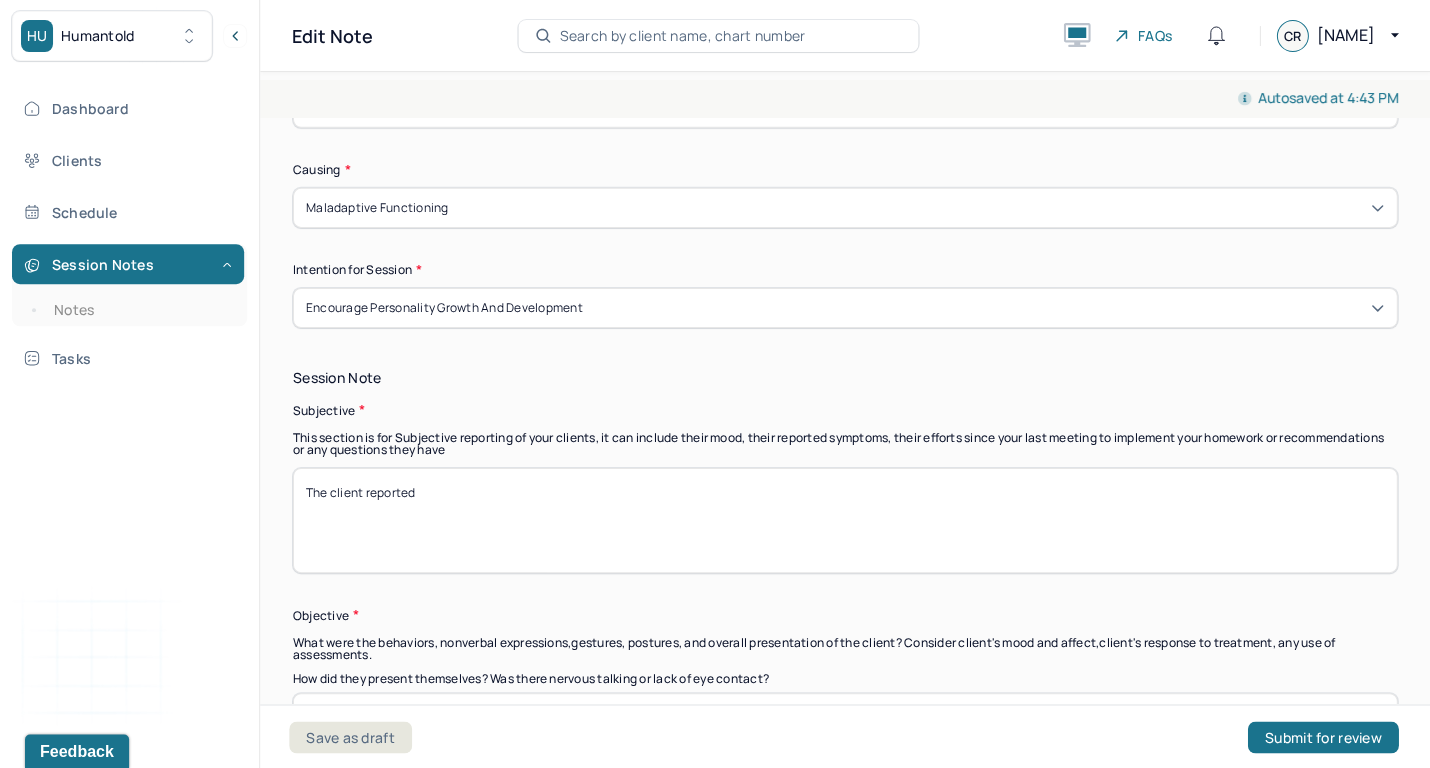 type on "The client felt calm. She had preoccupied thoughts about improving her doom scrolling and managing recent elevated irritability." 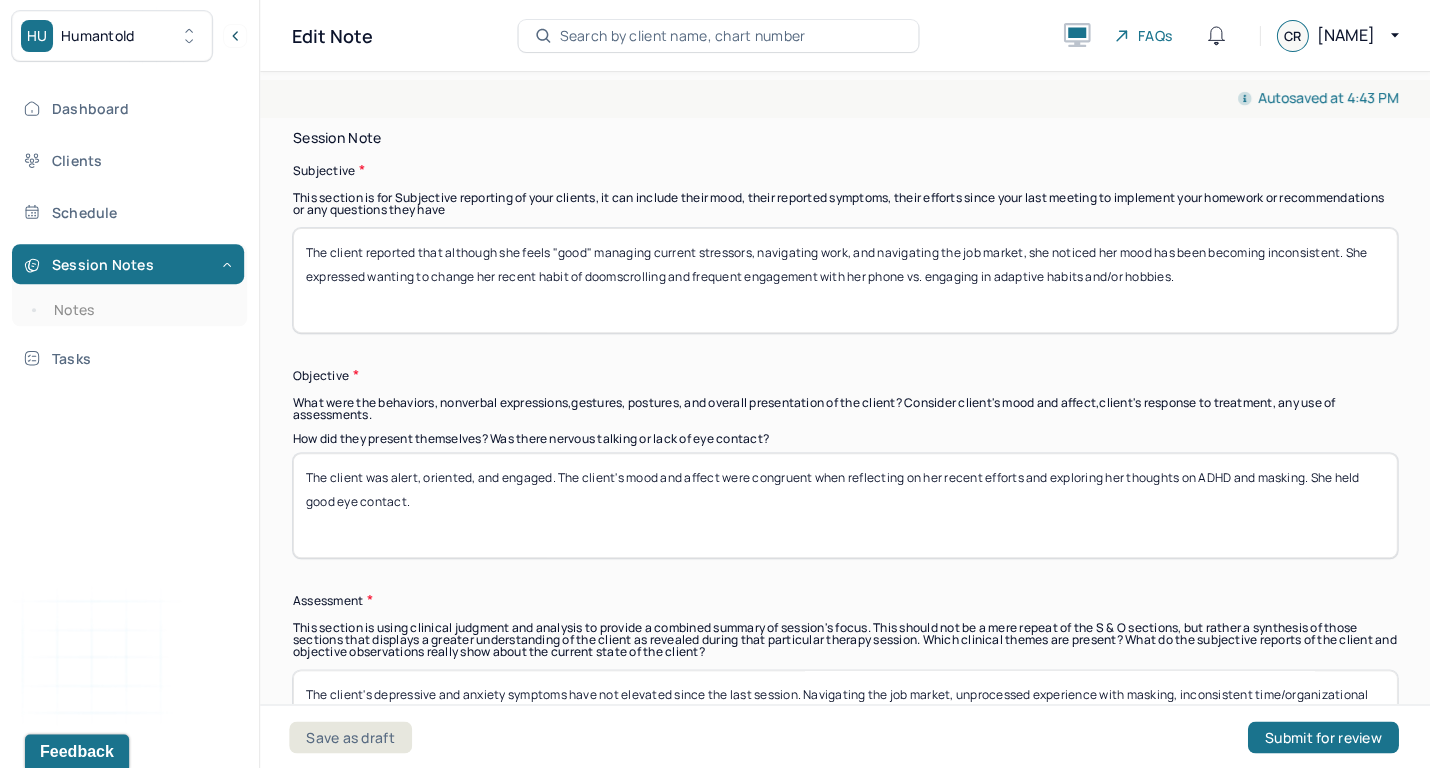 scroll, scrollTop: 1428, scrollLeft: 0, axis: vertical 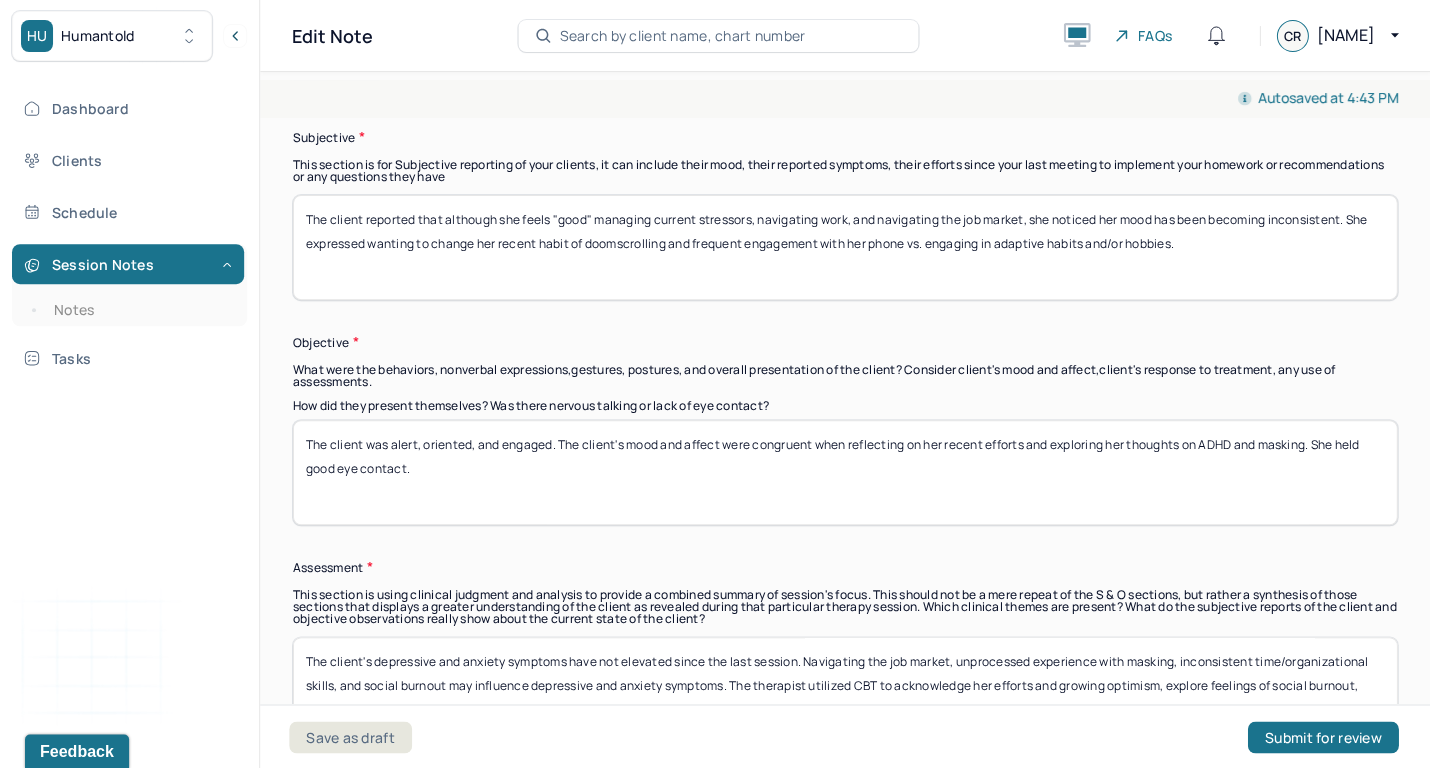 type on "The client reported that although she feels "good" managing current stressors, navigating work, and navigating the job market, she noticed her mood has been becoming inconsistent. She expressed wanting to change her recent habit of doomscrolling and frequent engagement with her phone vs. engaging in adaptive habits and/or hobbies." 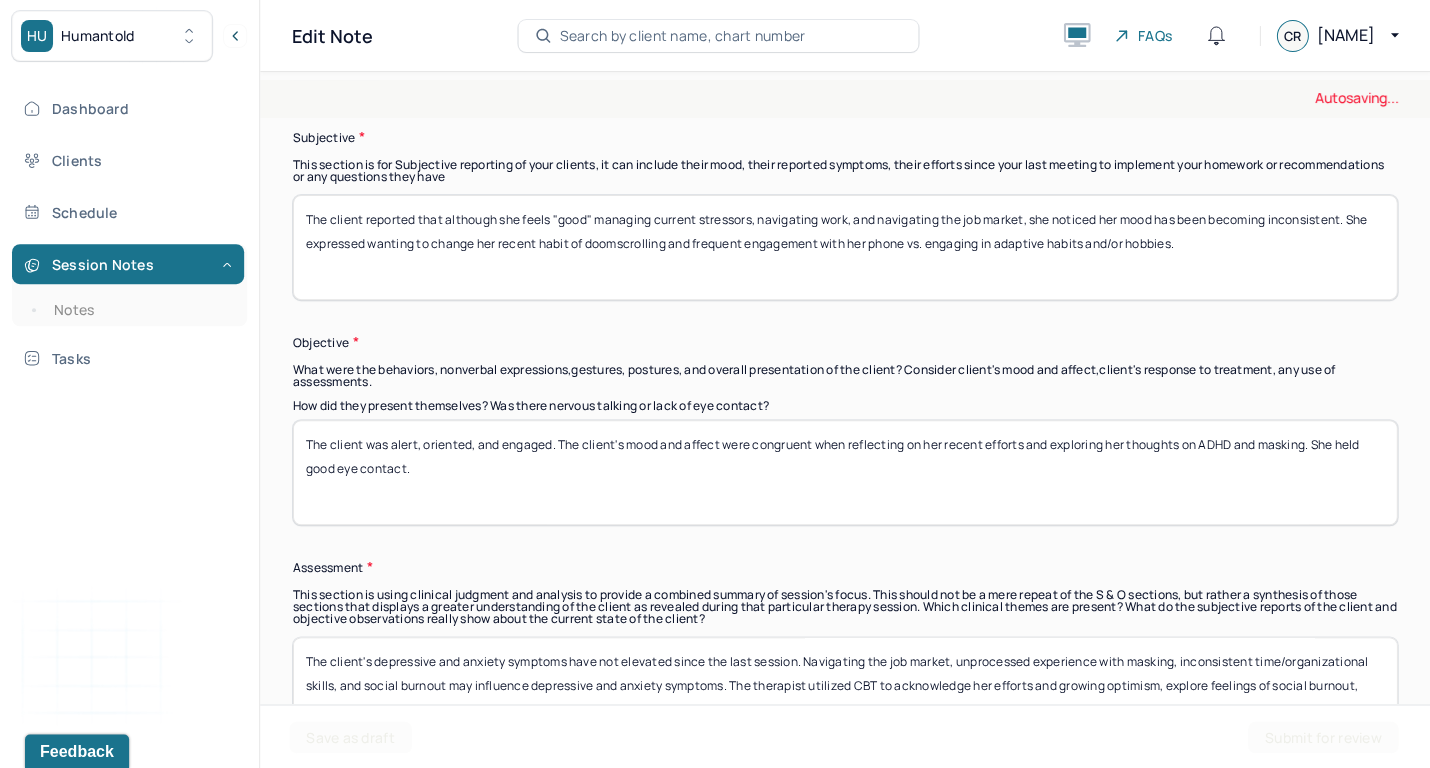 click on "The client was alert, oriented, and engaged. The client's mood and affect were congruent when reflecting on her recent efforts and exploring her thoughts on ADHD and masking. She held good eye contact." at bounding box center [845, 472] 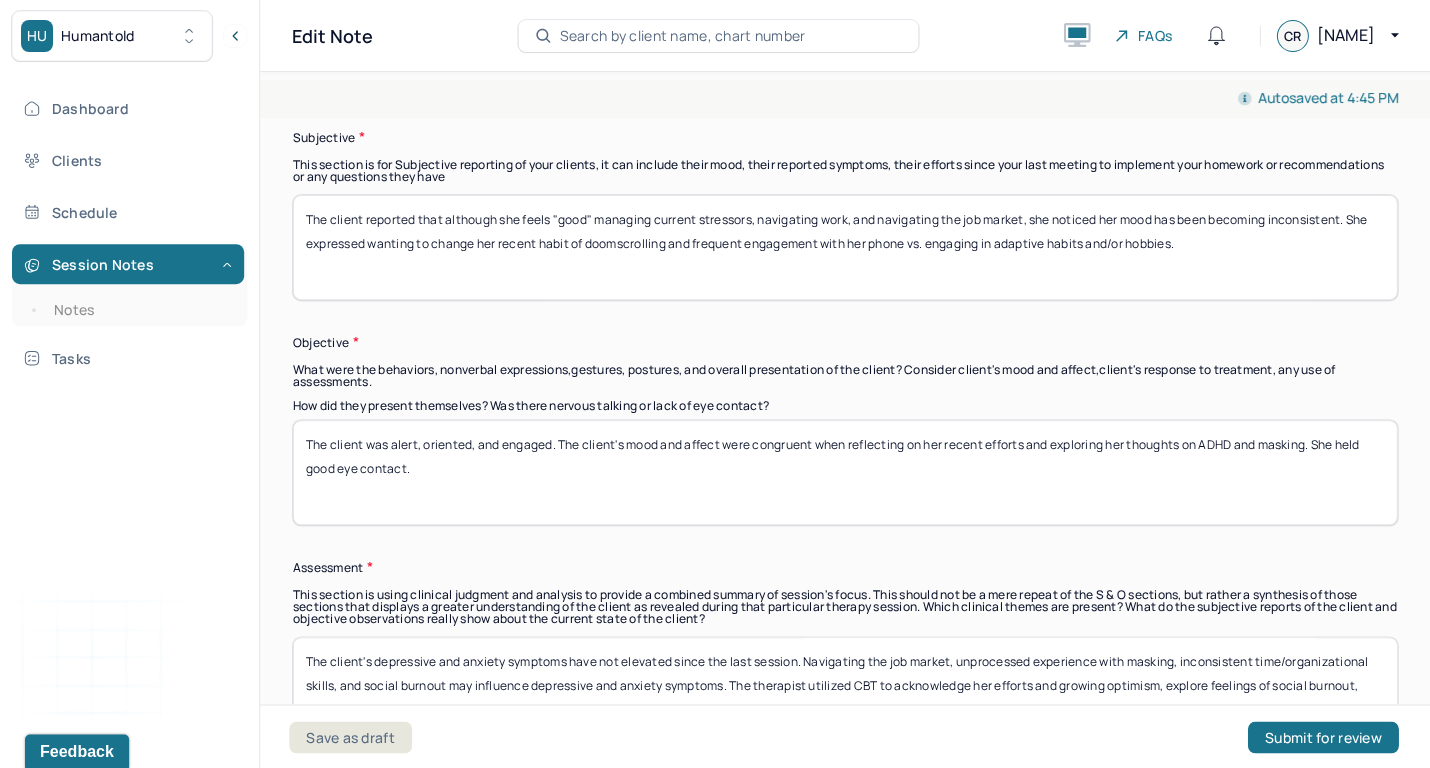 paste on "discussing her inconsistent mood and interest in improving her habits" 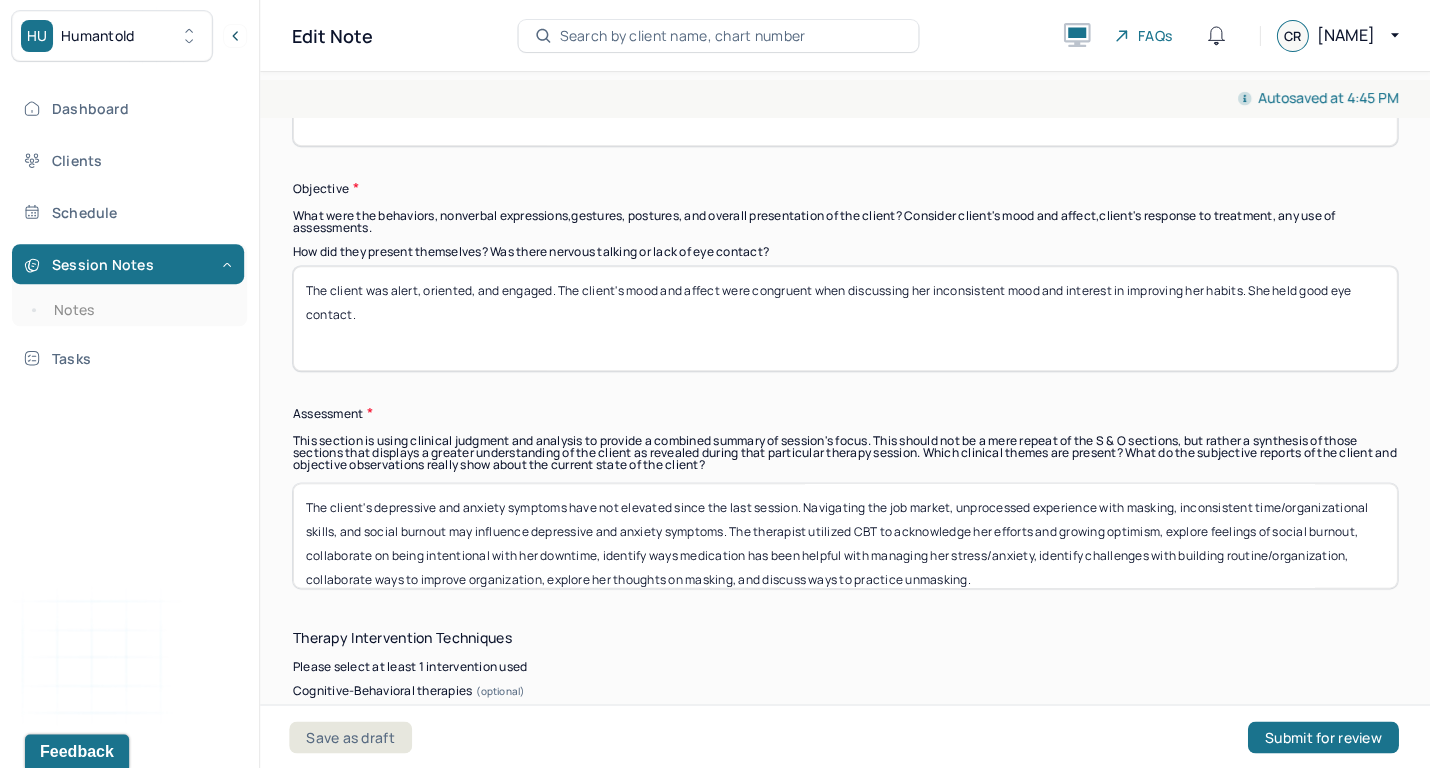 scroll, scrollTop: 1594, scrollLeft: 0, axis: vertical 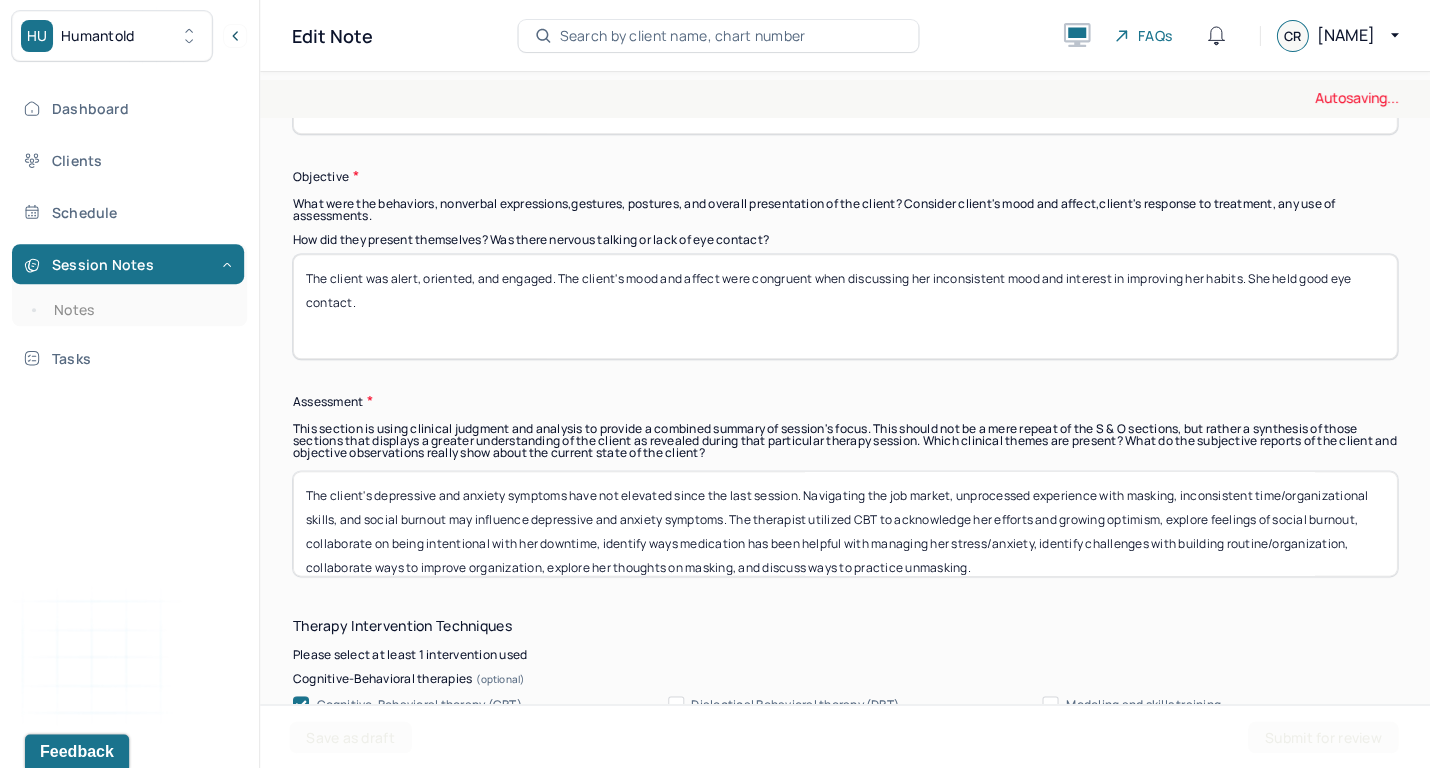 type on "The client was alert, oriented, and engaged. The client's mood and affect were congruent when discussing her inconsistent mood and interest in improving her habits. She held good eye contact." 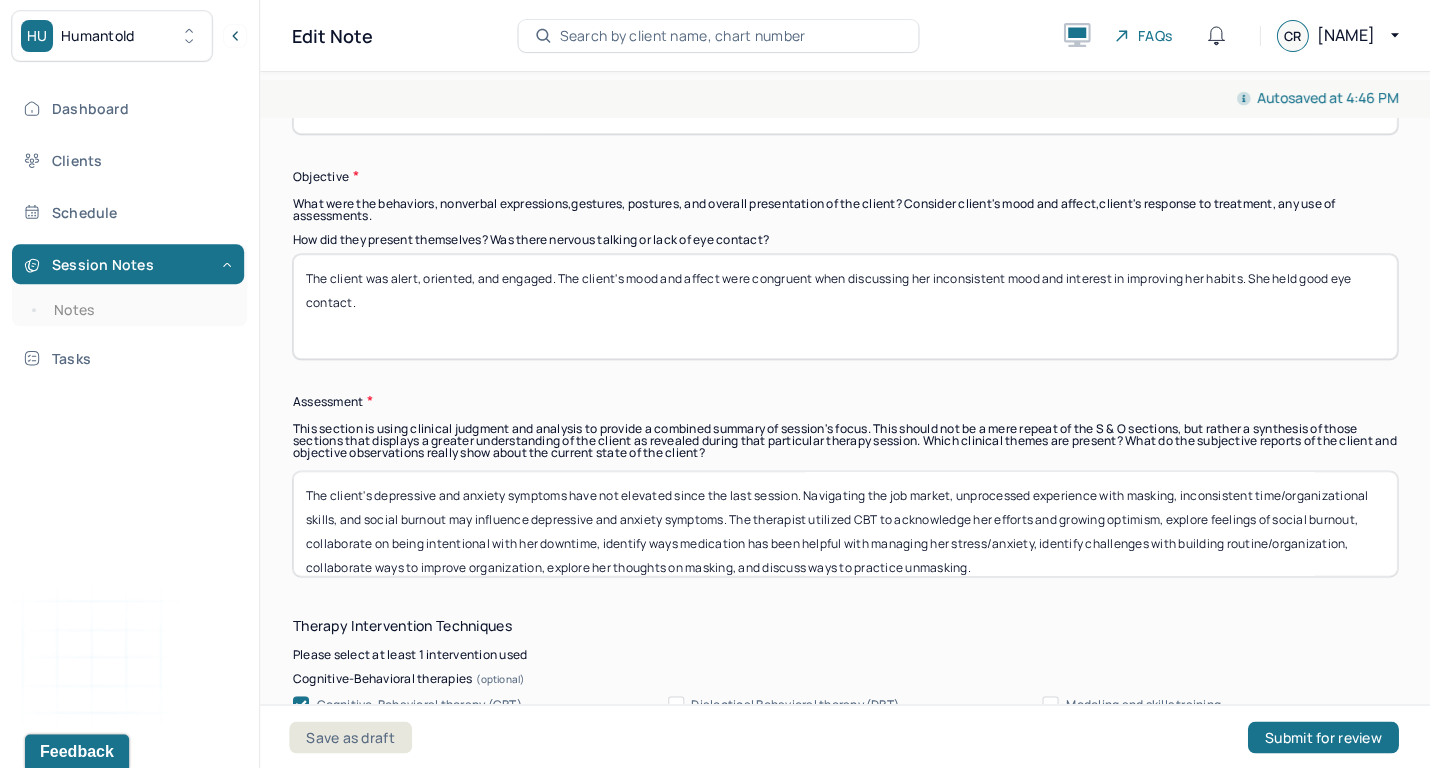 click on "The client's depressive and anxiety symptoms have not elevated since the last session. Navigating the job market, unprocessed experience with masking, inconsistent time/organizational skills, and social burnout may influence depressive and anxiety symptoms. The therapist utilized CBT to acknowledge her efforts and growing optimism, explore feelings of social burnout, collaborate on being intentional with her downtime, identify ways medication has been helpful with managing her stress/anxiety, identify challenges with building routine/organization, collaborate ways to improve organization, explore her thoughts on masking, and discuss ways to practice unmasking." at bounding box center [845, 523] 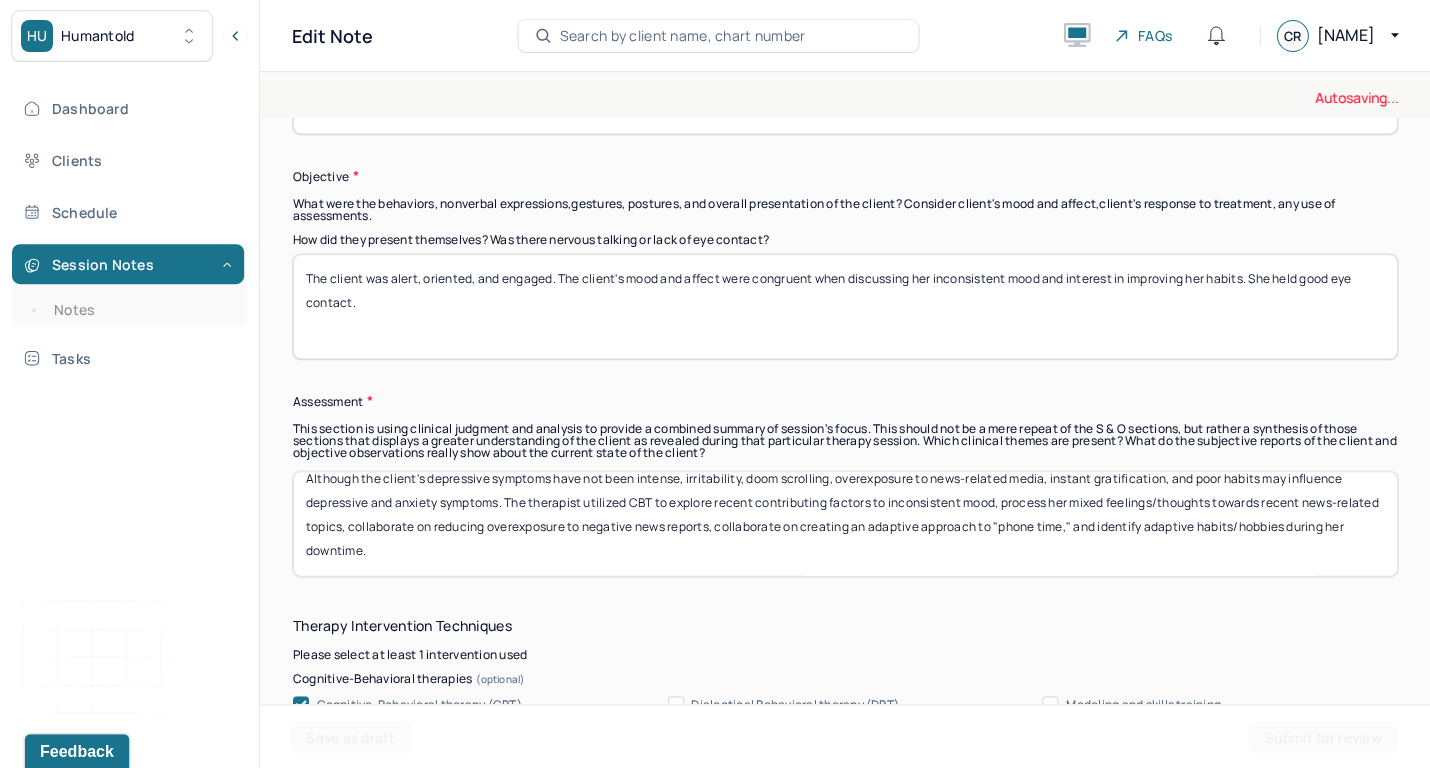 scroll, scrollTop: 16, scrollLeft: 0, axis: vertical 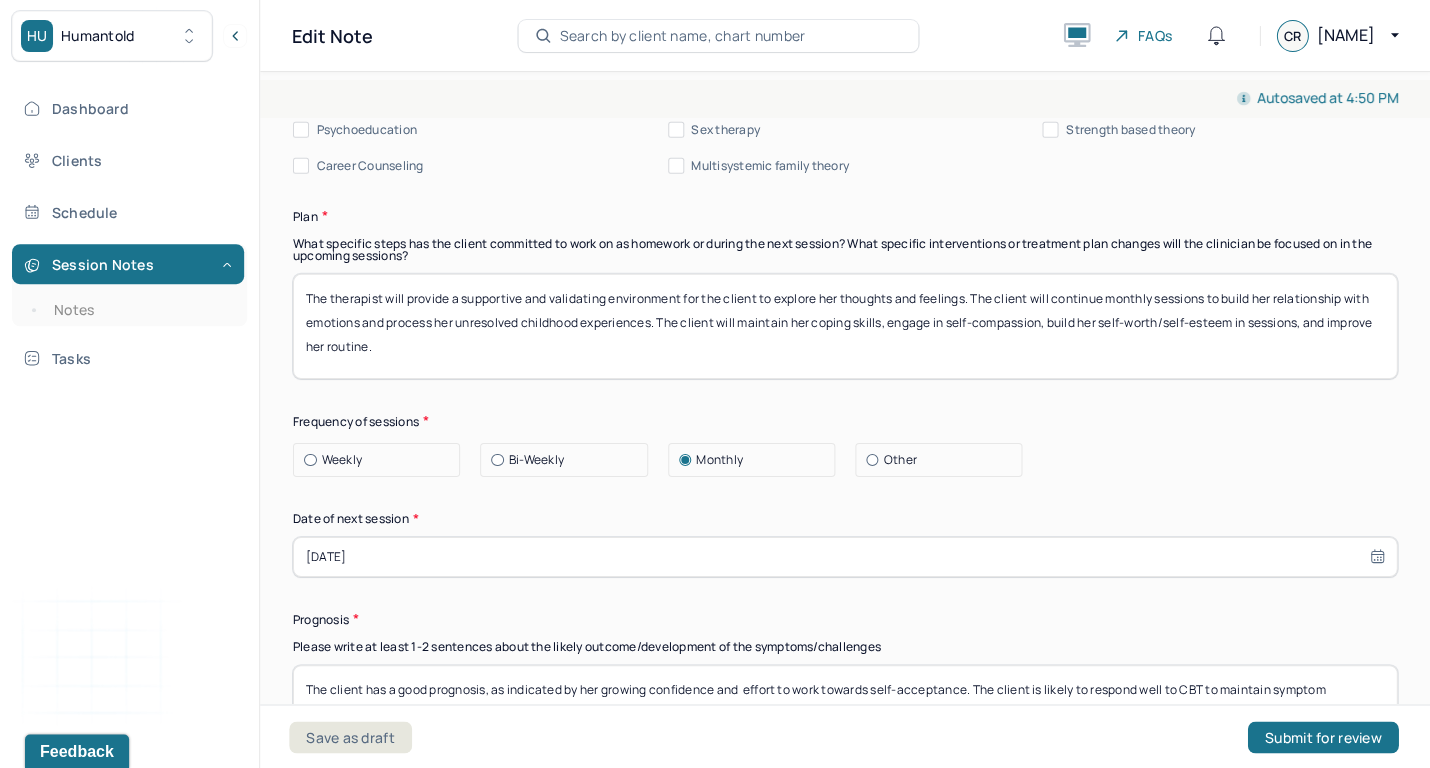type on "Although the client's depressive symptoms have not been intense, irritability, doom scrolling, overexposure to news-related media, instant gratification, and poor habits may influence depressive and anxiety symptoms. The therapist utilized CBT to explore recent contributing factors to inconsistent mood, process her mixed feelings/thoughts towards recent news-related topics, collaborate on reducing overexposure to negative news reports, collaborate on creating an adaptive approach to "phone time," and identify adaptive habits/hobbies during her downtime." 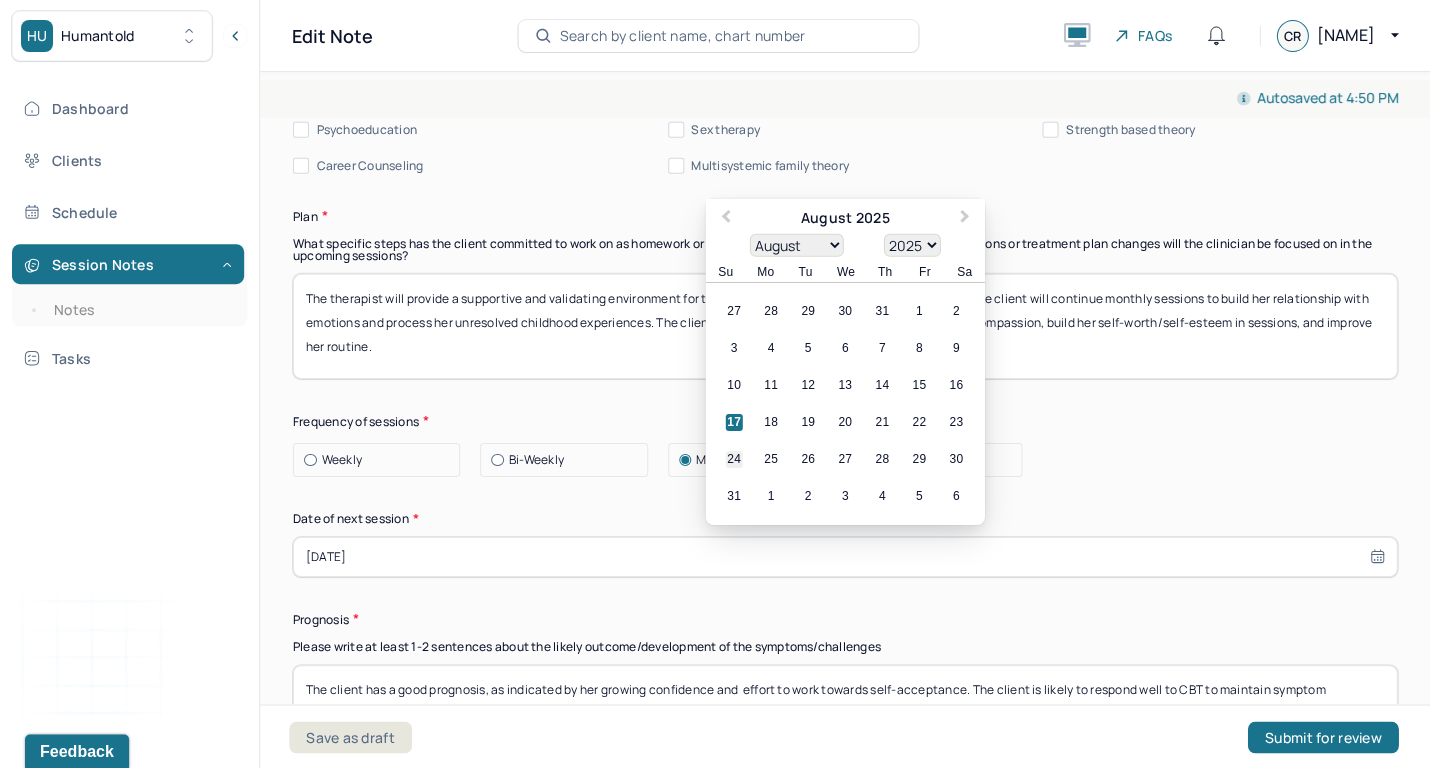 click on "24" at bounding box center [734, 459] 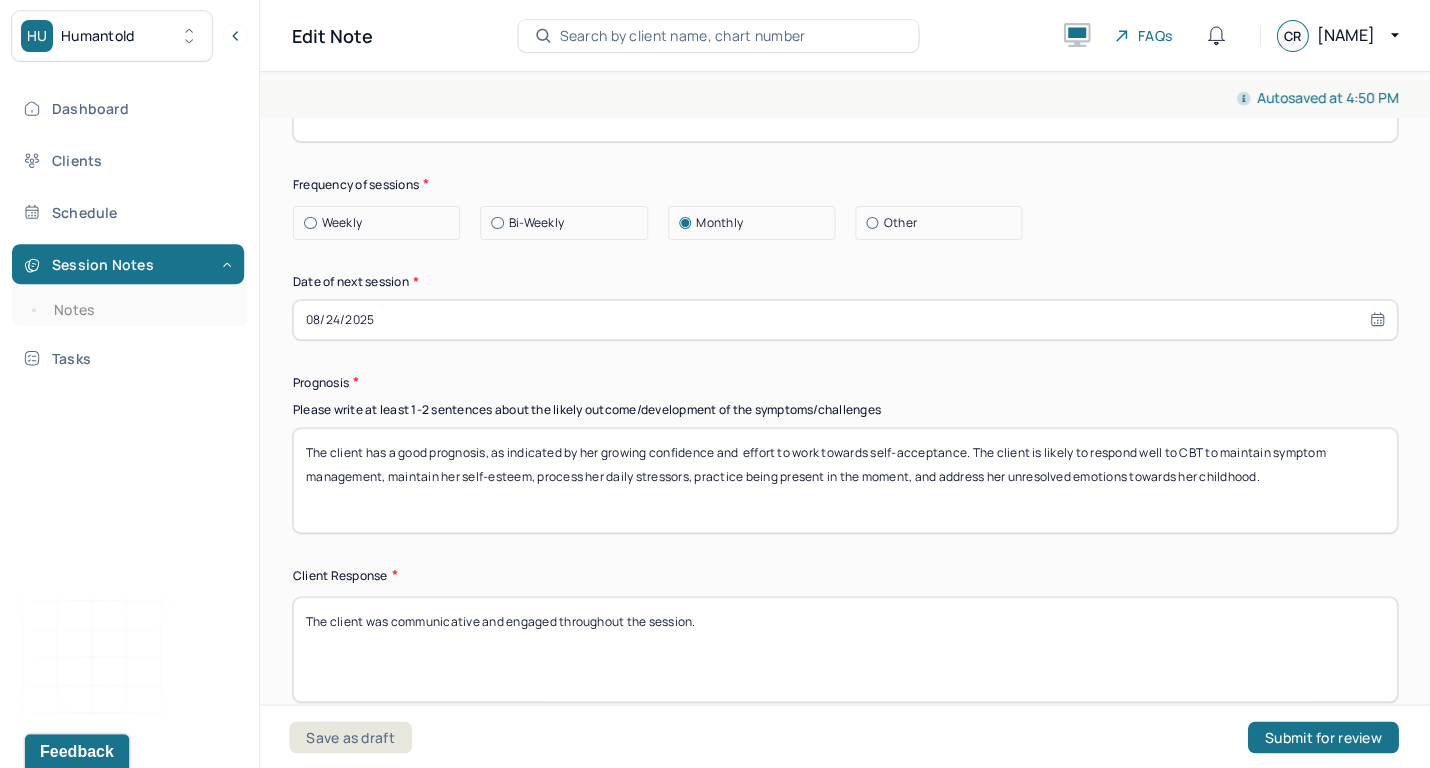 scroll, scrollTop: 2744, scrollLeft: 0, axis: vertical 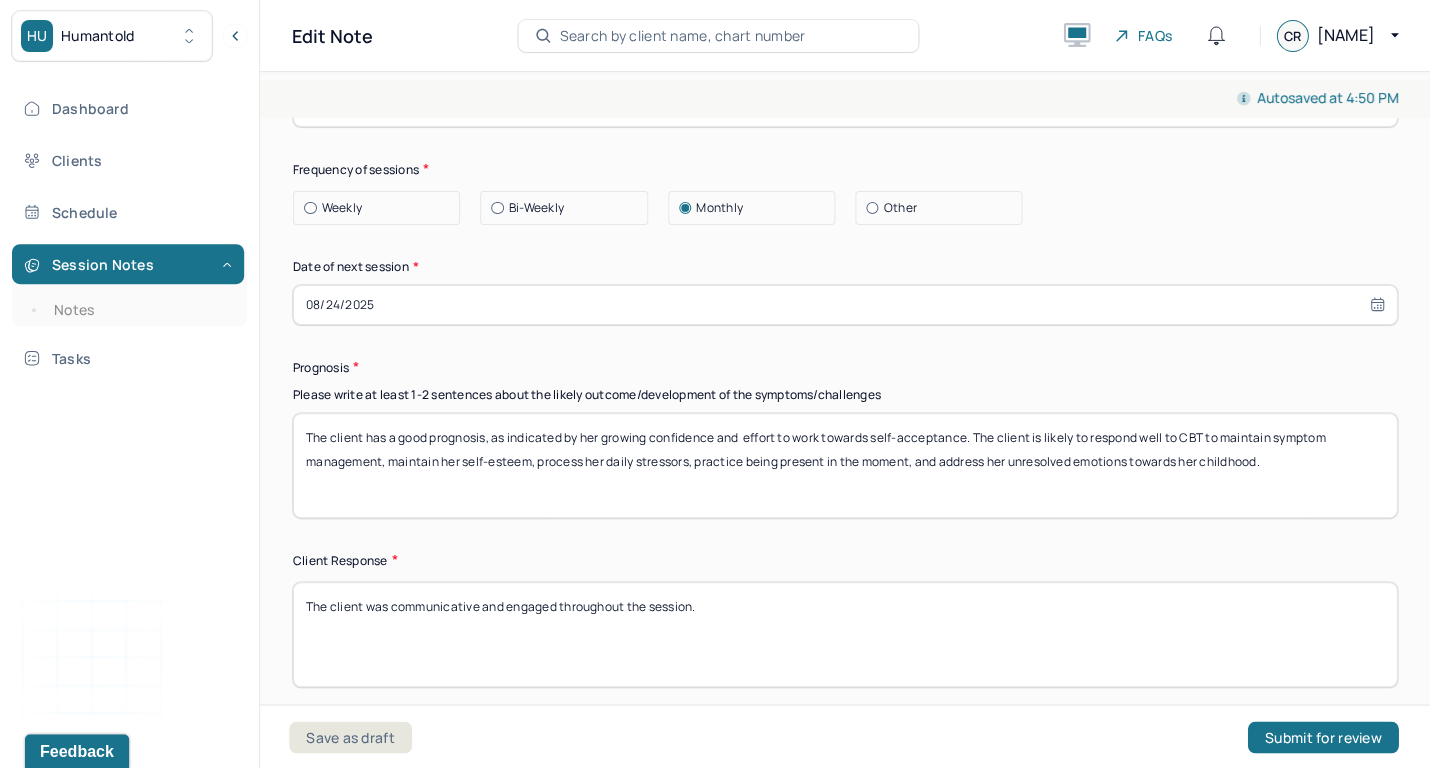 click on "The client has a good prognosis, as indicated by her growing confidence and  effort to work towards self-acceptance. The client is likely to respond well to CBT to maintain symptom management, maintain her self-esteem, process her daily stressors, practice being present in the moment, and address her unresolved emotions towards her childhood." at bounding box center [845, 465] 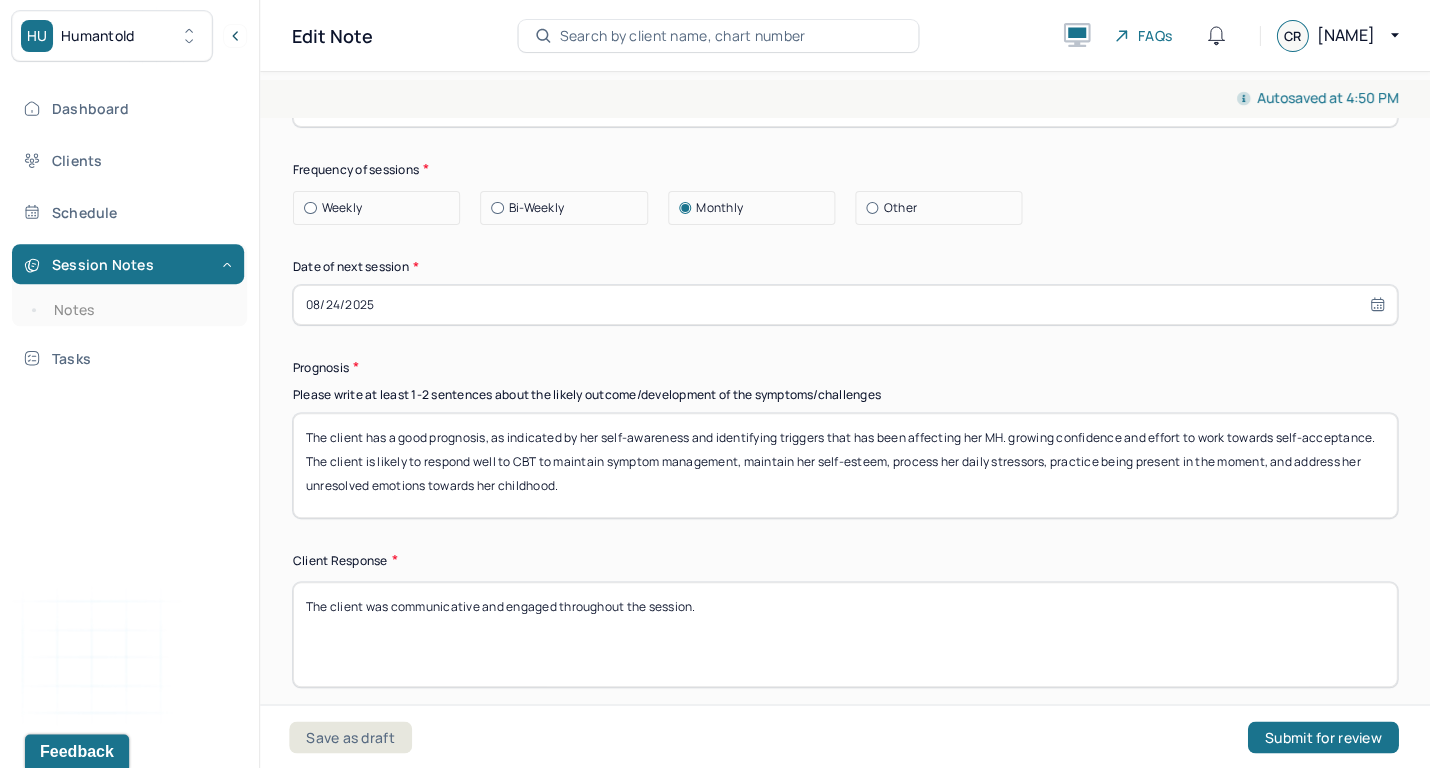 drag, startPoint x: 1016, startPoint y: 428, endPoint x: 384, endPoint y: 441, distance: 632.13367 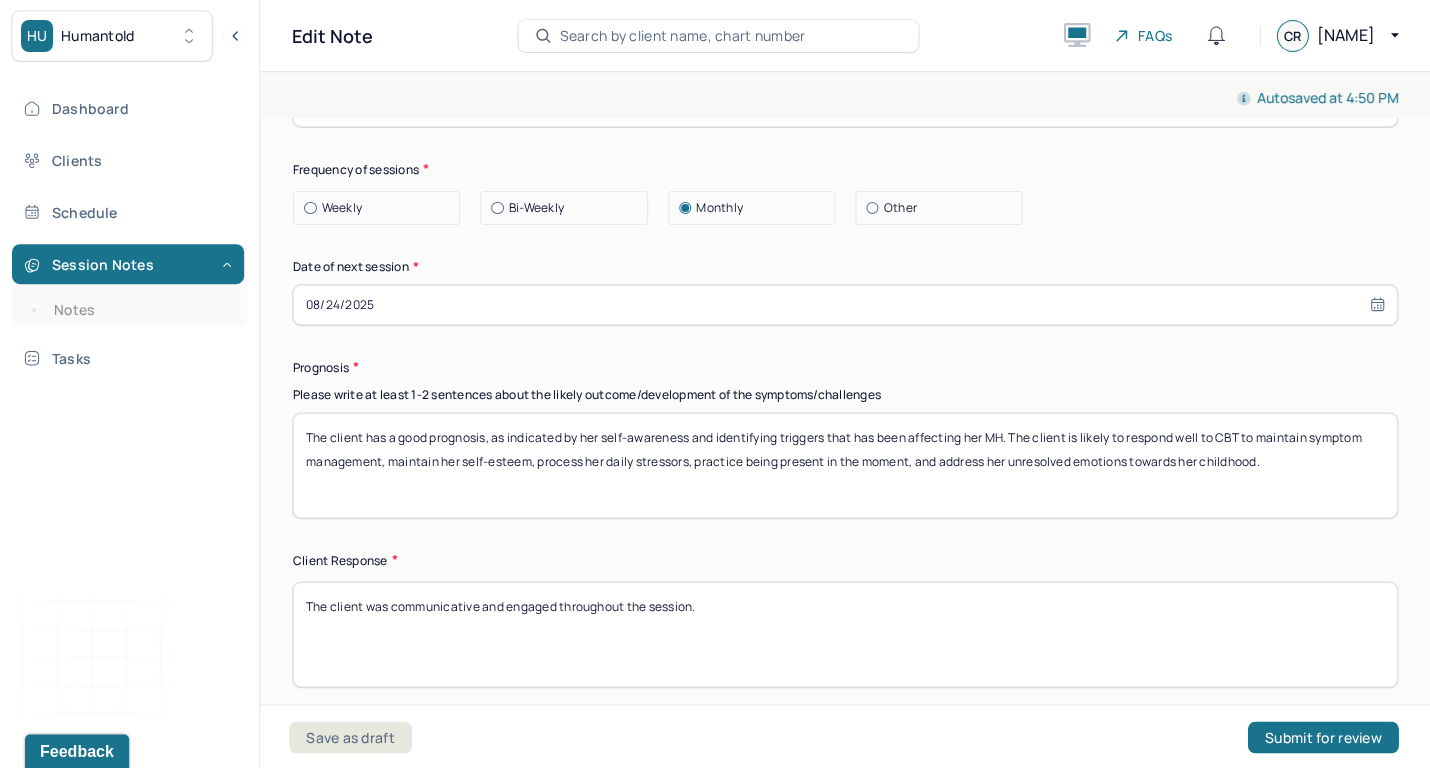 click on "The client has a good prognosis, as indicated by her self-awareness and identifying triggers that has been affecting her MH. The client is likely to respond well to CBT to maintain symptom management, maintain her self-esteem, process her daily stressors, practice being present in the moment, and address her unresolved emotions towards her childhood." at bounding box center [845, 465] 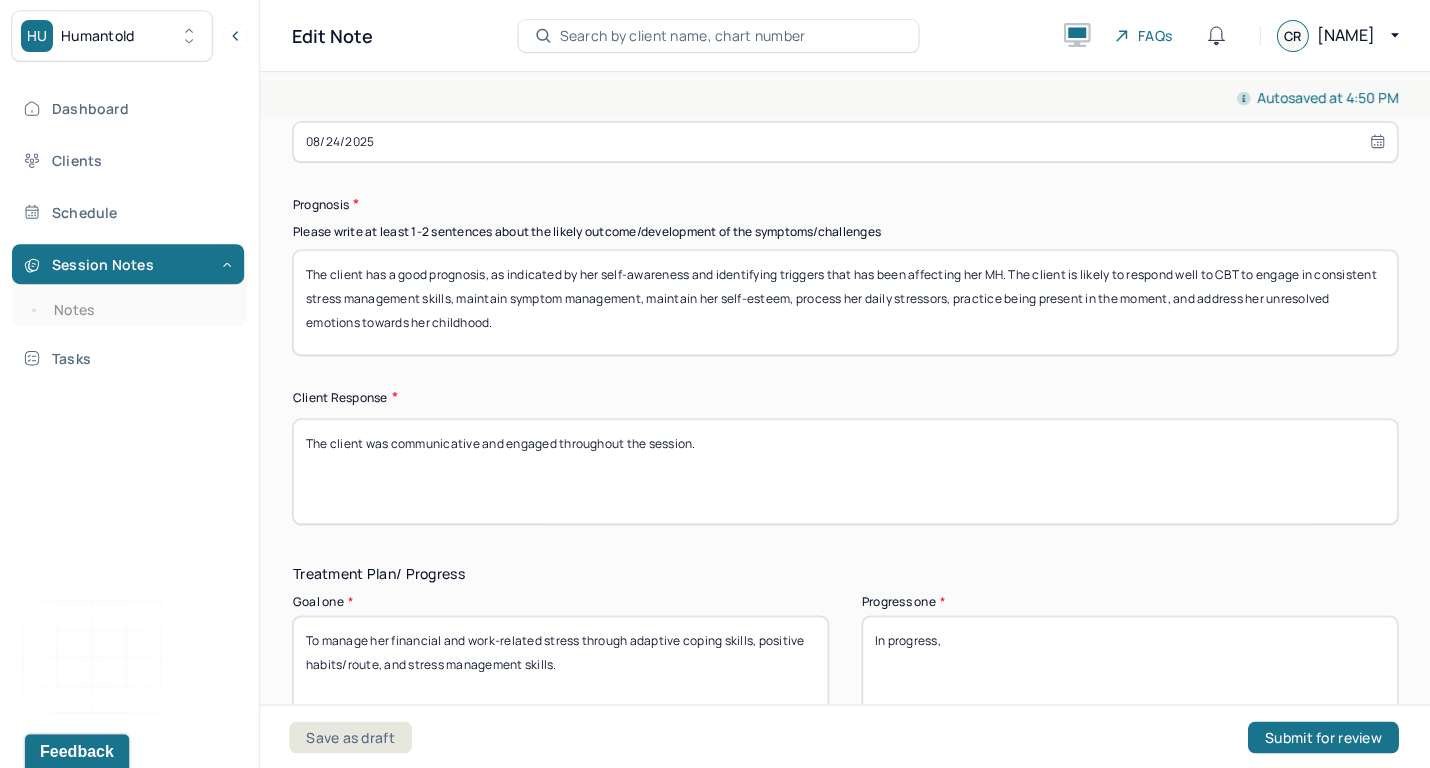 scroll, scrollTop: 2914, scrollLeft: 0, axis: vertical 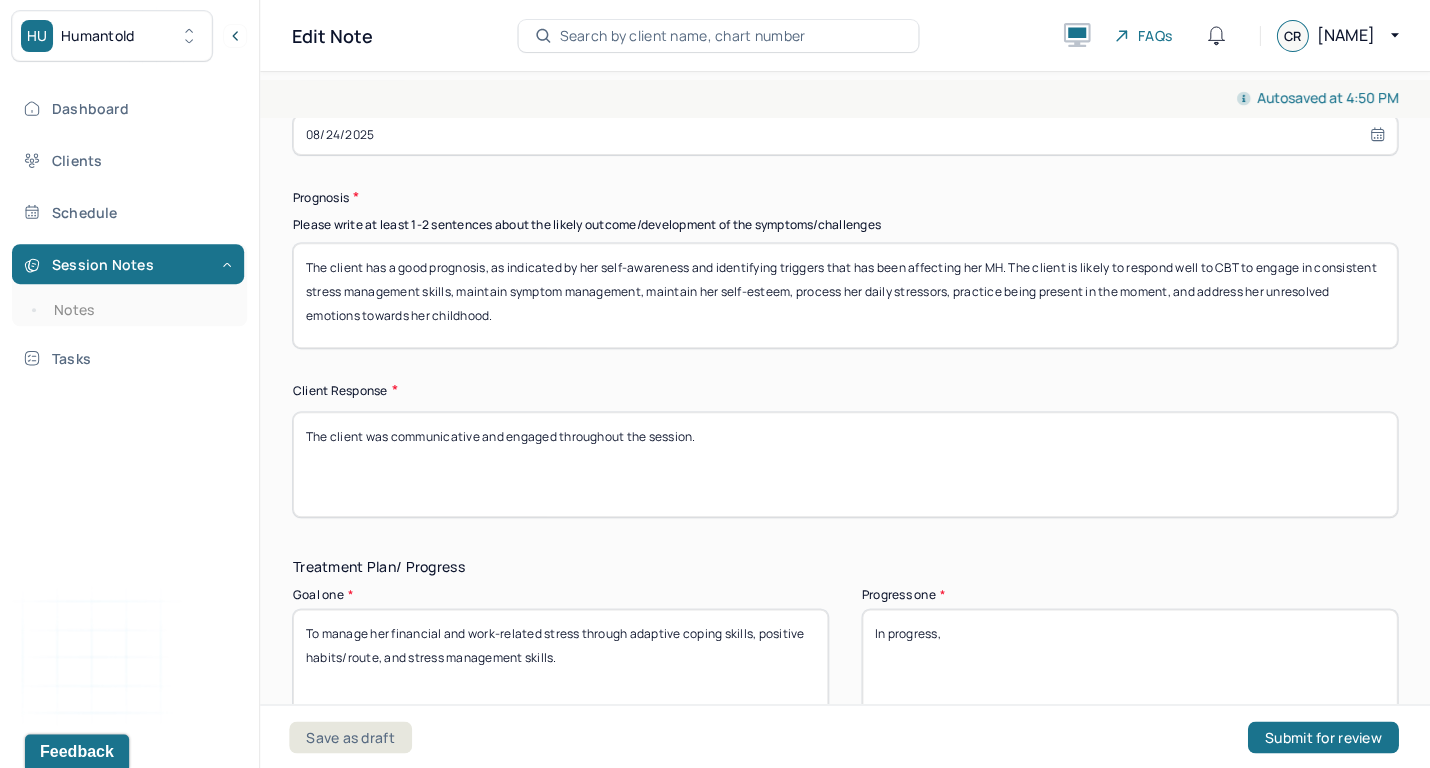 click on "The client has a good prognosis, as indicated by her self-awareness and identifying triggers that has been affecting her MH. The client is likely to respond well to CBT to engage in consistent stress management skills, maintain symptom management, maintain her self-esteem, process her daily stressors, practice being present in the moment, and address her unresolved emotions towards her childhood." at bounding box center [845, 295] 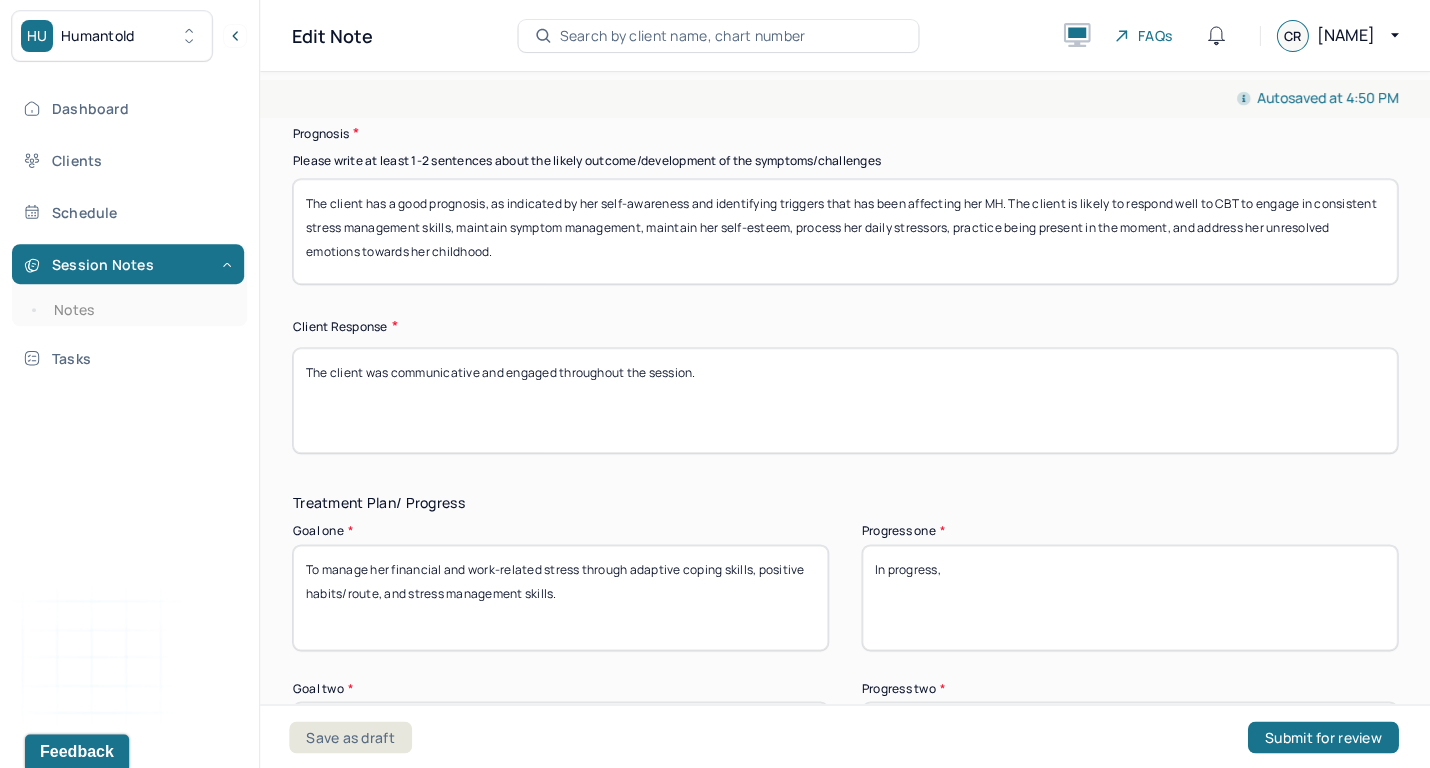 scroll, scrollTop: 2992, scrollLeft: 0, axis: vertical 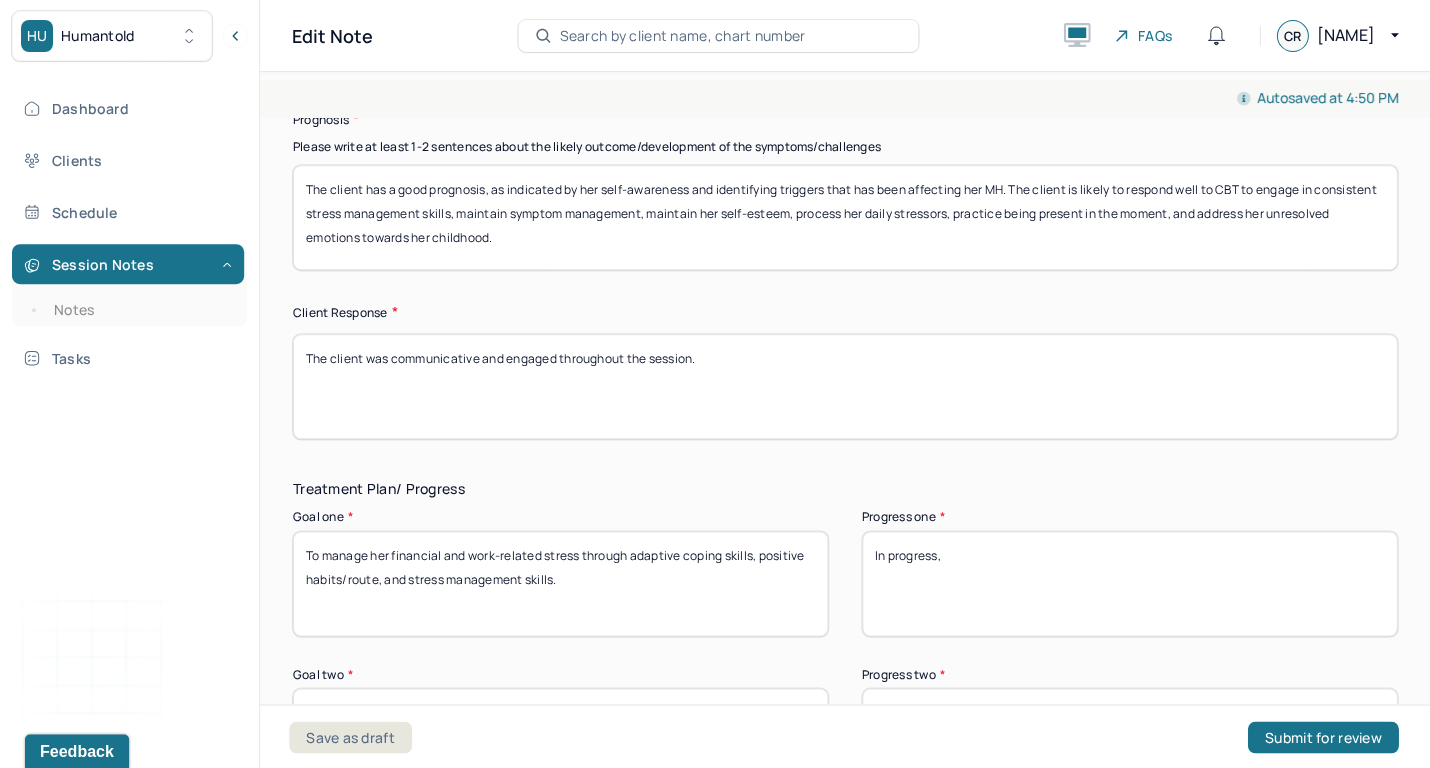 type on "The client has a good prognosis, as indicated by her self-awareness and identifying triggers that has been affecting her MH. The client is likely to respond well to CBT to engage in consistent stress management skills, maintain symptom management, maintain her self-esteem, process her daily stressors, practice being present in the moment, and address her unresolved emotions towards her childhood." 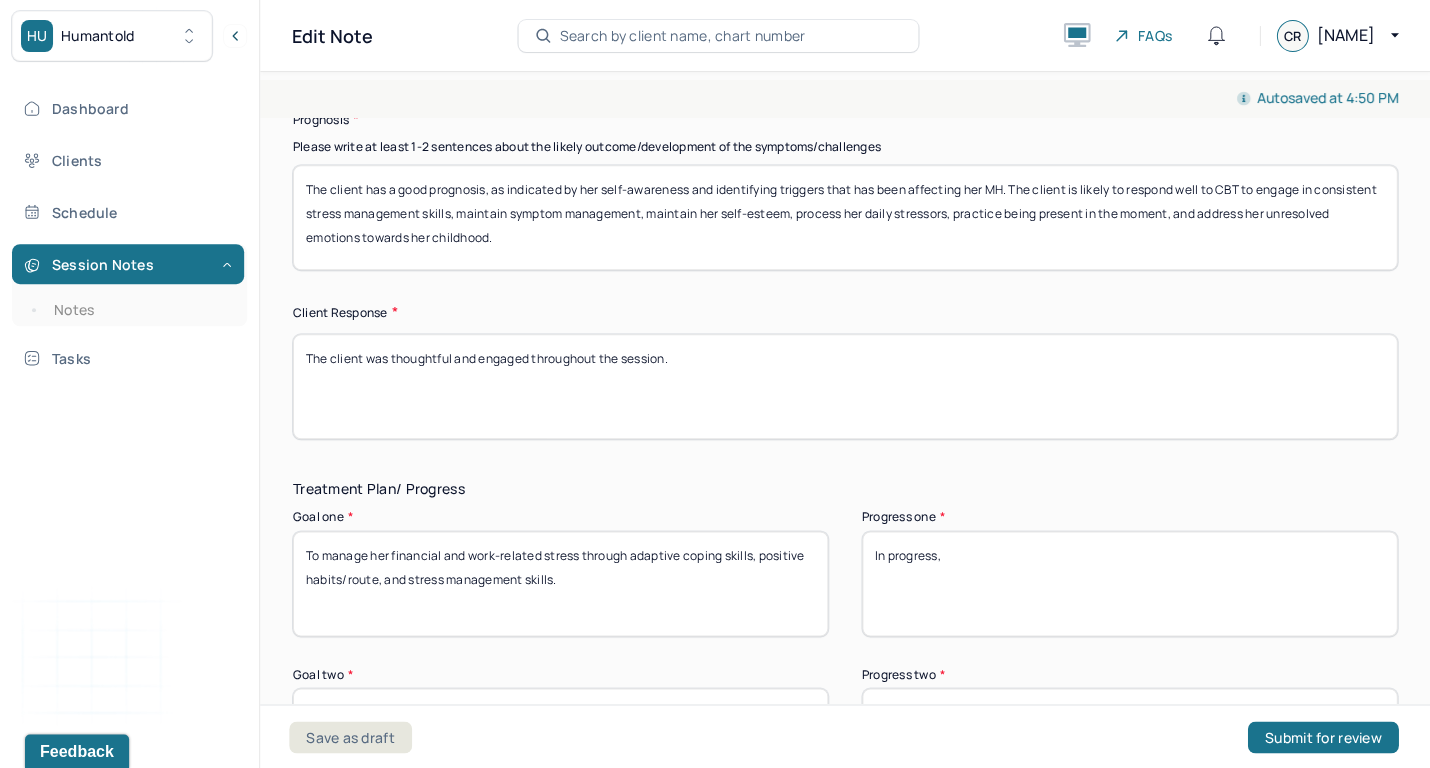 click on "The client was communicative and engaged throughout the session." at bounding box center [845, 386] 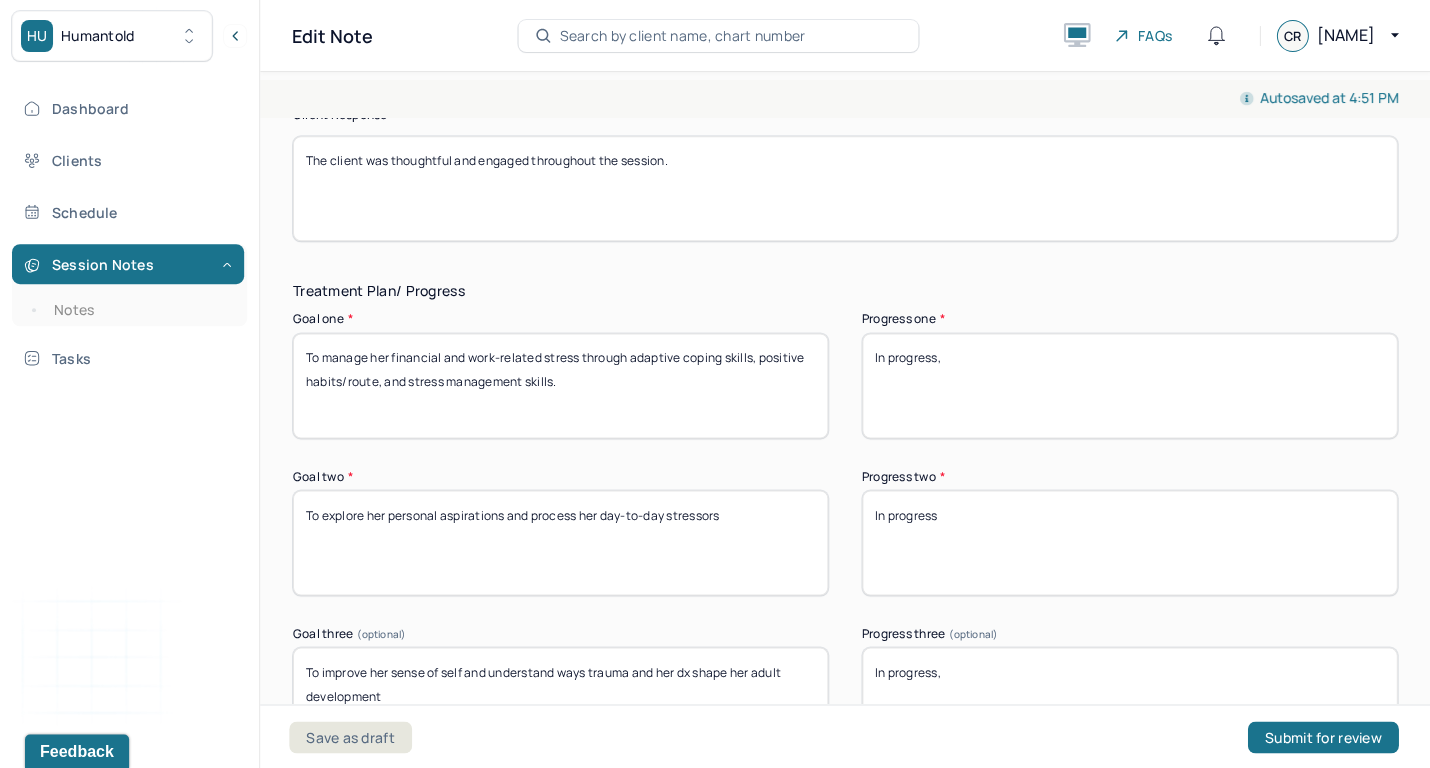 scroll, scrollTop: 3195, scrollLeft: 0, axis: vertical 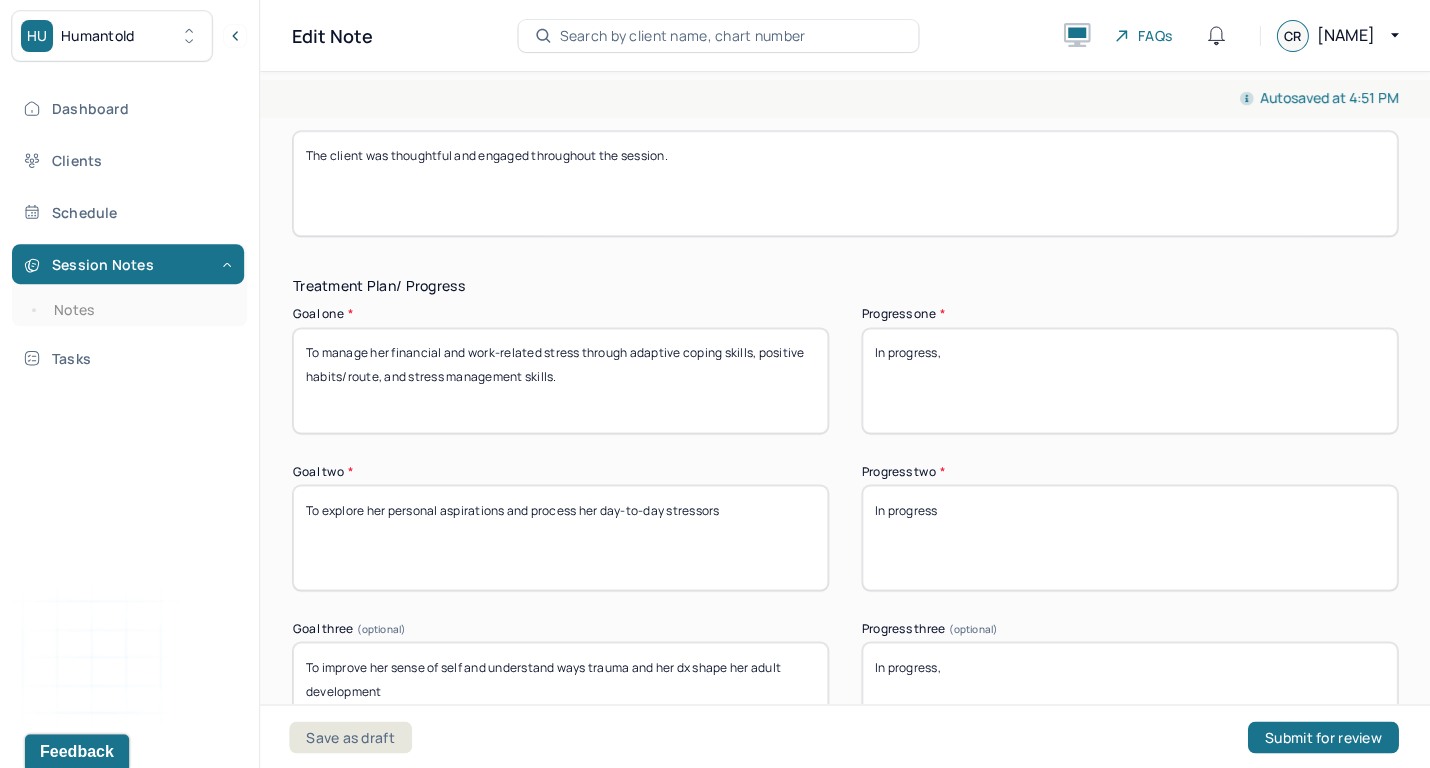 type on "The client was thoughtful and engaged throughout the session." 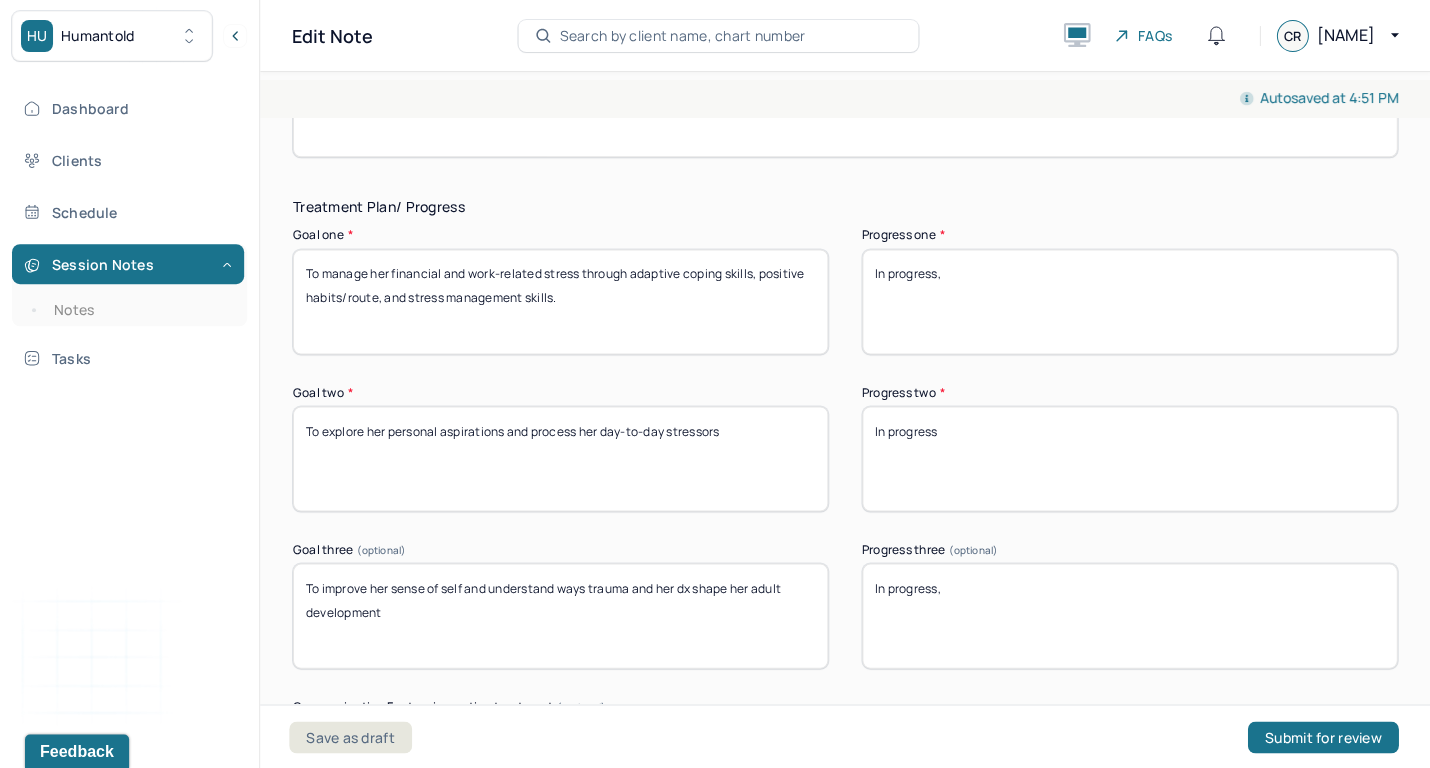 scroll, scrollTop: 3283, scrollLeft: 0, axis: vertical 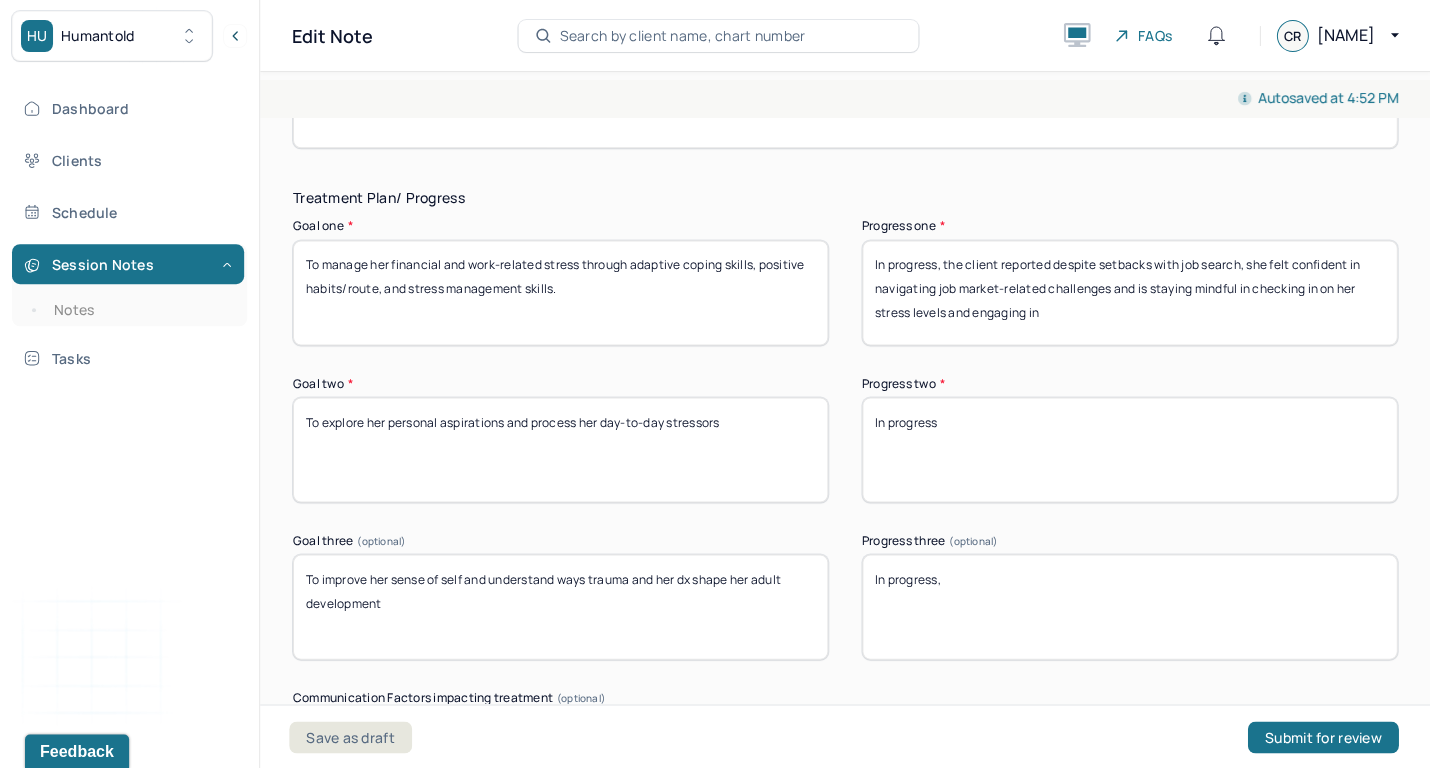 click on "In progress, the client reported despite setbacks with job search, she felt confident in navigating job market-related challenges and is" at bounding box center (1129, 292) 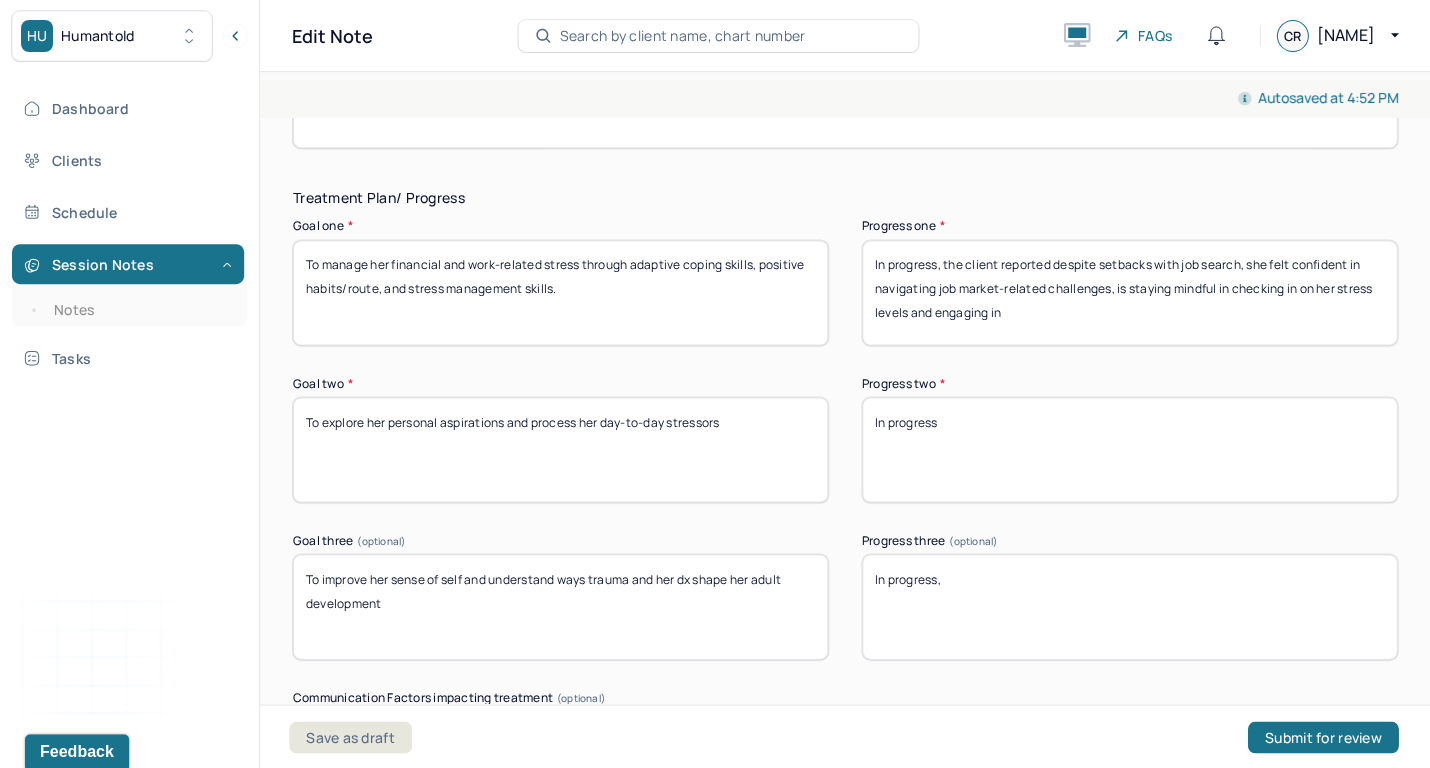 click on "In progress, the client reported despite setbacks with job search, she felt confident in navigating job market-related challenges and is staying mindful in checking in on her stress levels and engaging in" at bounding box center [1129, 292] 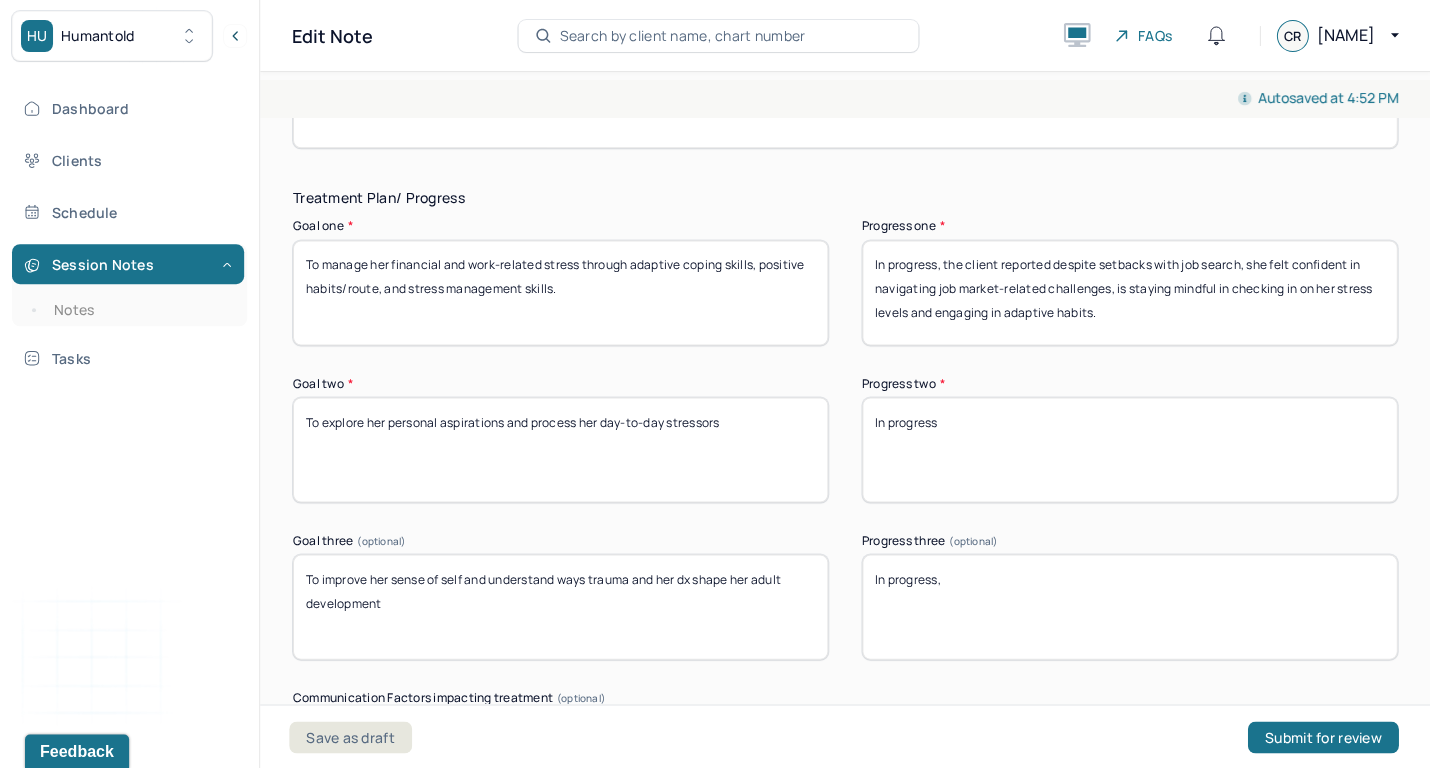 type on "In progress, the client reported despite setbacks with job search, she felt confident in navigating job market-related challenges, is staying mindful in checking in on her stress levels and engaging in adaptive habits." 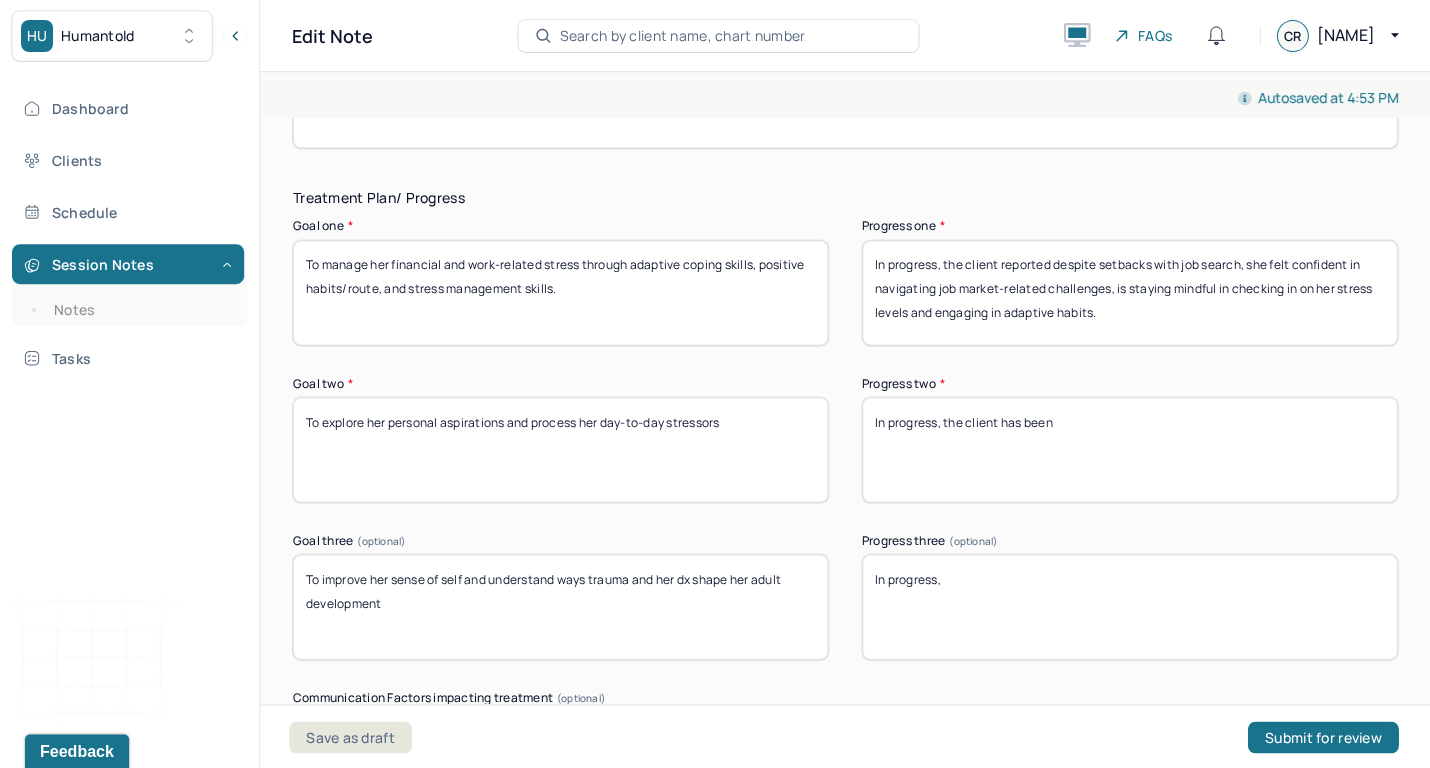 drag, startPoint x: 995, startPoint y: 416, endPoint x: 1265, endPoint y: 412, distance: 270.02963 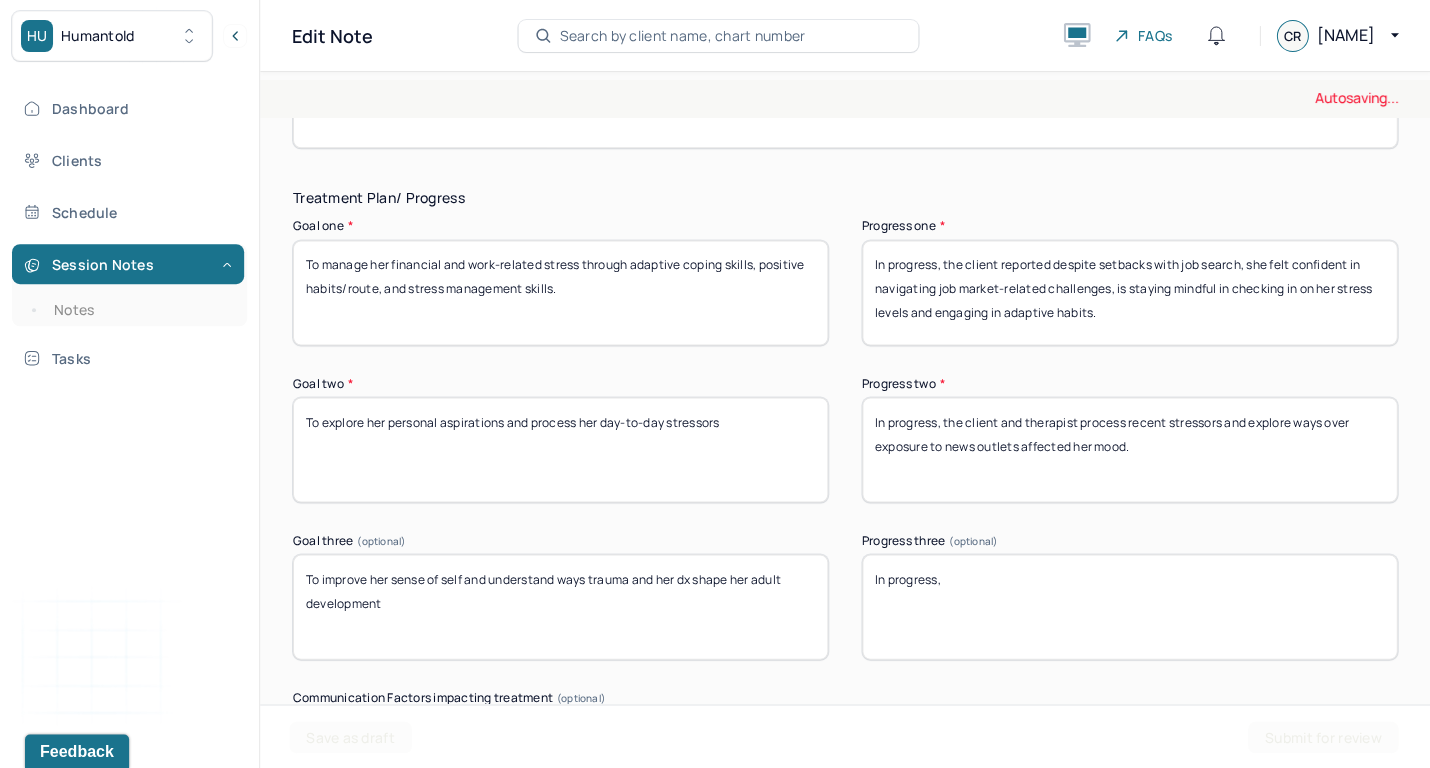 click on "In progress," at bounding box center [1129, 606] 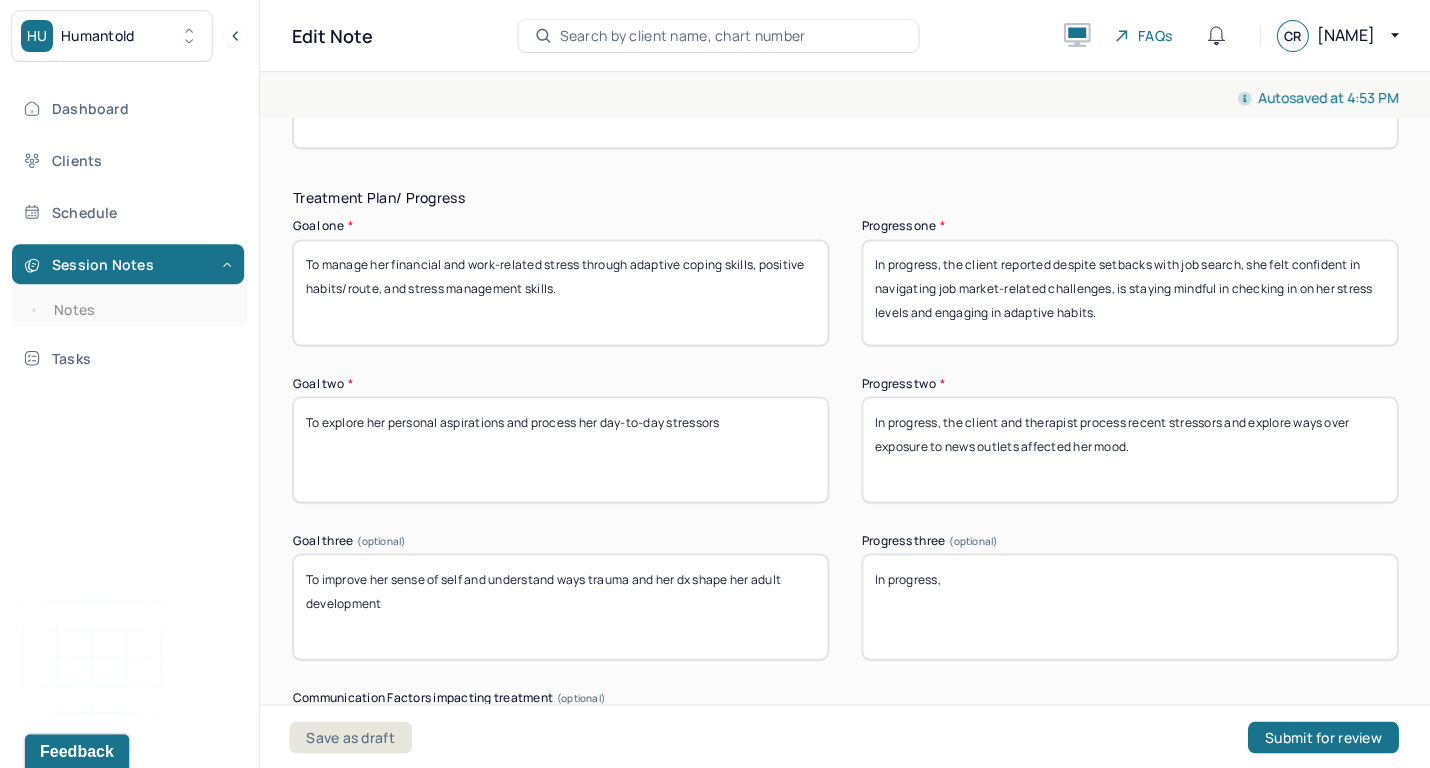 click on "In progress, the client and therapist process recent stressors and explore ways over exposure to news outlets affected her mood." at bounding box center (1129, 449) 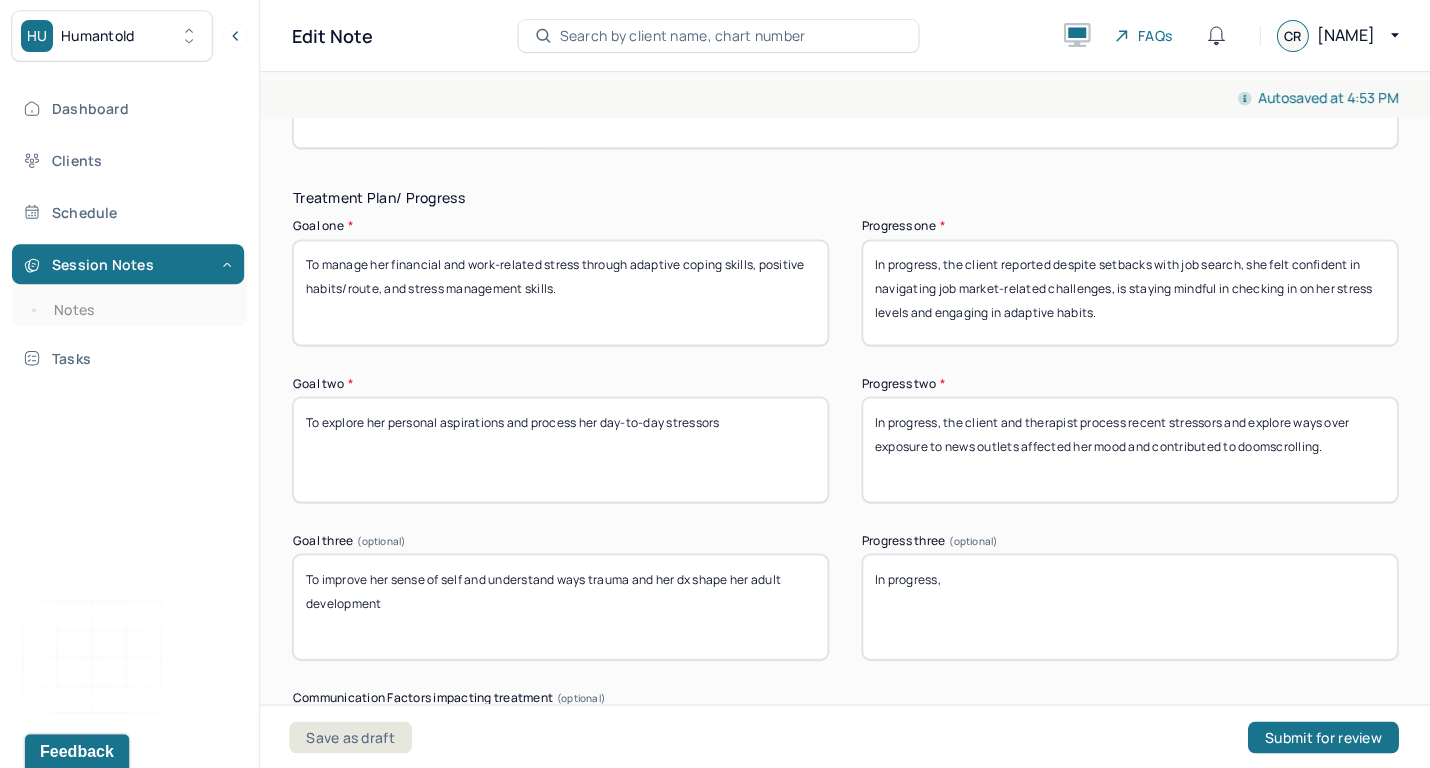 type on "In progress, the client and therapist process recent stressors and explore ways over exposure to news outlets affected her mood and contributed to doomscrolling." 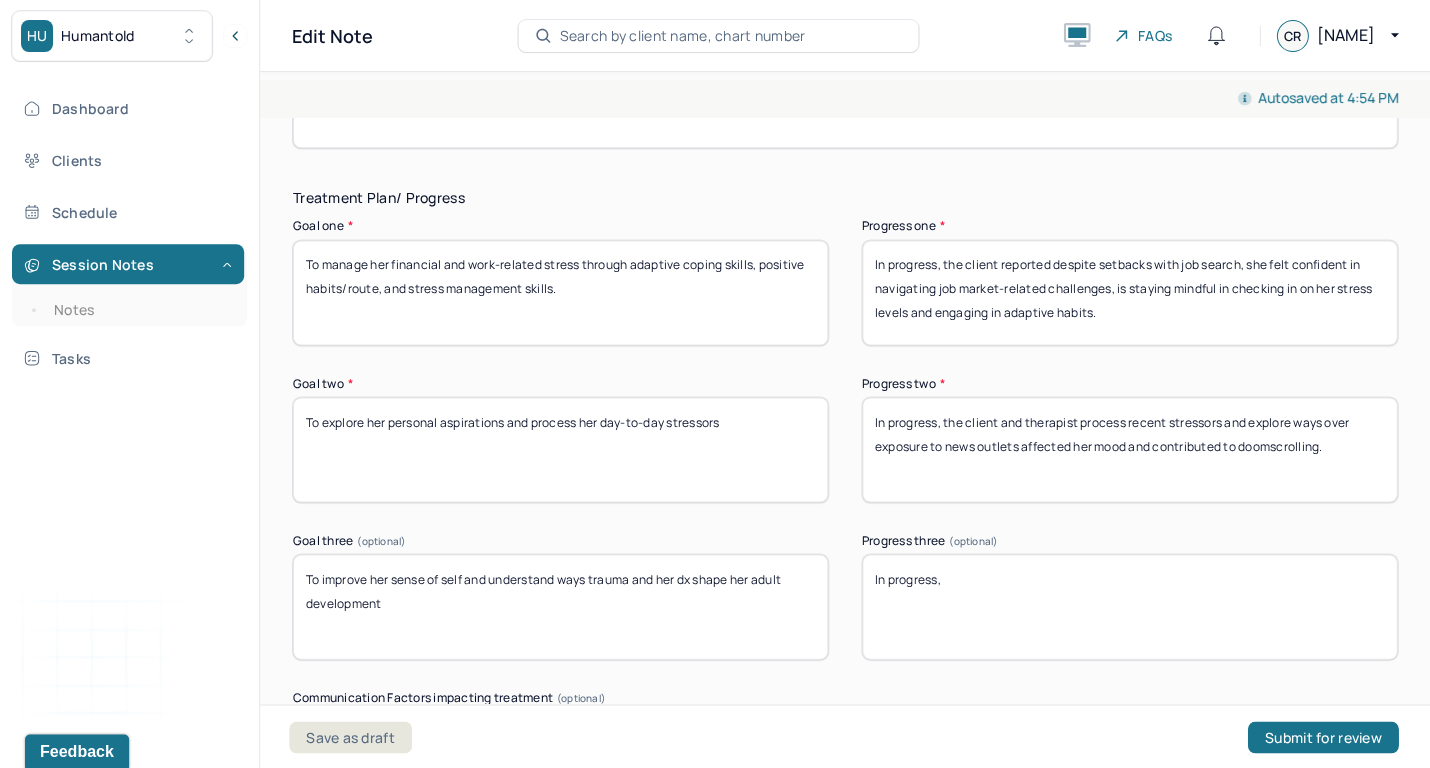 click on "In progress," at bounding box center [1129, 606] 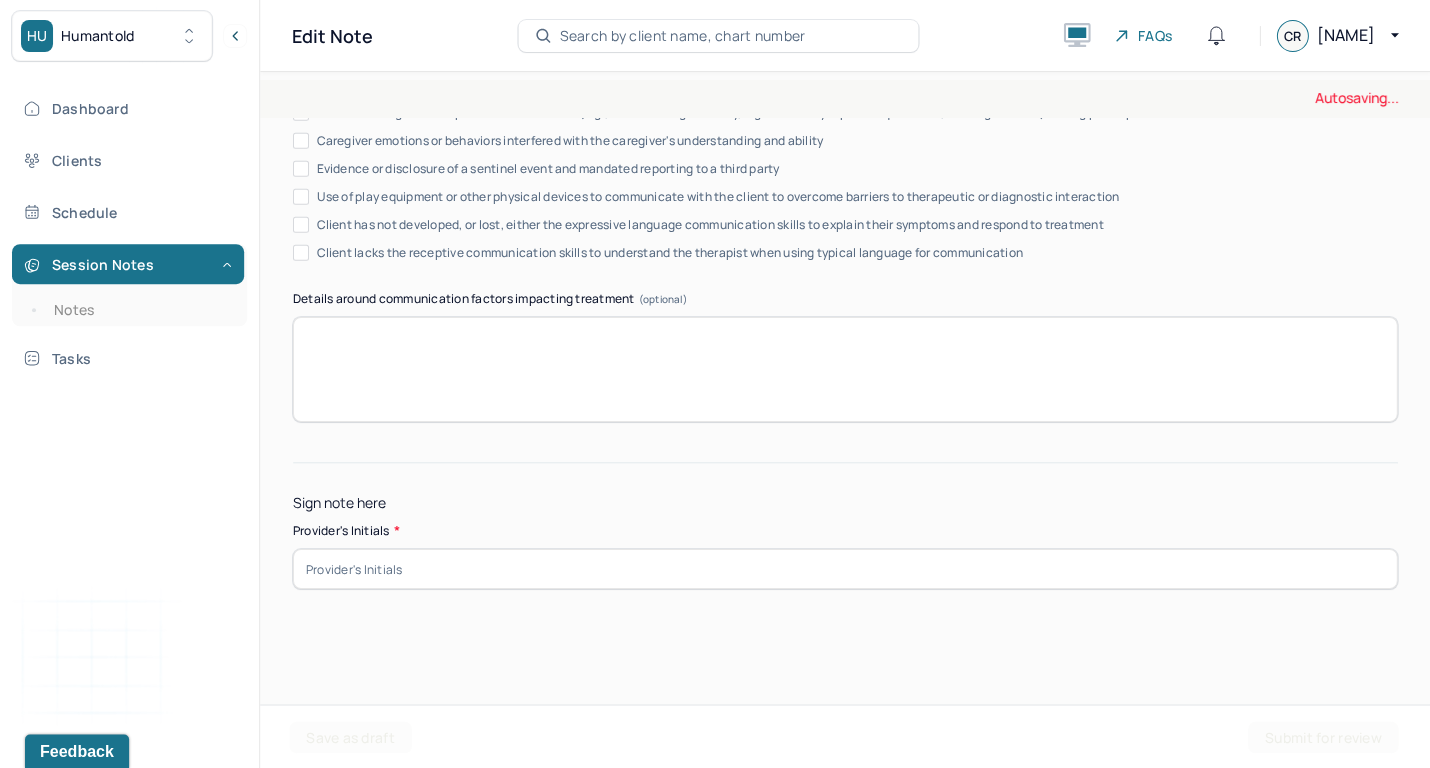 type on "The client and therapist did not discuss this goal in session today." 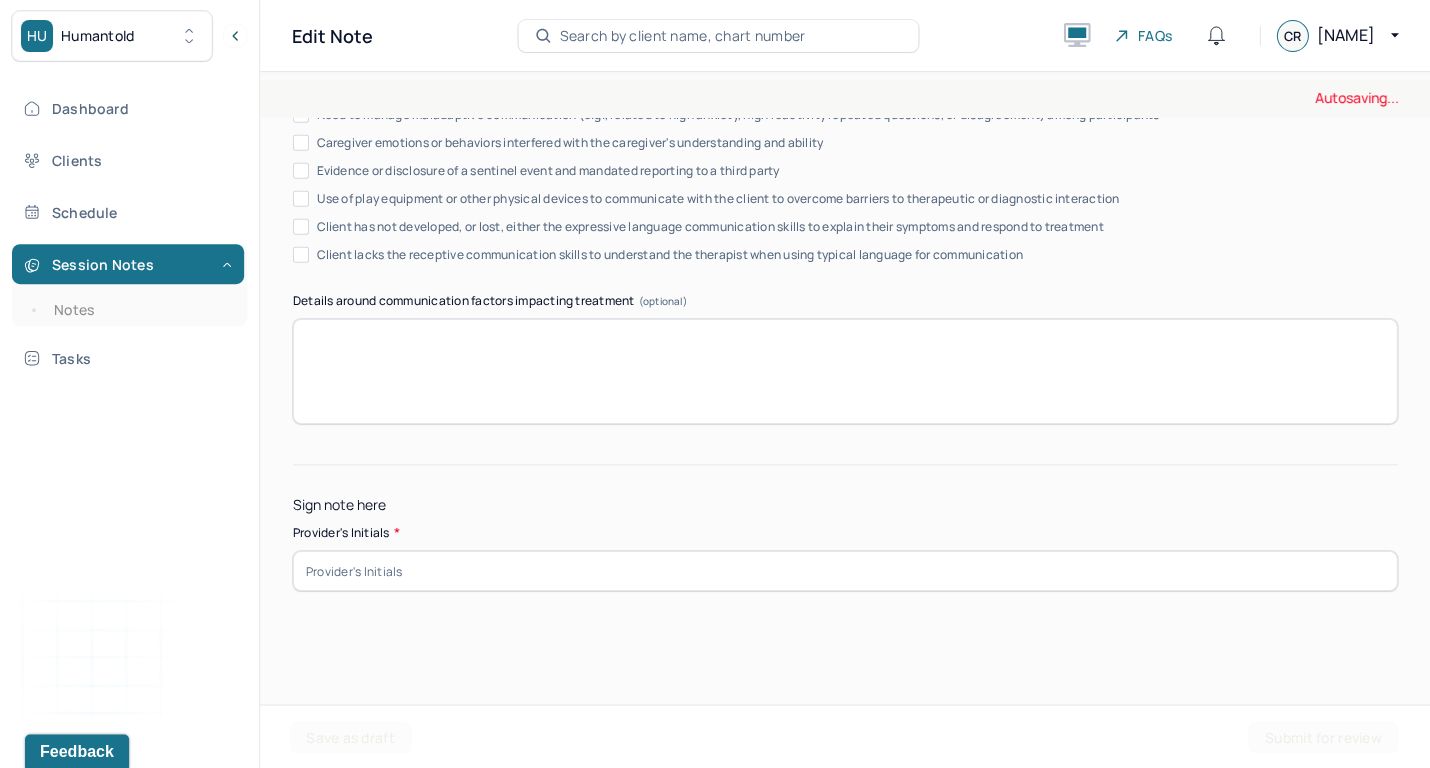 click on "Instructions The fields marked with an asterisk ( * ) are required before you can submit your notes. Before you can submit your session notes, they must be signed. You have the option to save your notes as a draft before making a submission. Appointment location * Teletherapy Client Teletherapy Location Home Office Other Provider Teletherapy Location Home Office Other Consent was received for the teletherapy session The teletherapy session was conducted via video Primary diagnosis * F90.0 ATTENTION-DEFICIT/HYPERACTIVITY DISORDER, PREDOMINANTLY INATTENTIVE PRESENTATION Secondary diagnosis (optional) Secondary diagnosis Tertiary diagnosis (optional) Tertiary diagnosis Emotional / Behavioural symptoms demonstrated * The client felt calm. She had preoccupied thoughts about improving her doom scrolling and managing recent elevated irritability. Causing * Maladaptive Functioning Intention for Session * Encourage personality growth and development Session Note Subjective Objective Assessment Trauma-focused CBT EDMR" at bounding box center (845, -1383) 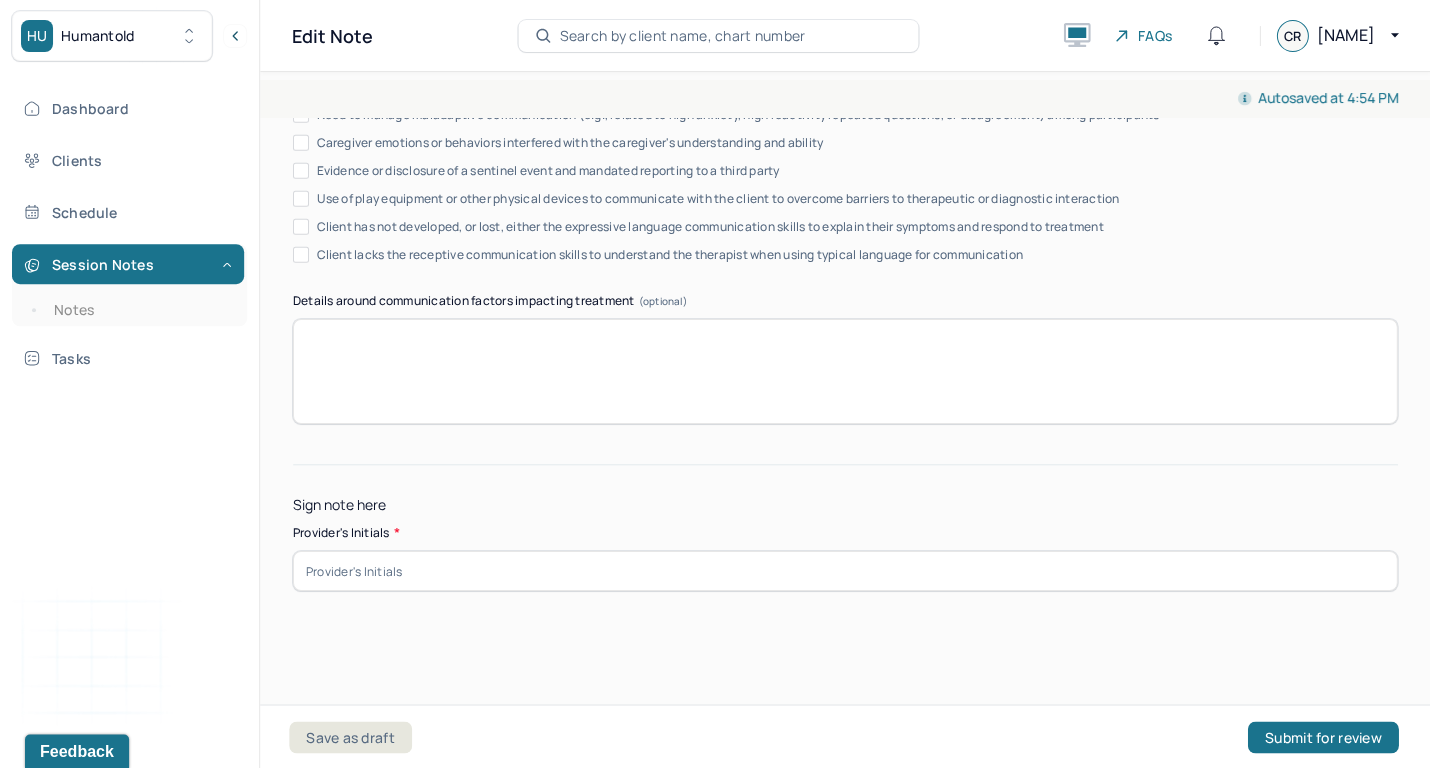 click at bounding box center (845, 571) 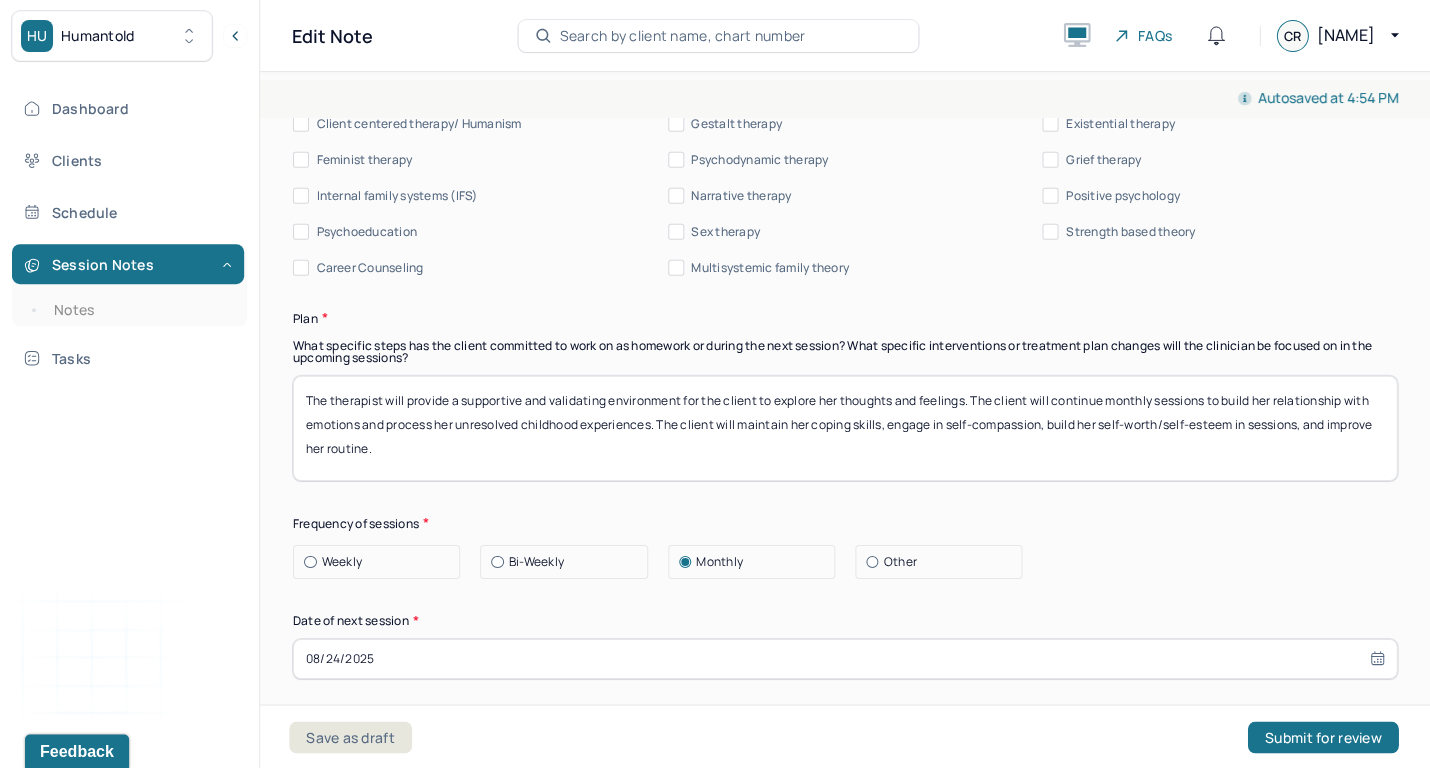 scroll, scrollTop: 2384, scrollLeft: 0, axis: vertical 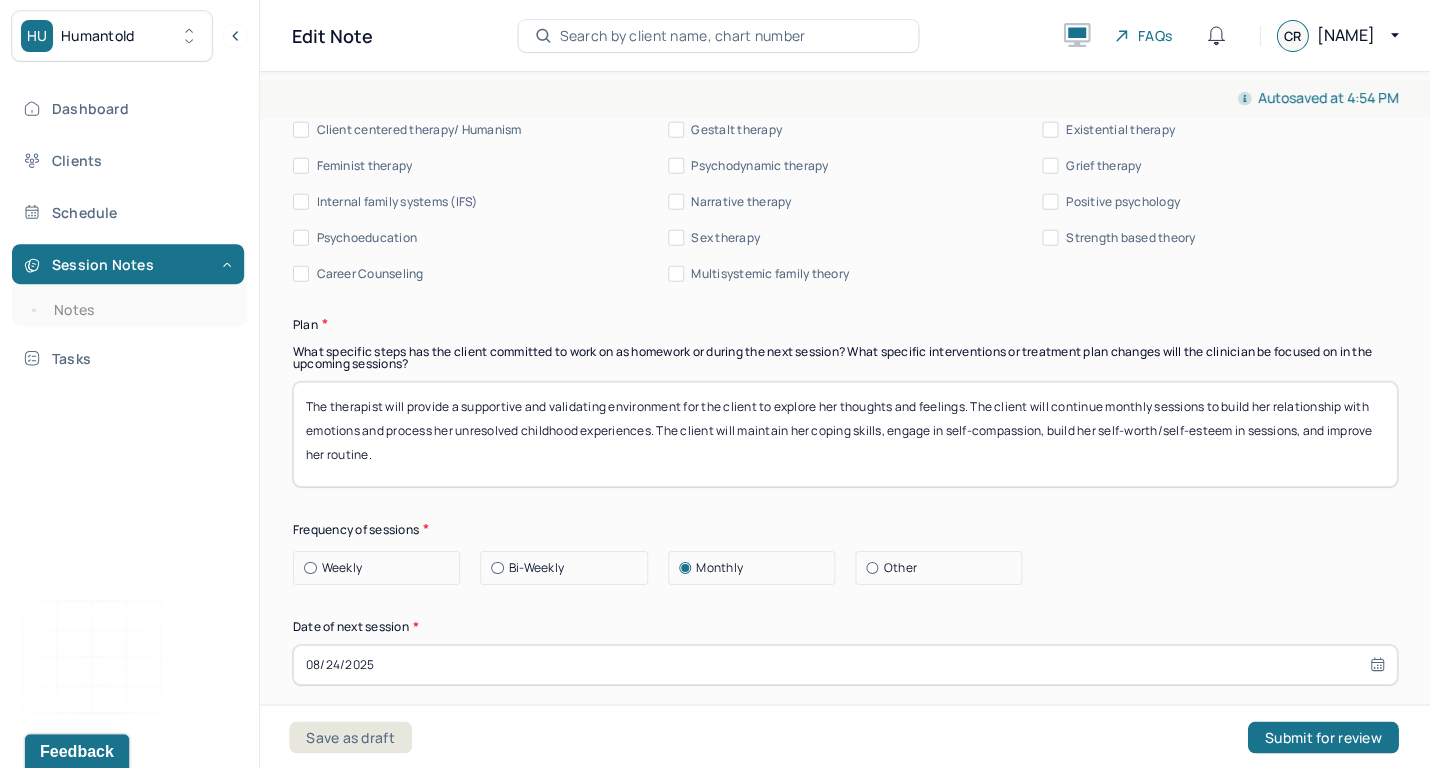 type on "cr" 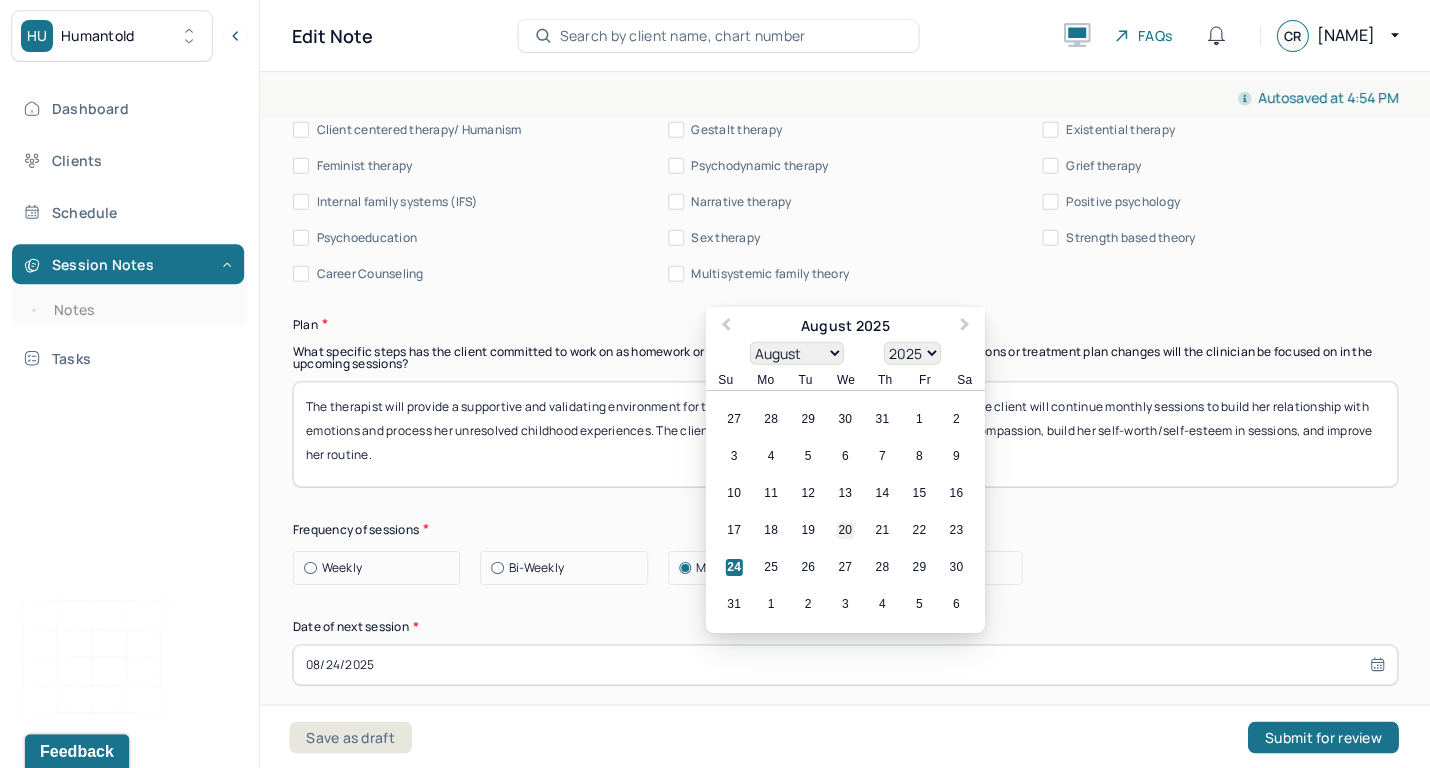 click on "20" at bounding box center [845, 530] 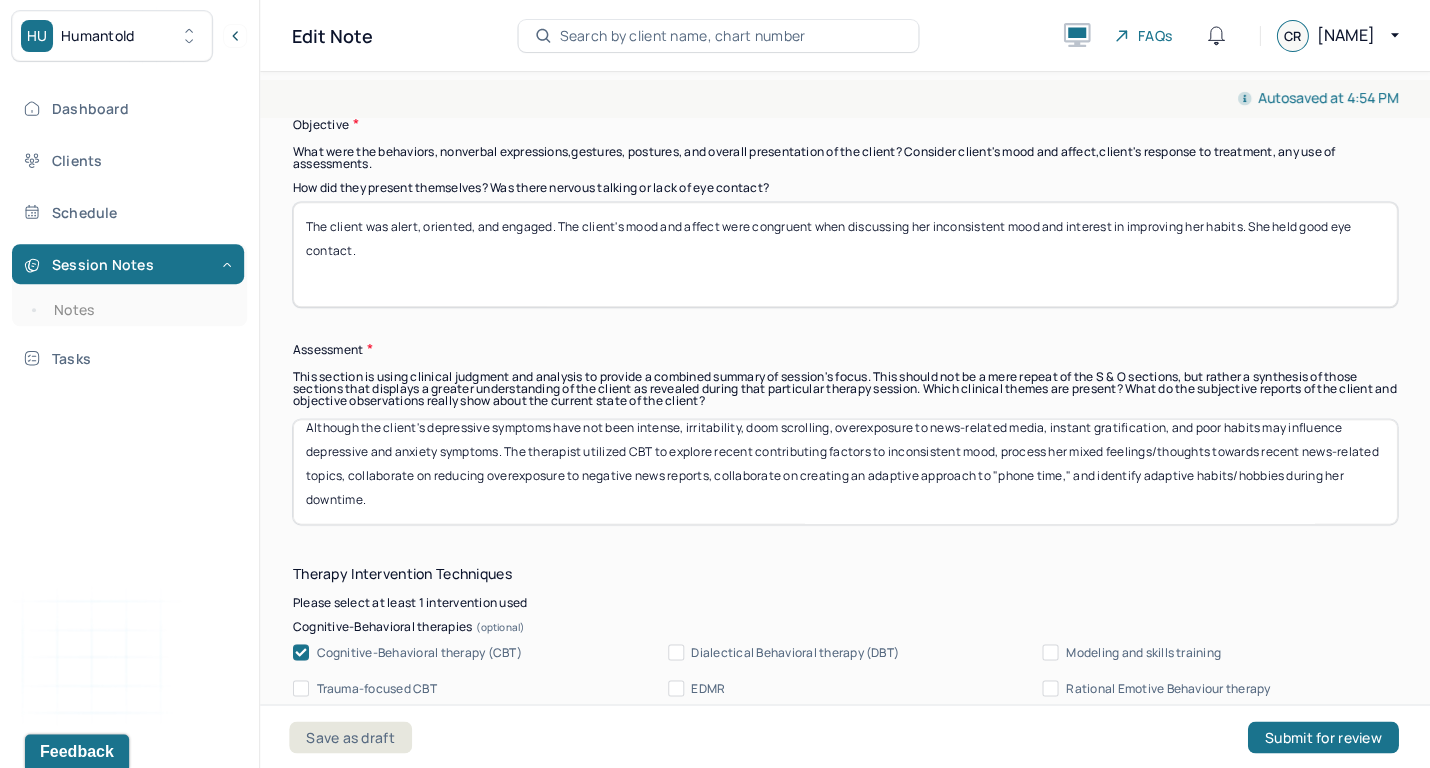 scroll, scrollTop: 1587, scrollLeft: 0, axis: vertical 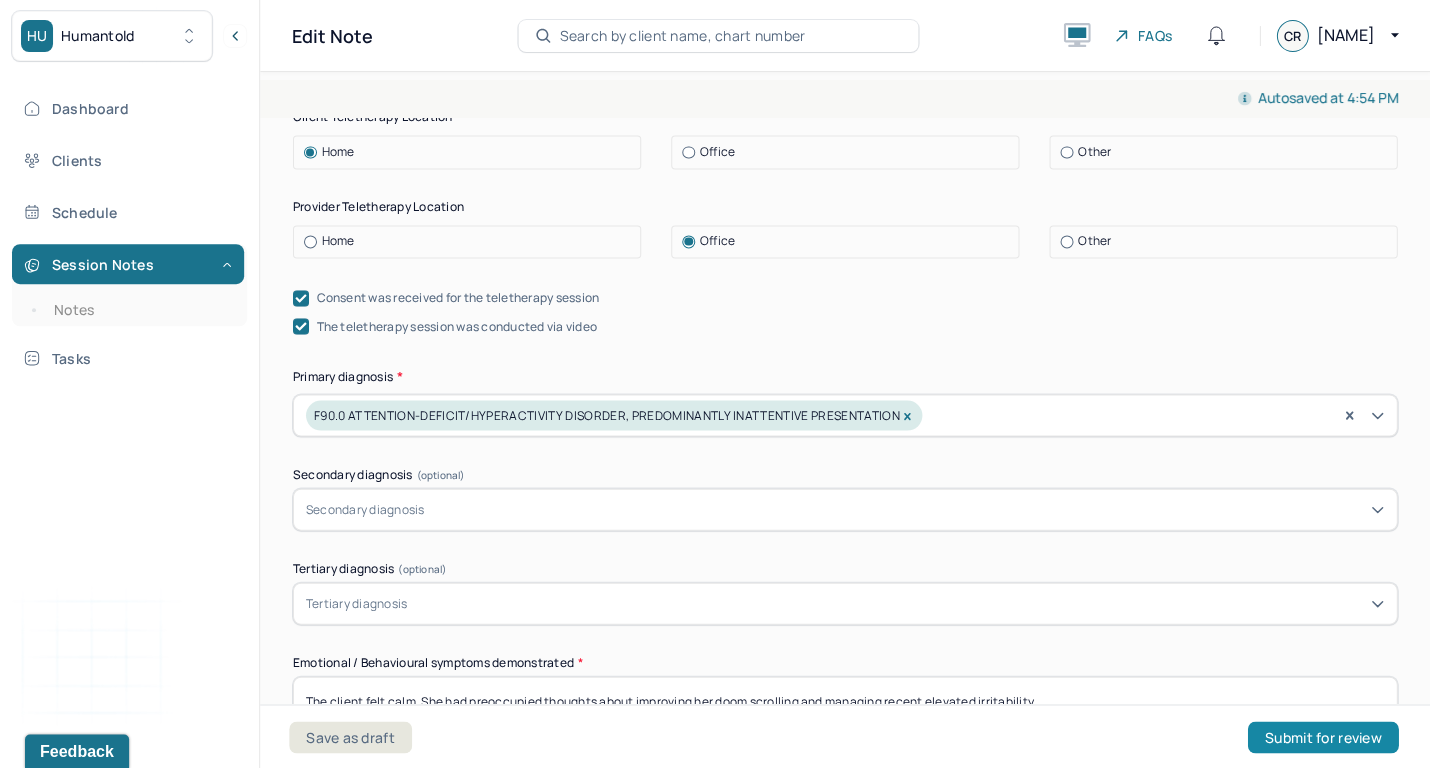 click on "Submit for review" at bounding box center [1322, 737] 